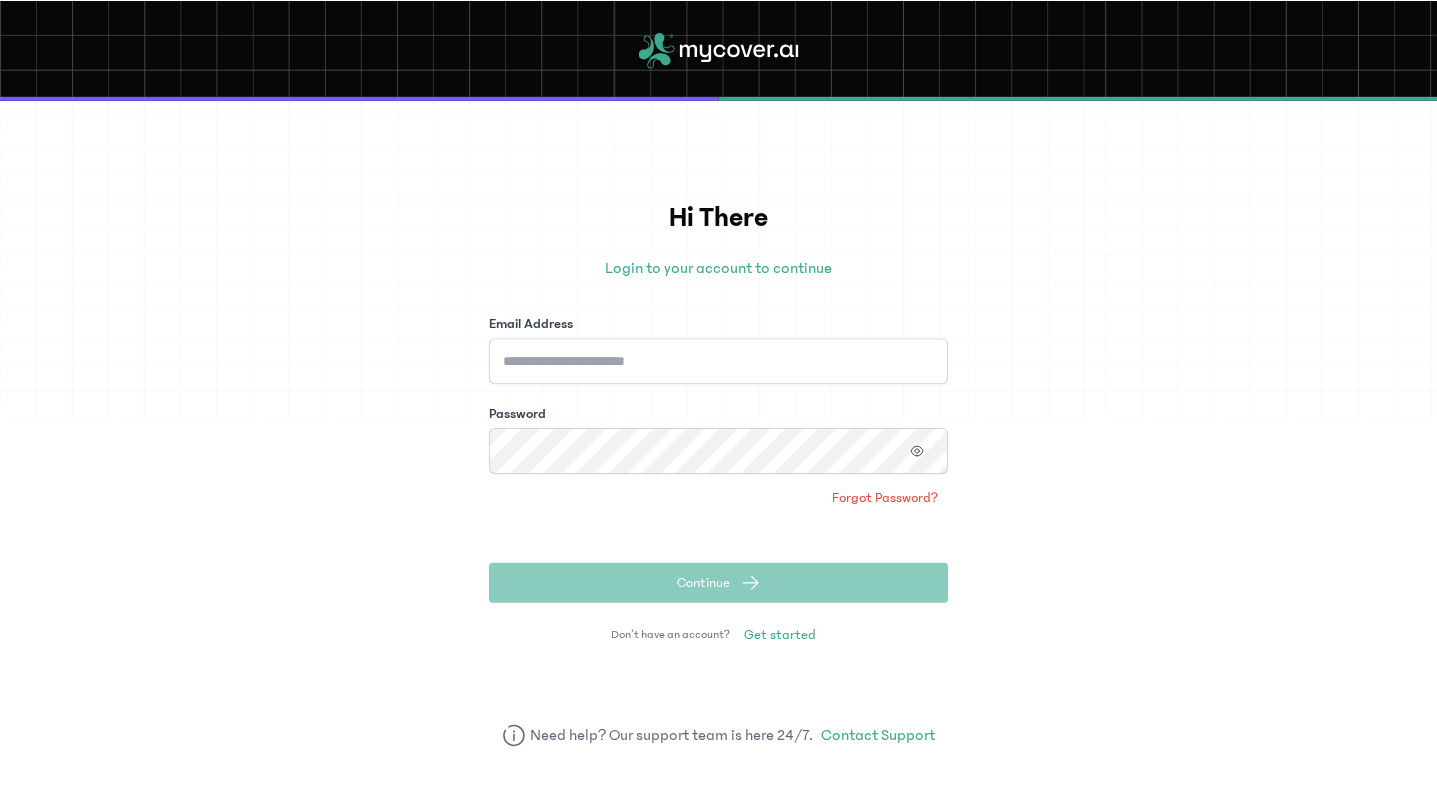 scroll, scrollTop: 0, scrollLeft: 0, axis: both 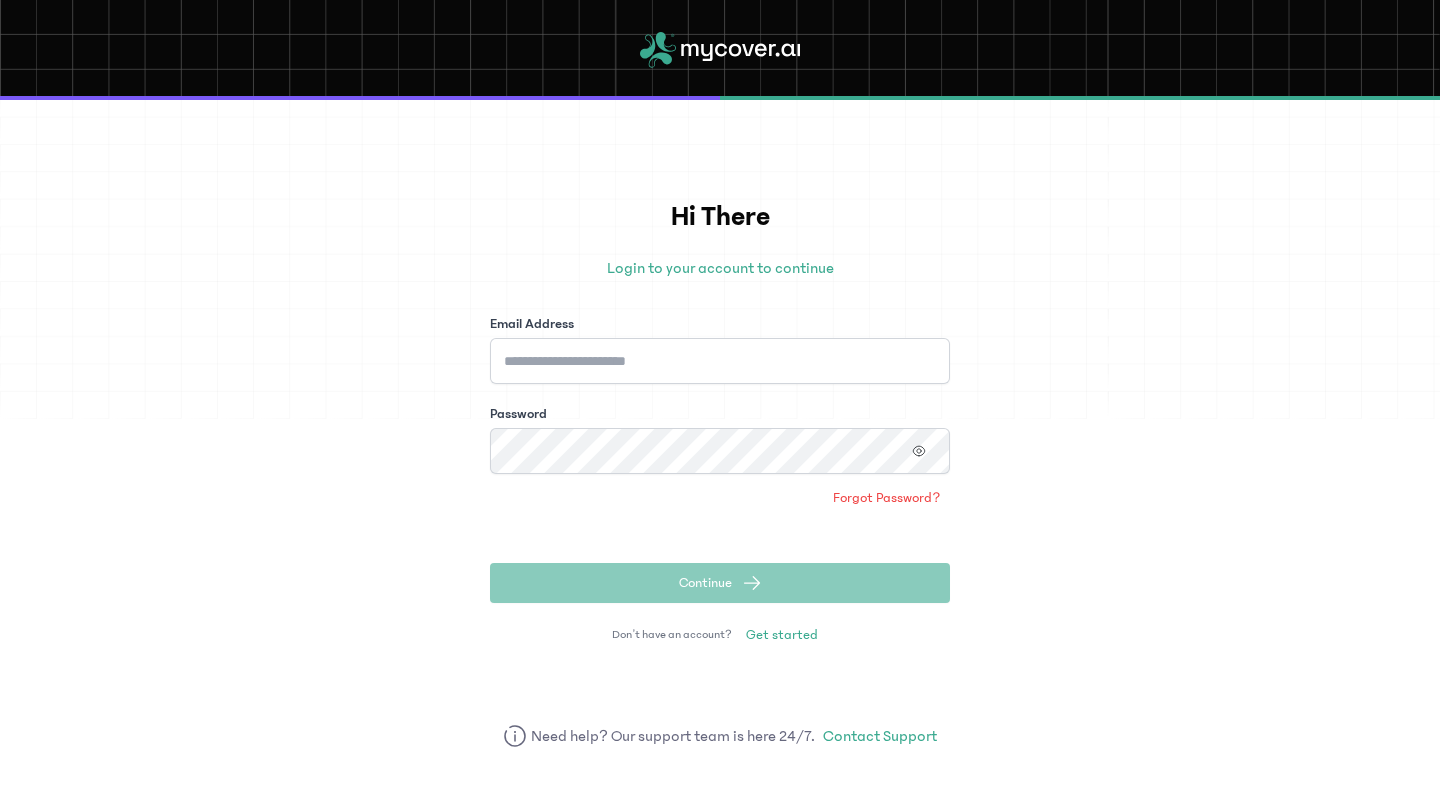 click on "Hi There" at bounding box center [720, 217] 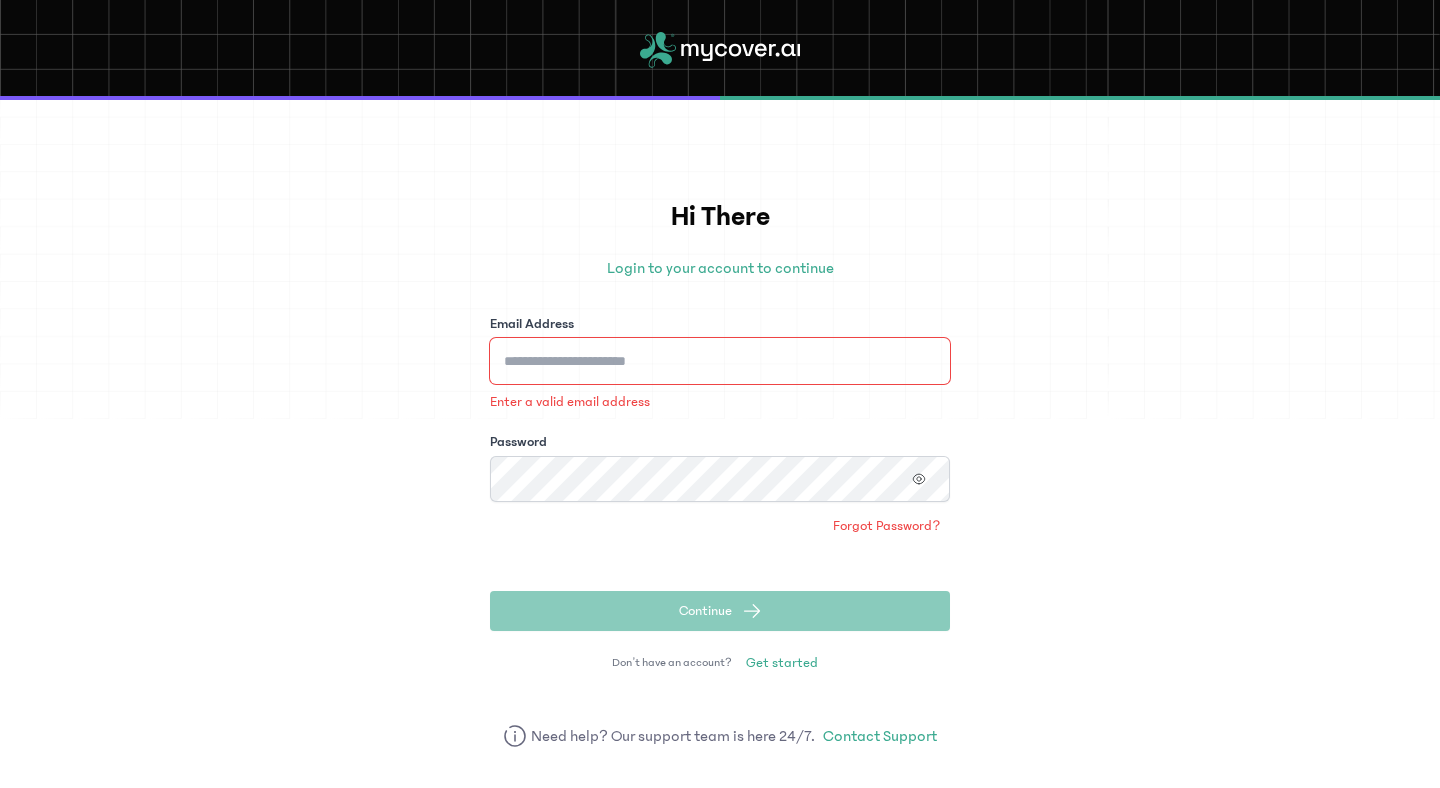 click on "Email Address" at bounding box center [720, 361] 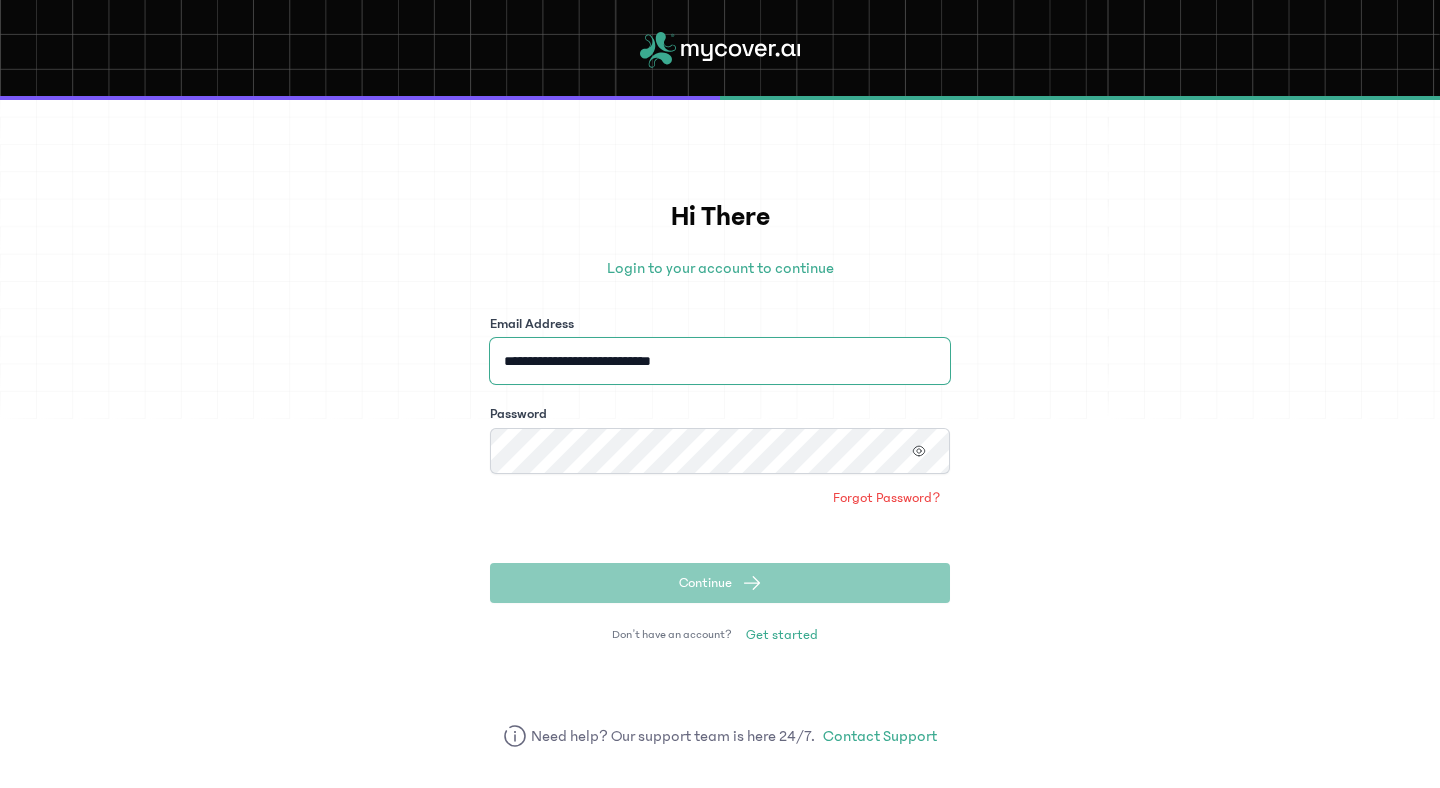 type on "**********" 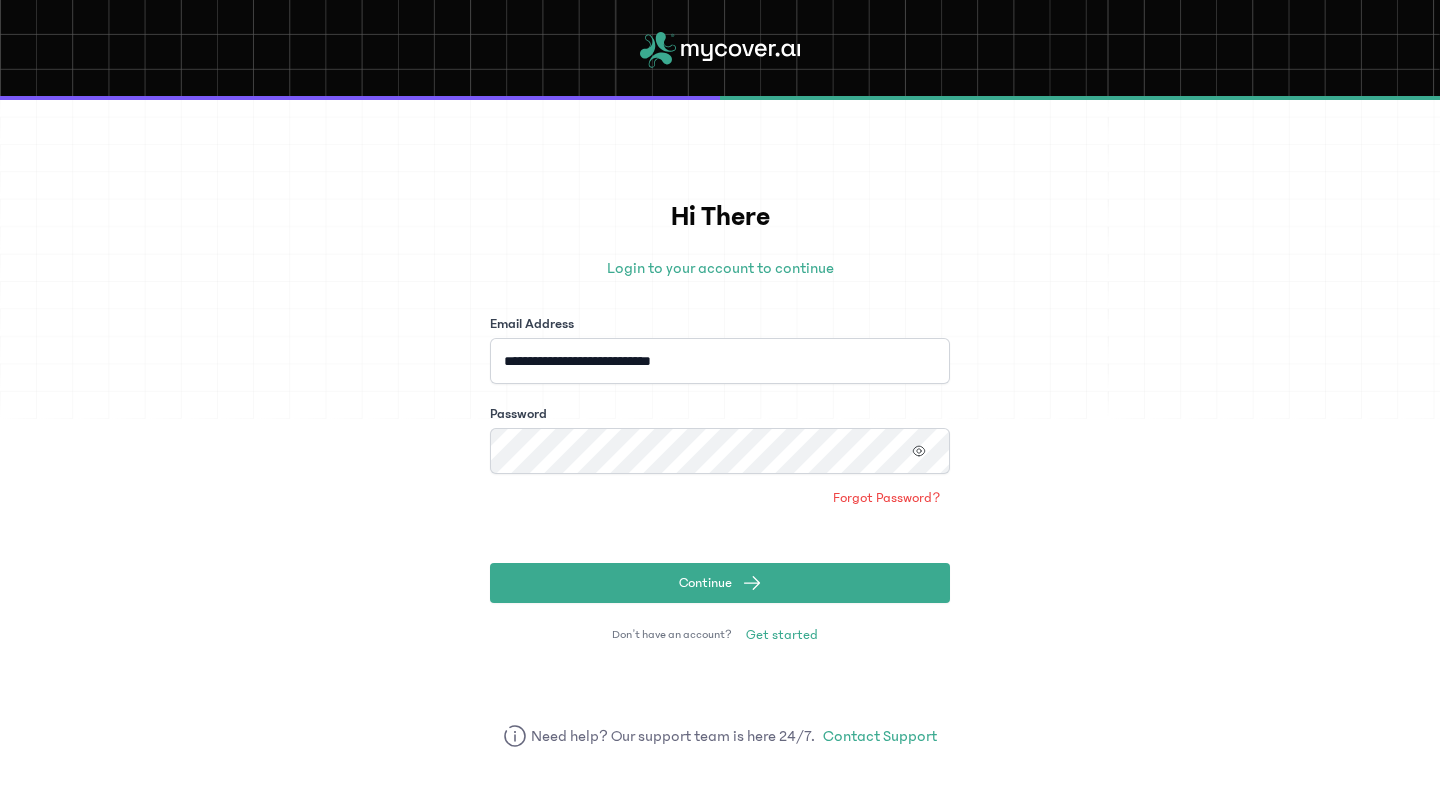 click on "**********" at bounding box center [720, 444] 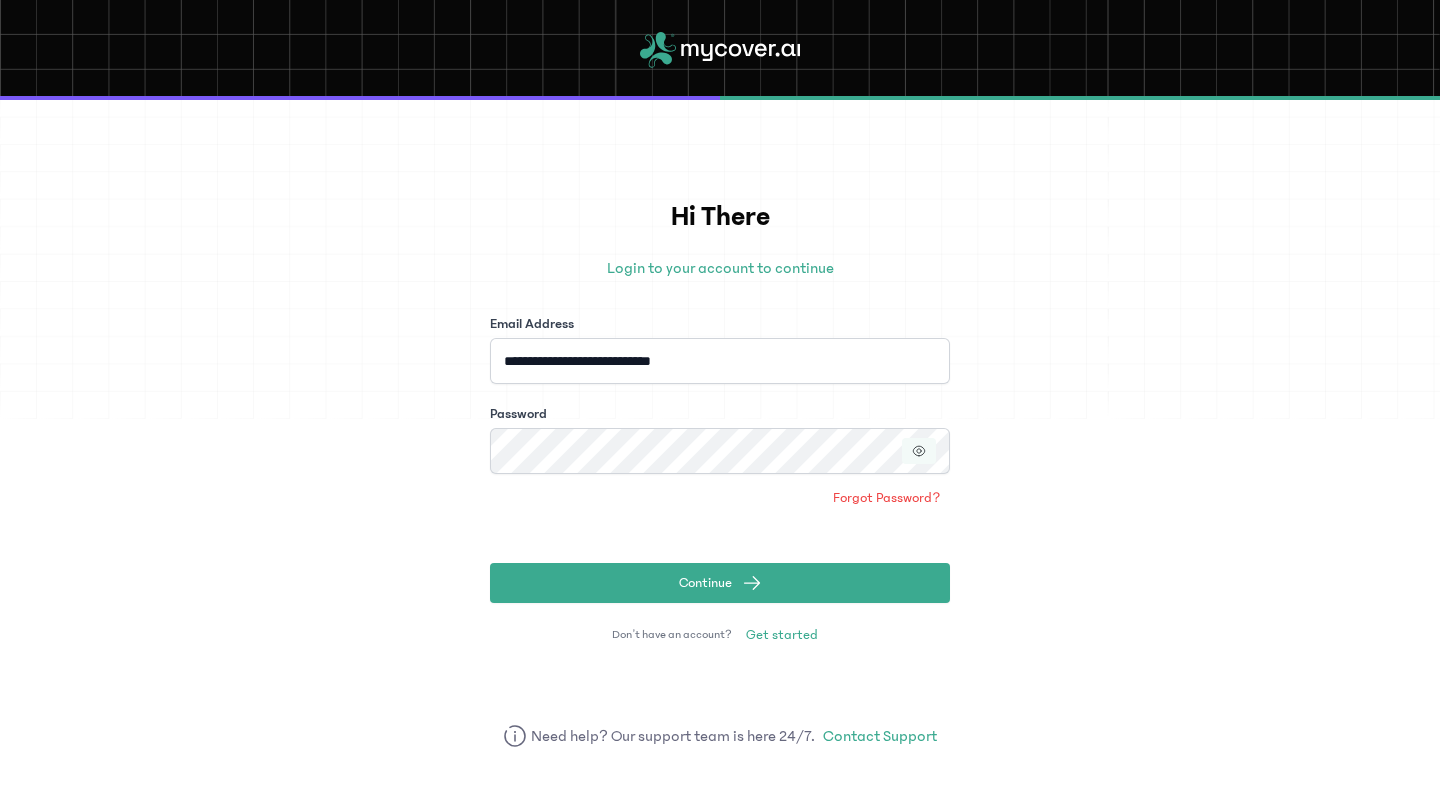click 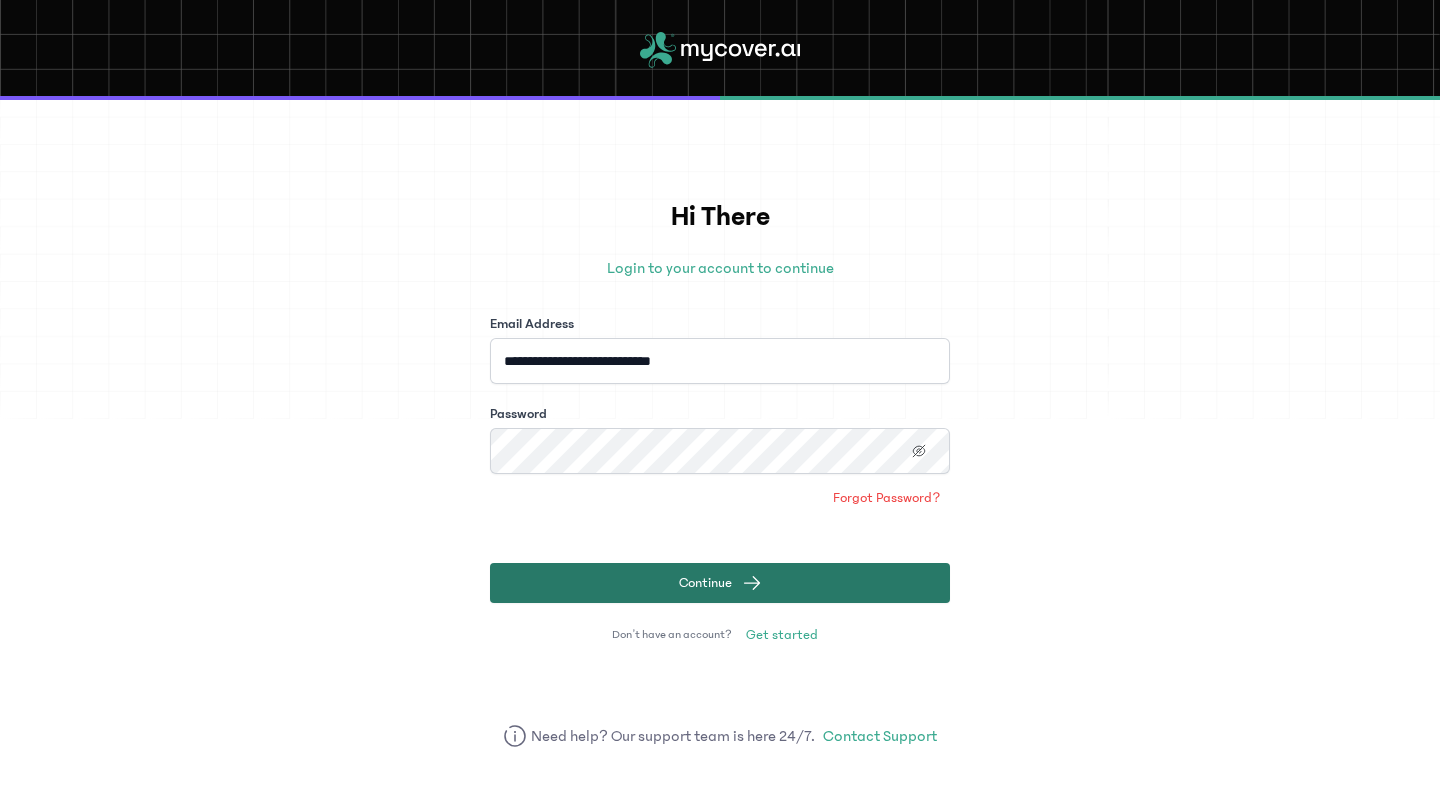 click on "Continue" 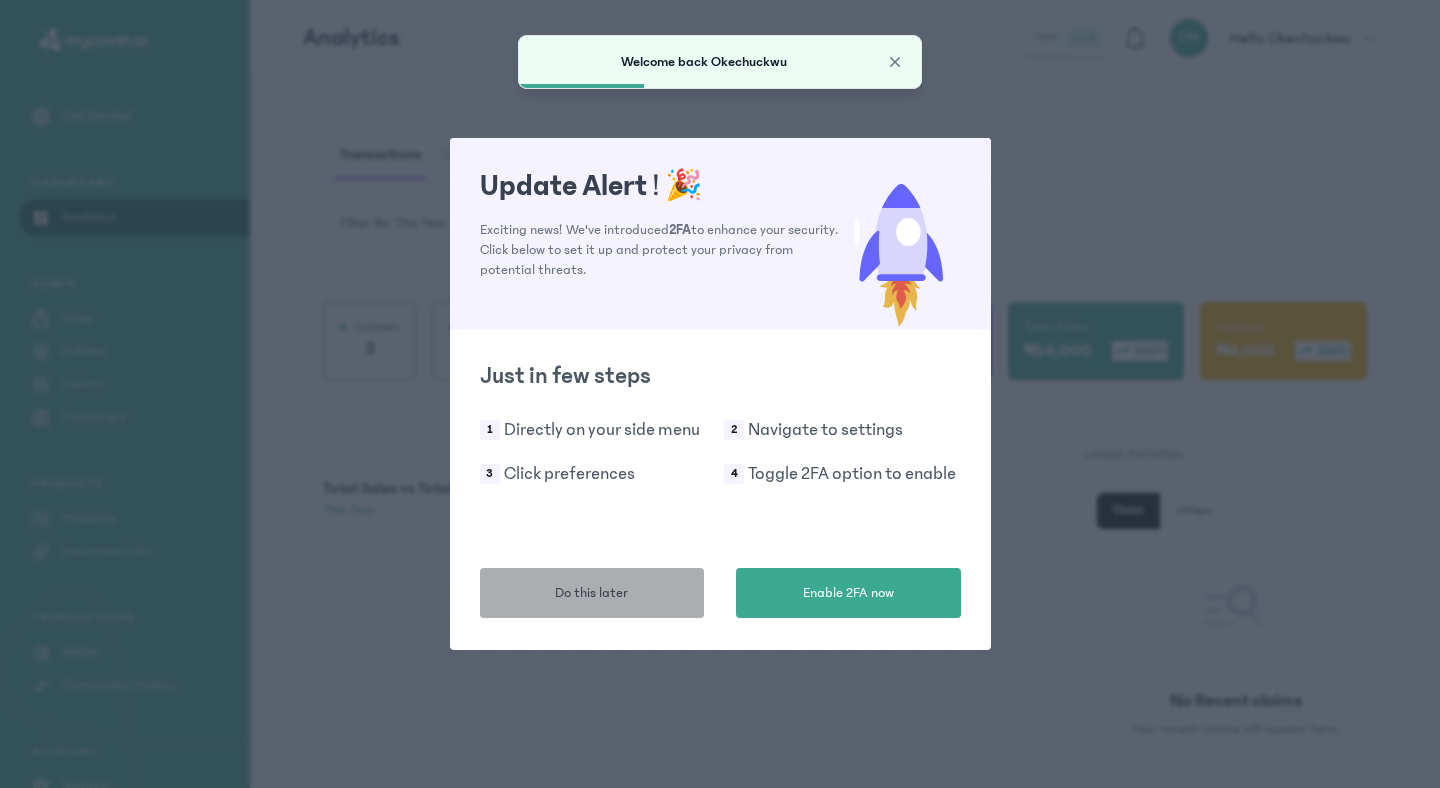 click on "Do this later" at bounding box center (591, 593) 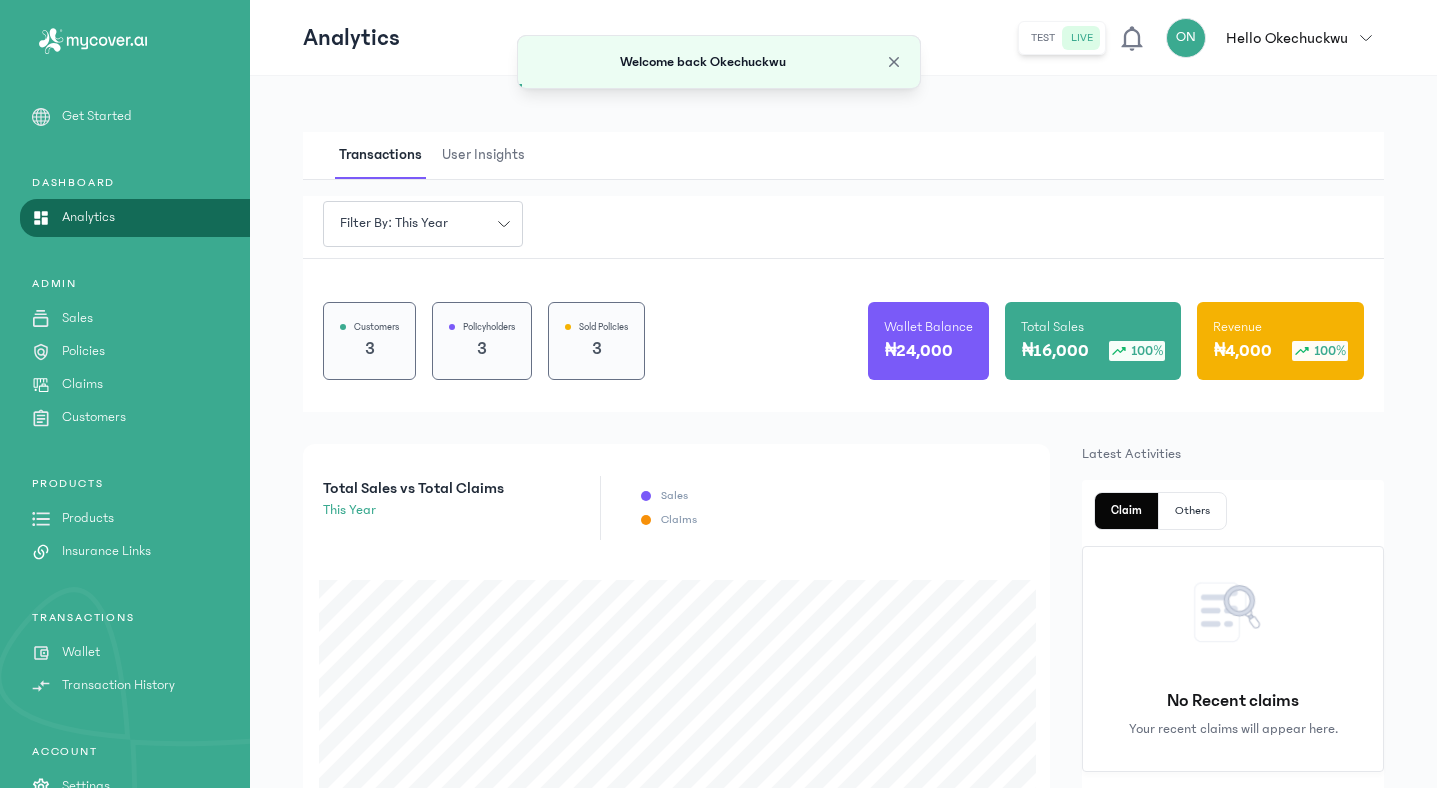 scroll, scrollTop: 70, scrollLeft: 0, axis: vertical 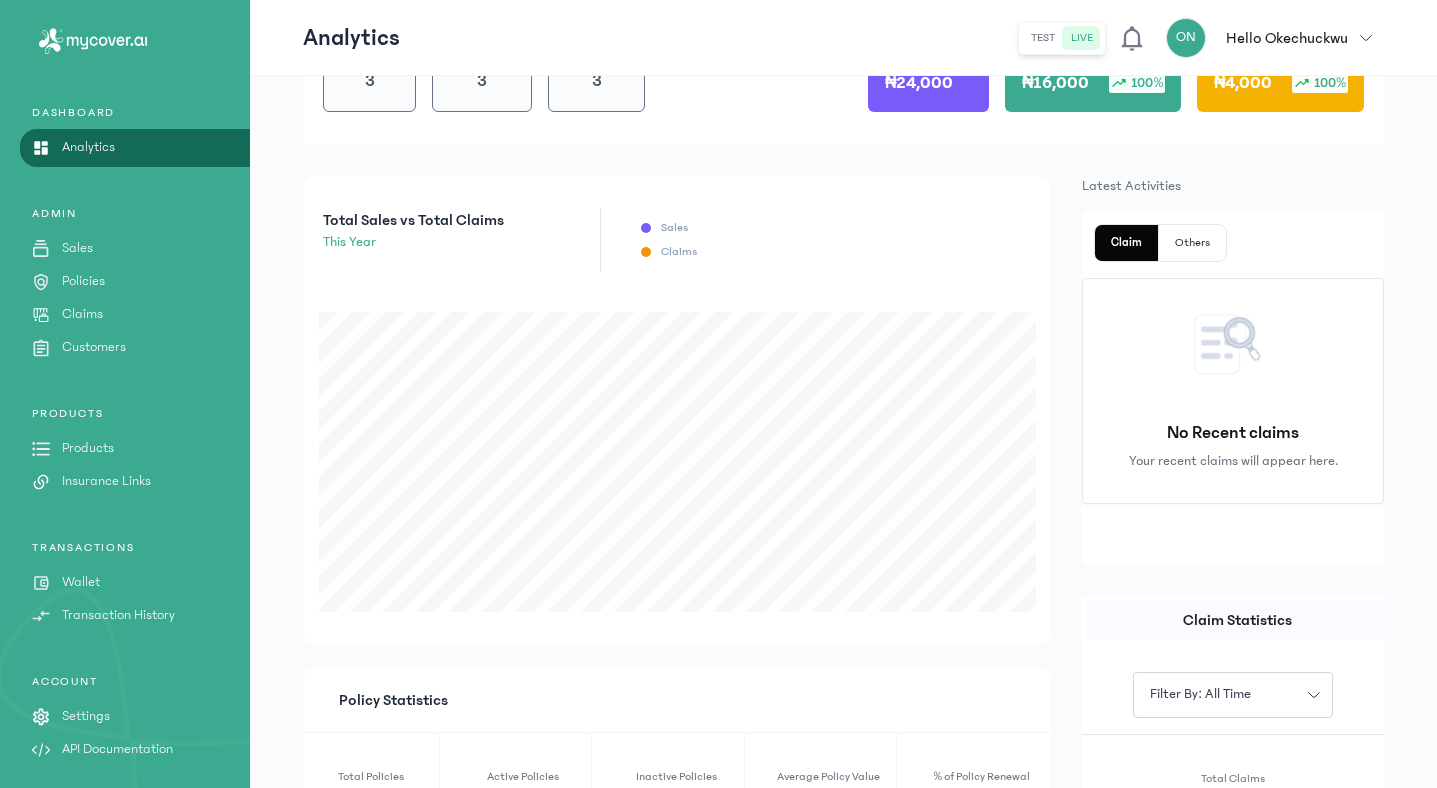 click on "Wallet" at bounding box center [81, 582] 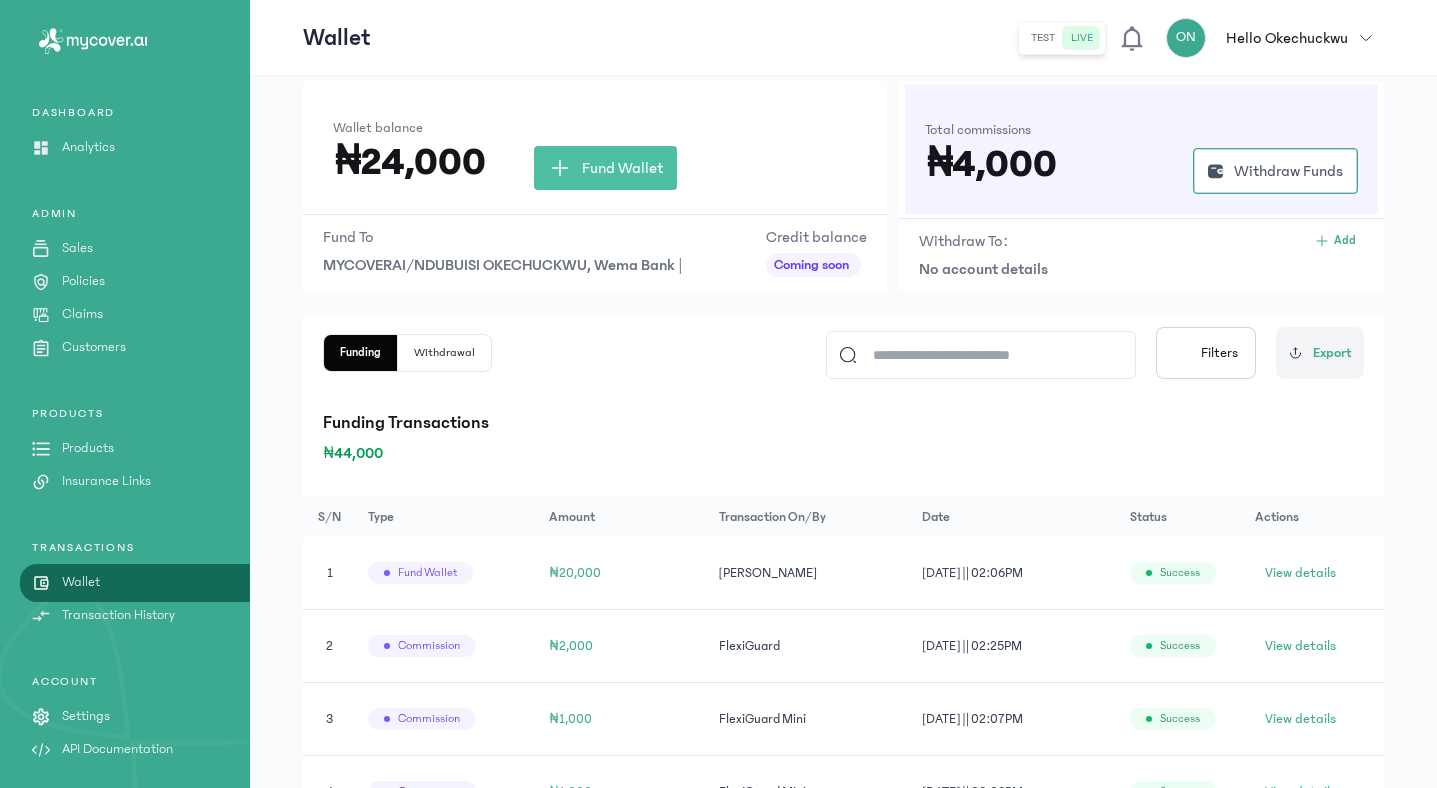 scroll, scrollTop: 53, scrollLeft: 0, axis: vertical 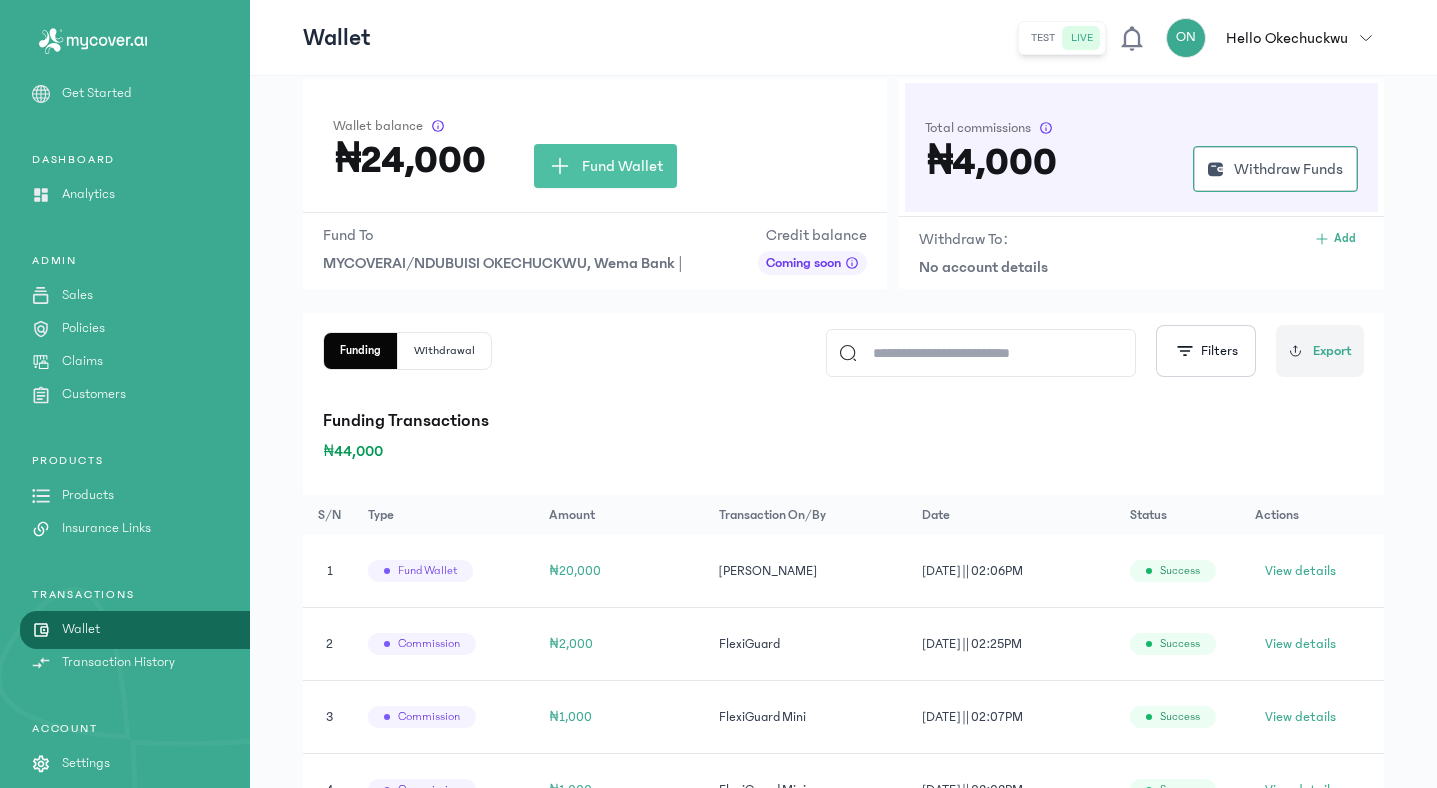 click on "Products" at bounding box center [88, 495] 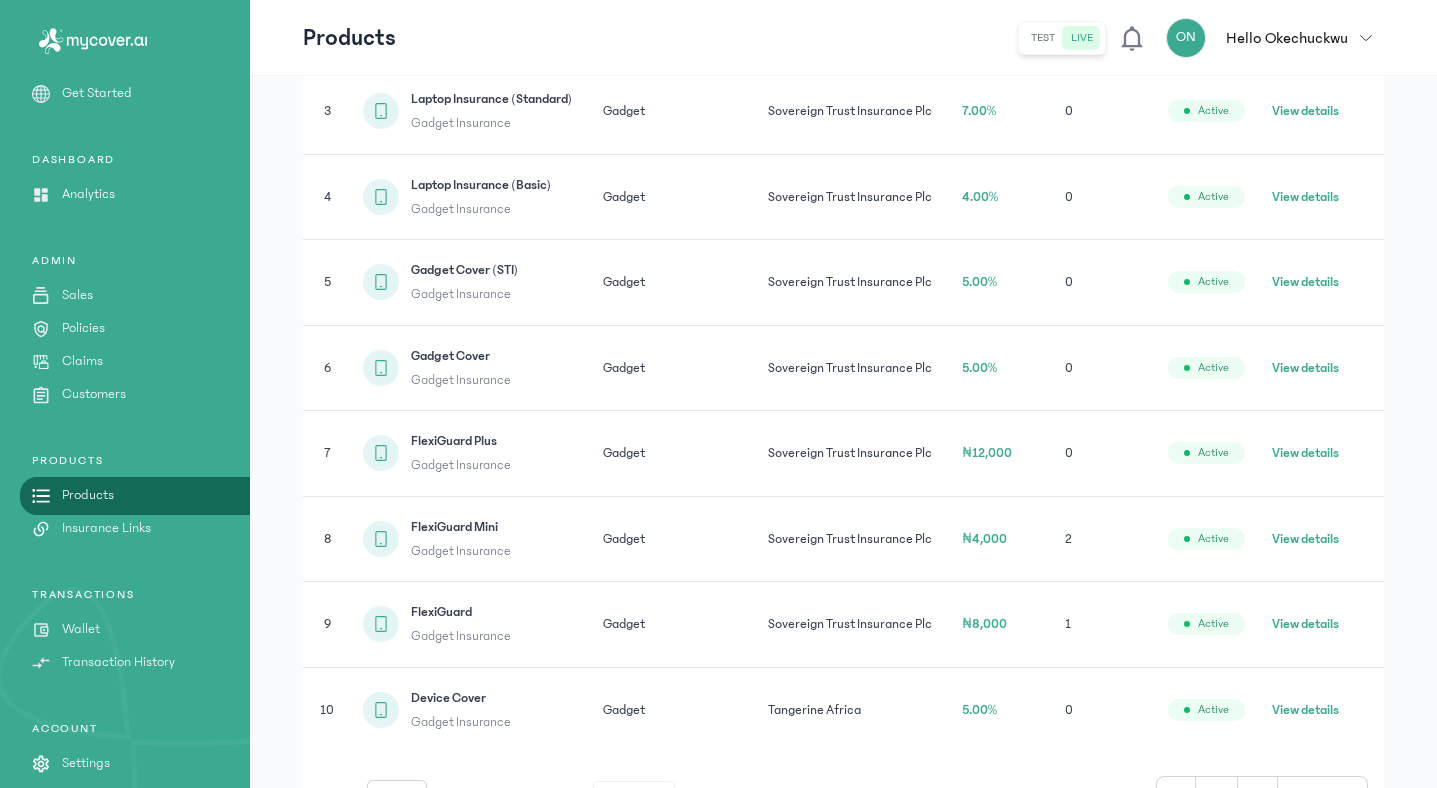 scroll, scrollTop: 572, scrollLeft: 0, axis: vertical 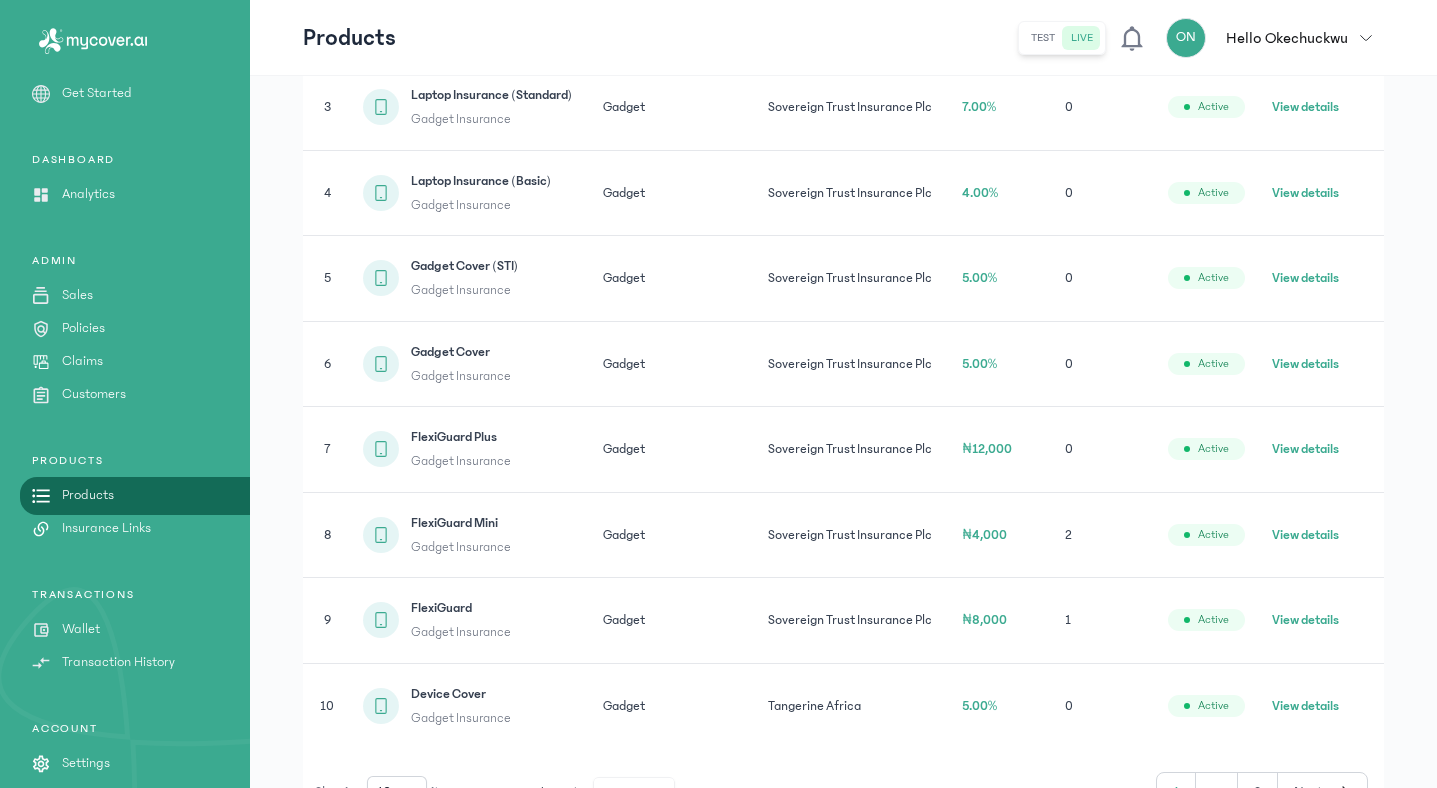 click on "View details" 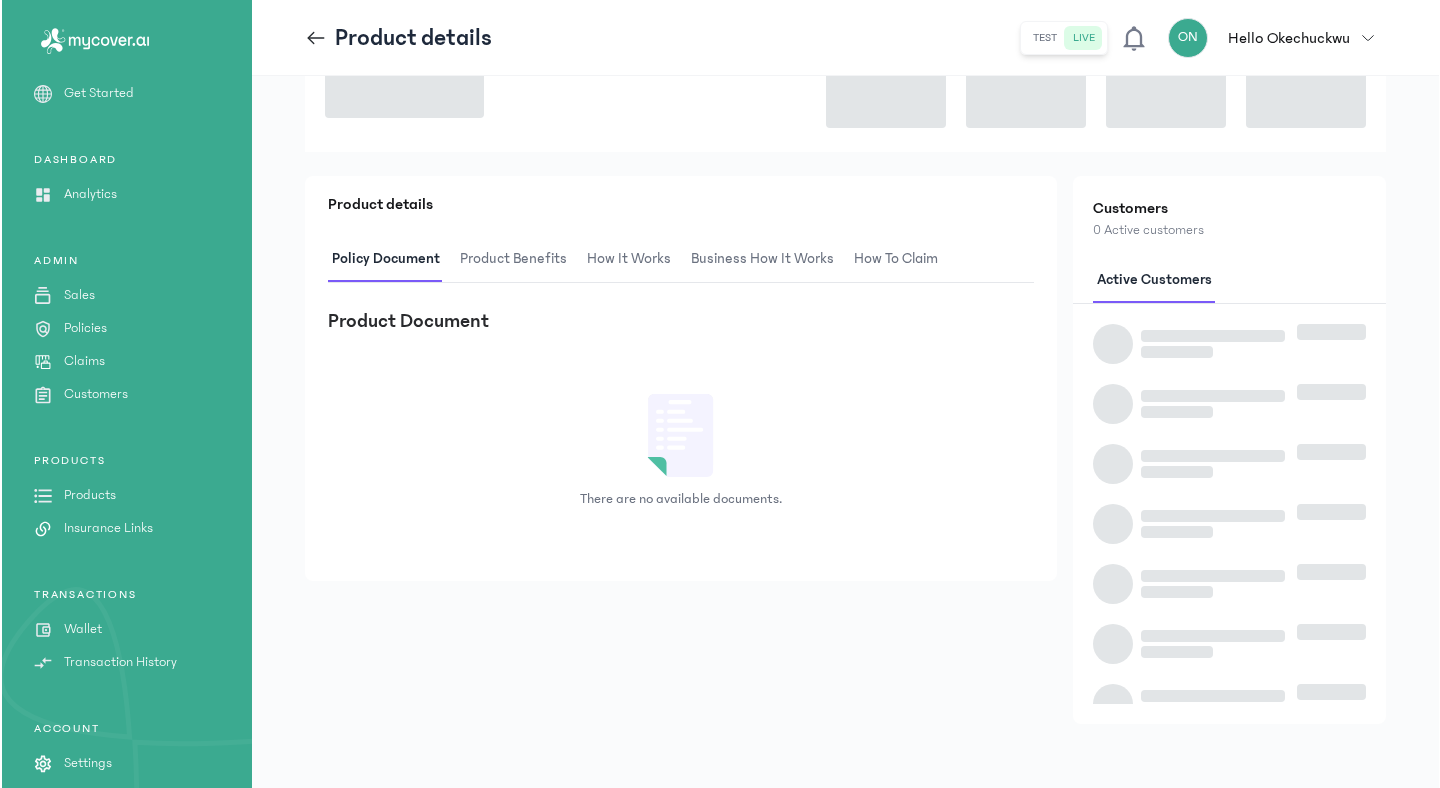 scroll, scrollTop: 0, scrollLeft: 0, axis: both 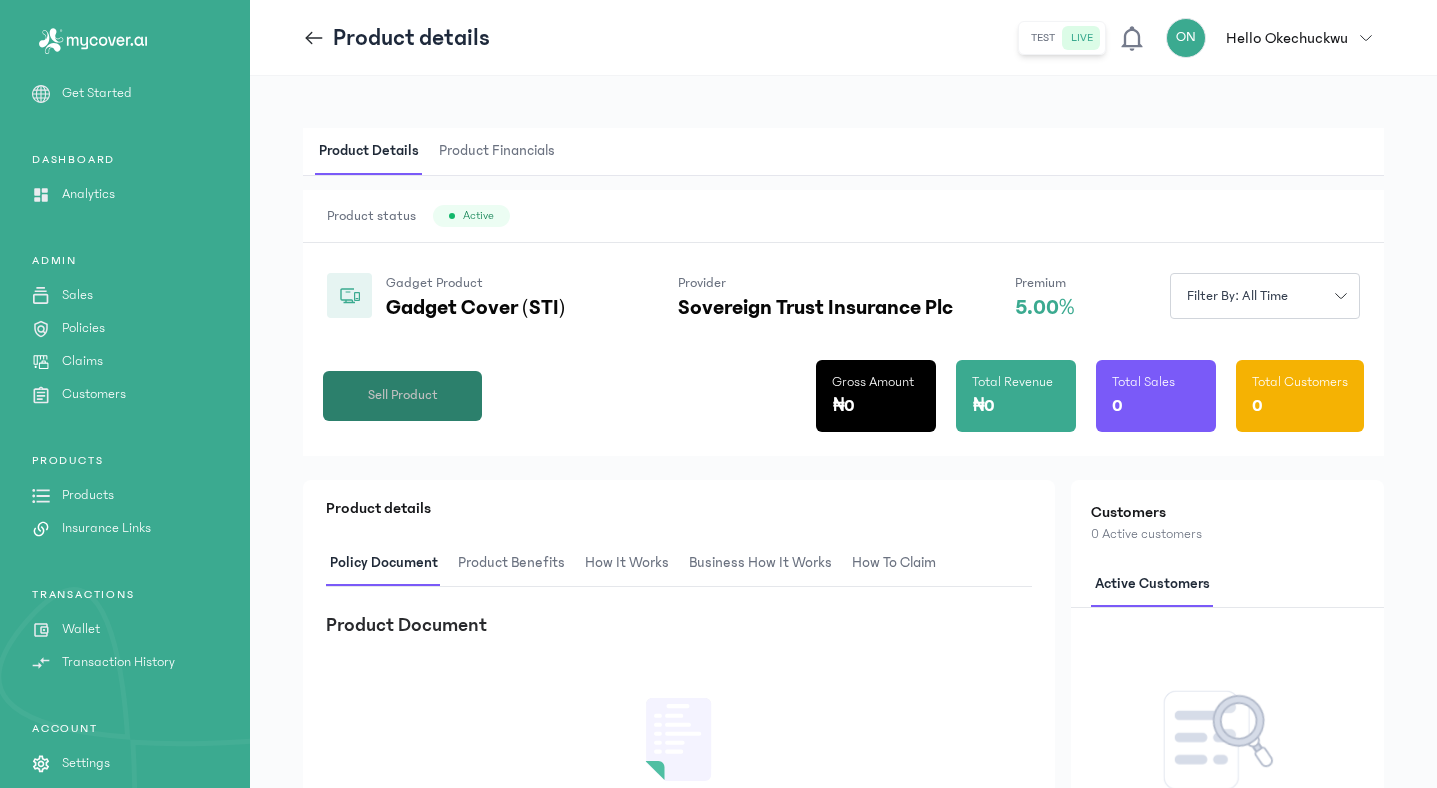 click on "Sell Product" at bounding box center (403, 395) 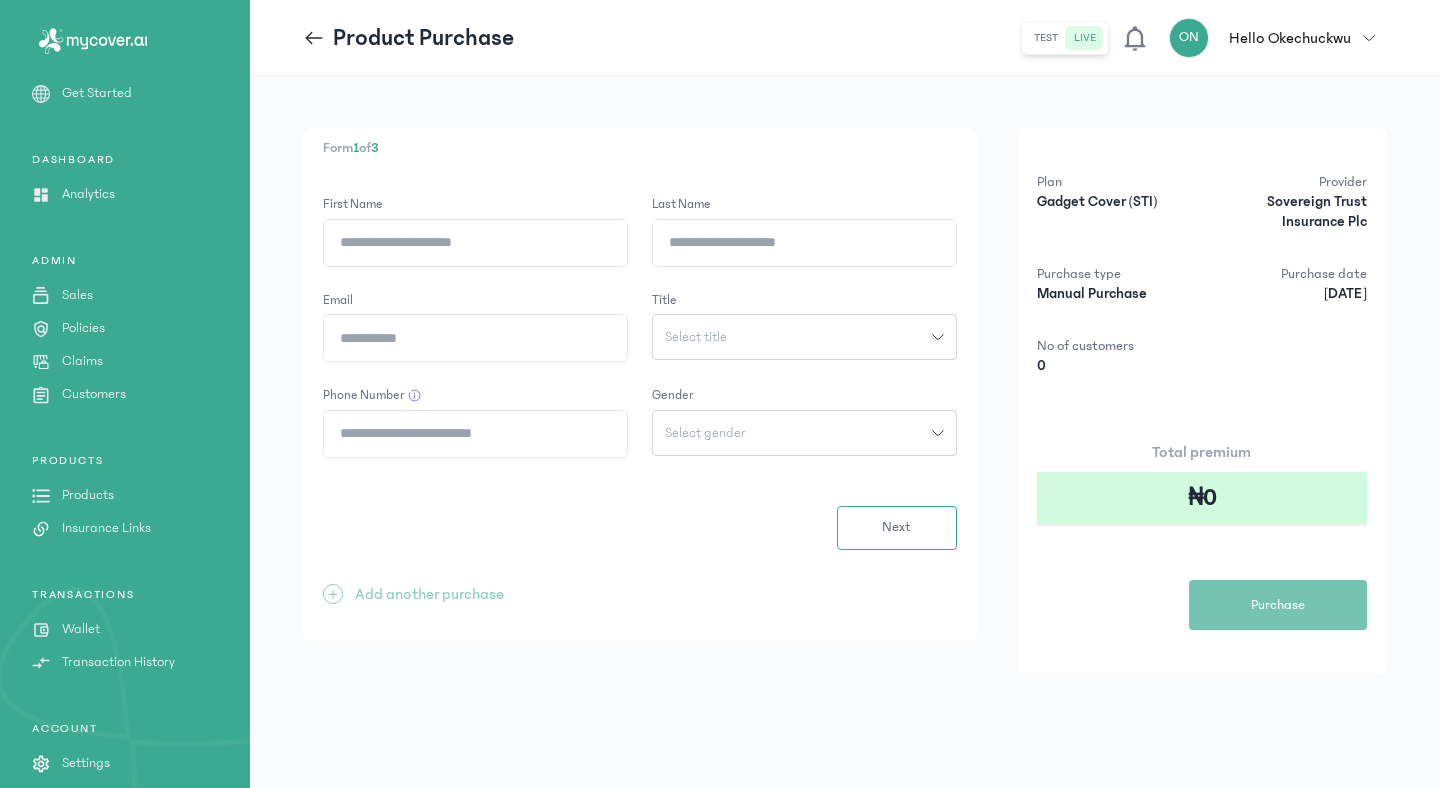click on "Phone Number" 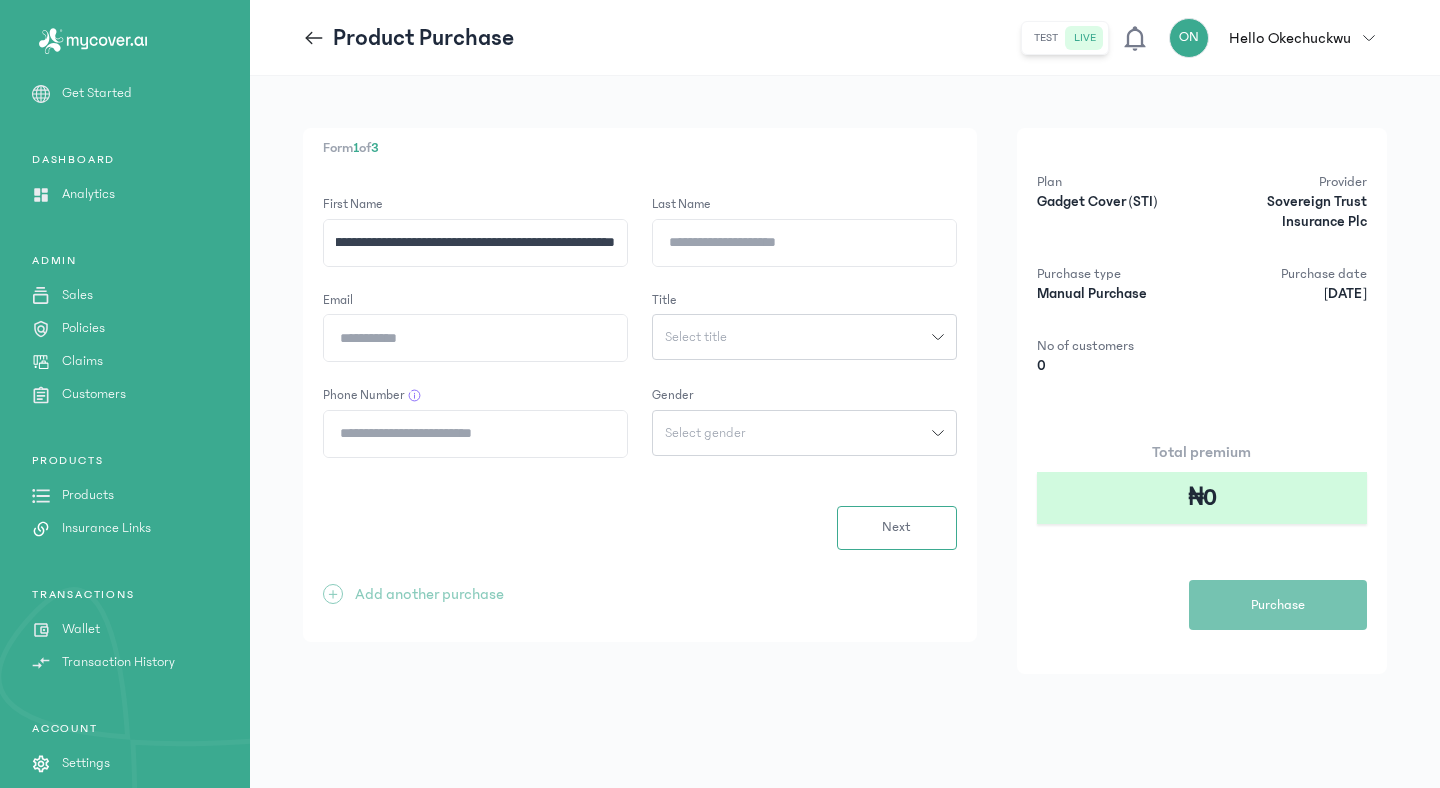 scroll, scrollTop: 0, scrollLeft: 0, axis: both 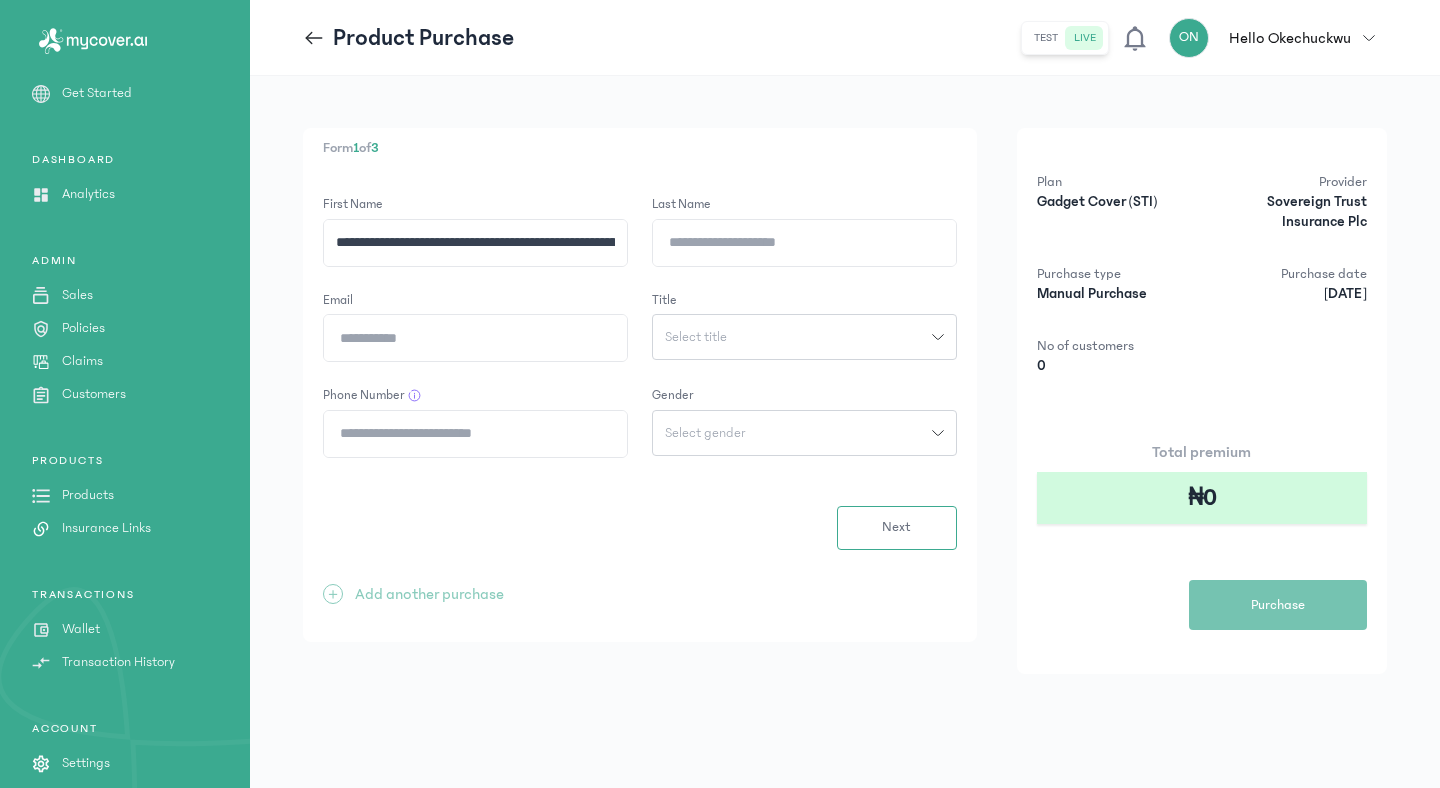 click on "**********" 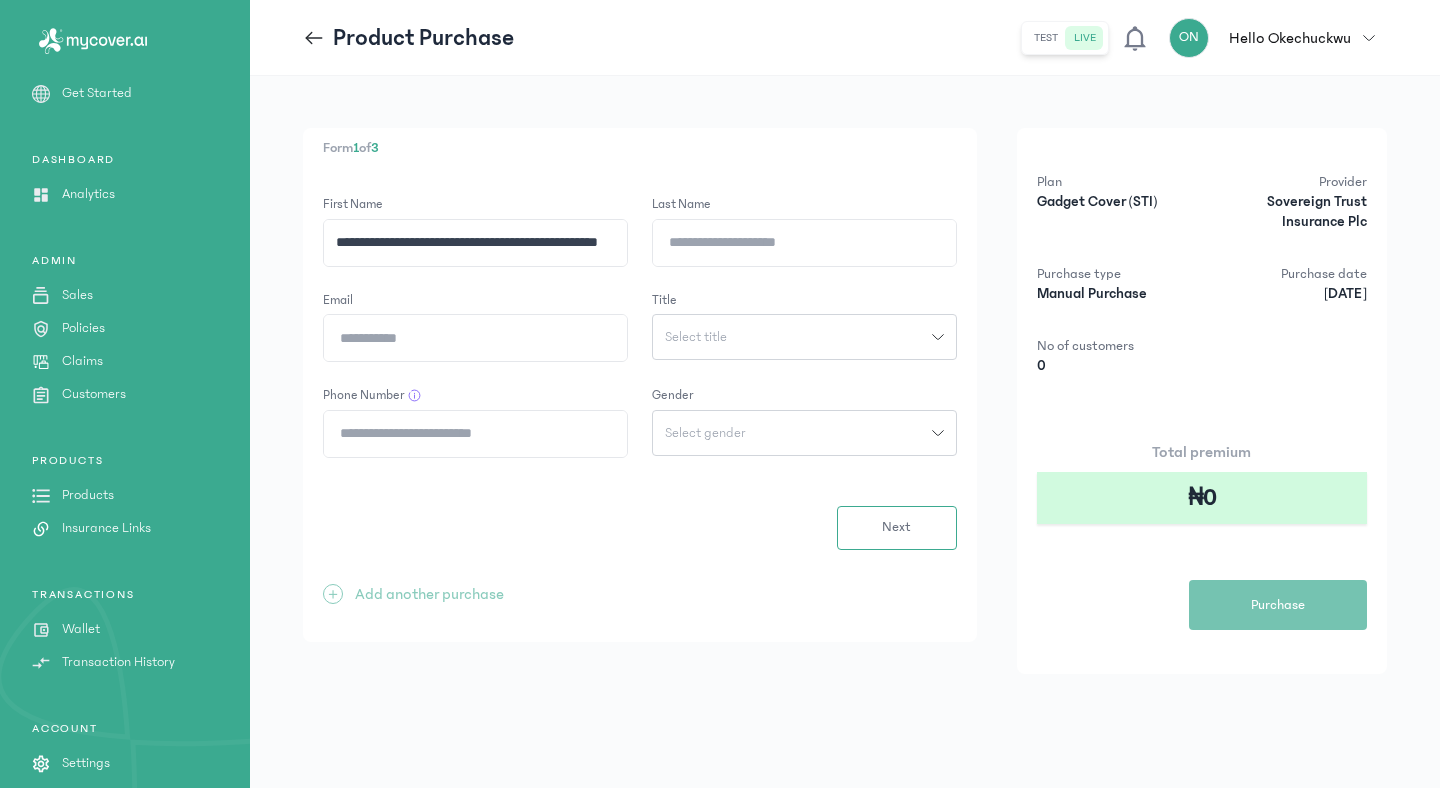 type on "**********" 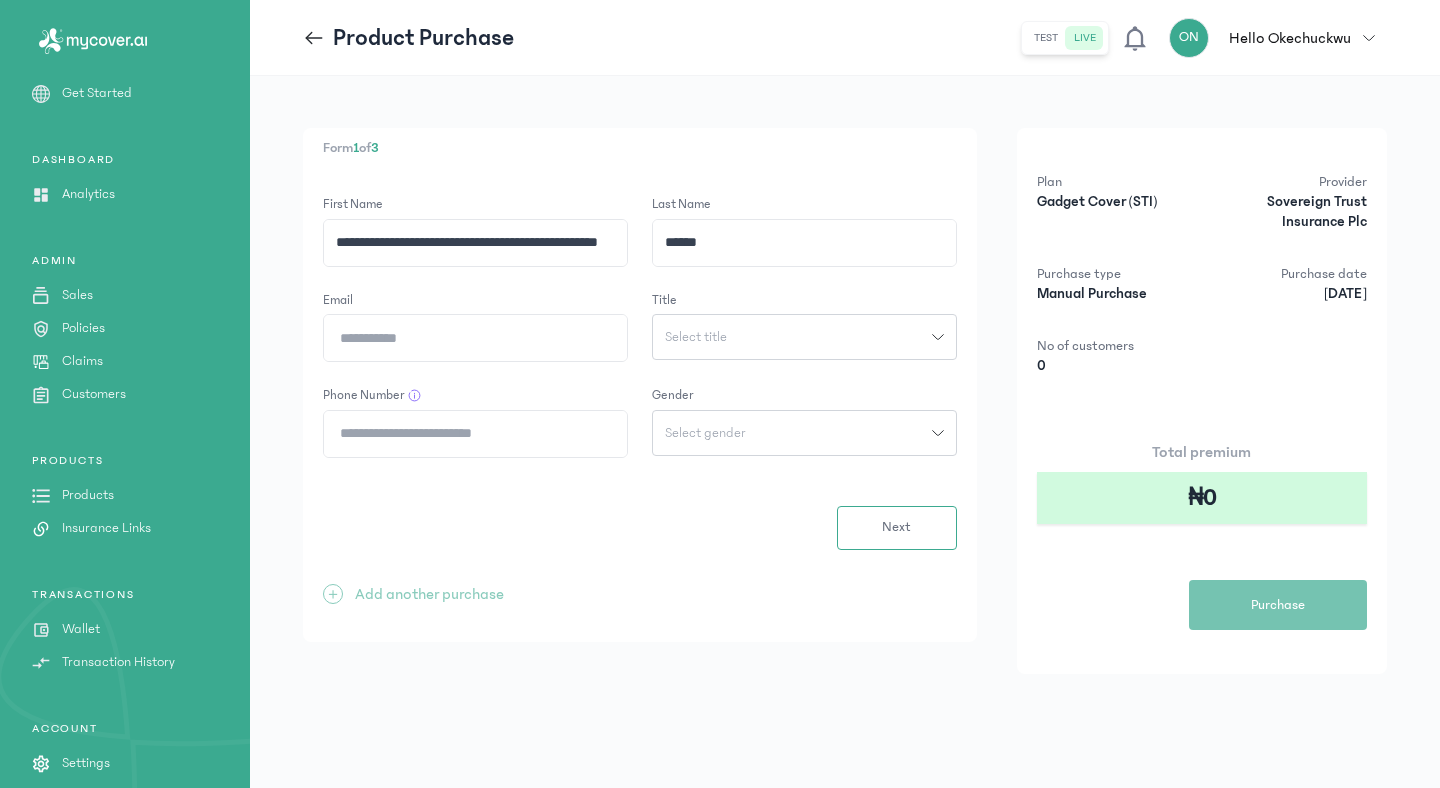 scroll, scrollTop: 0, scrollLeft: 66, axis: horizontal 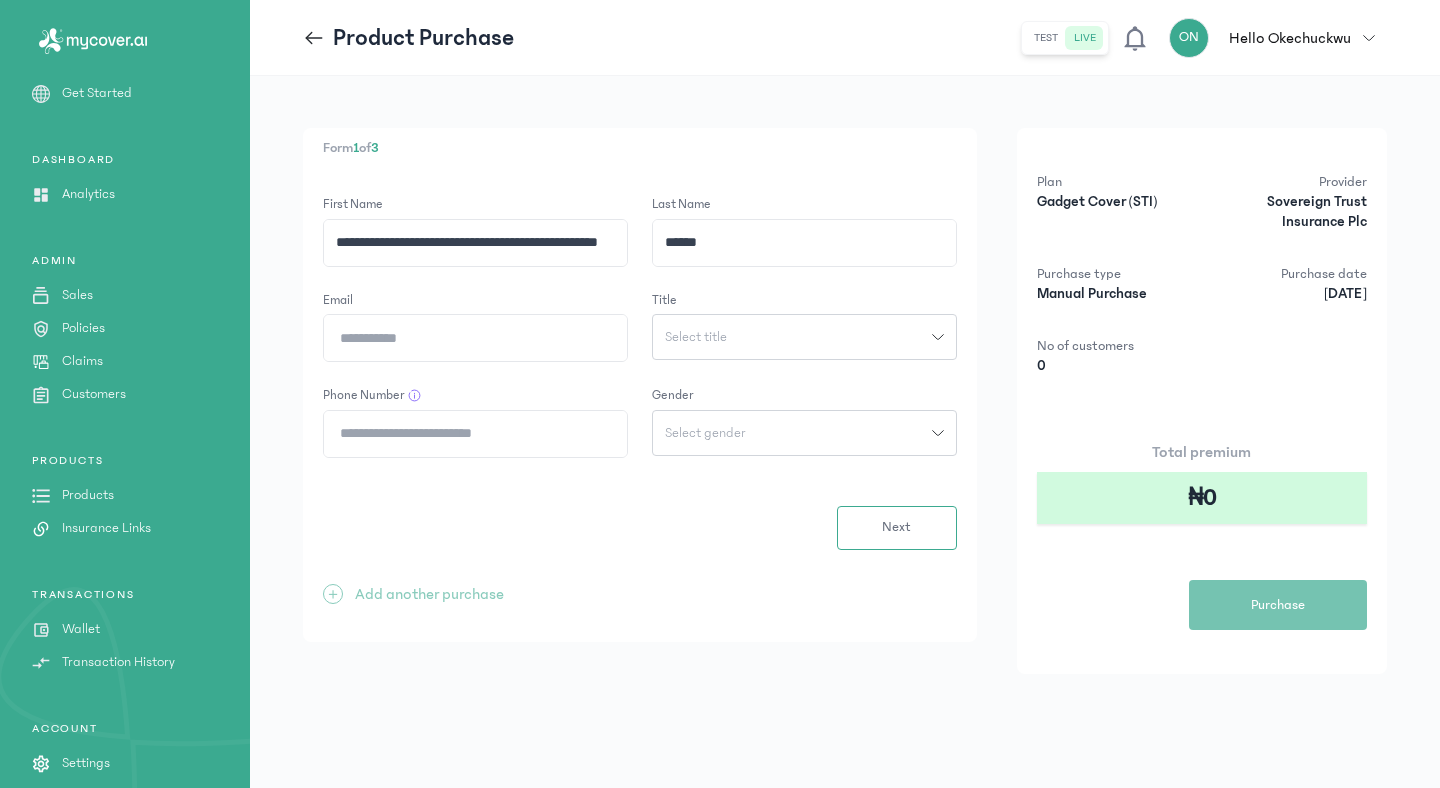 type on "******" 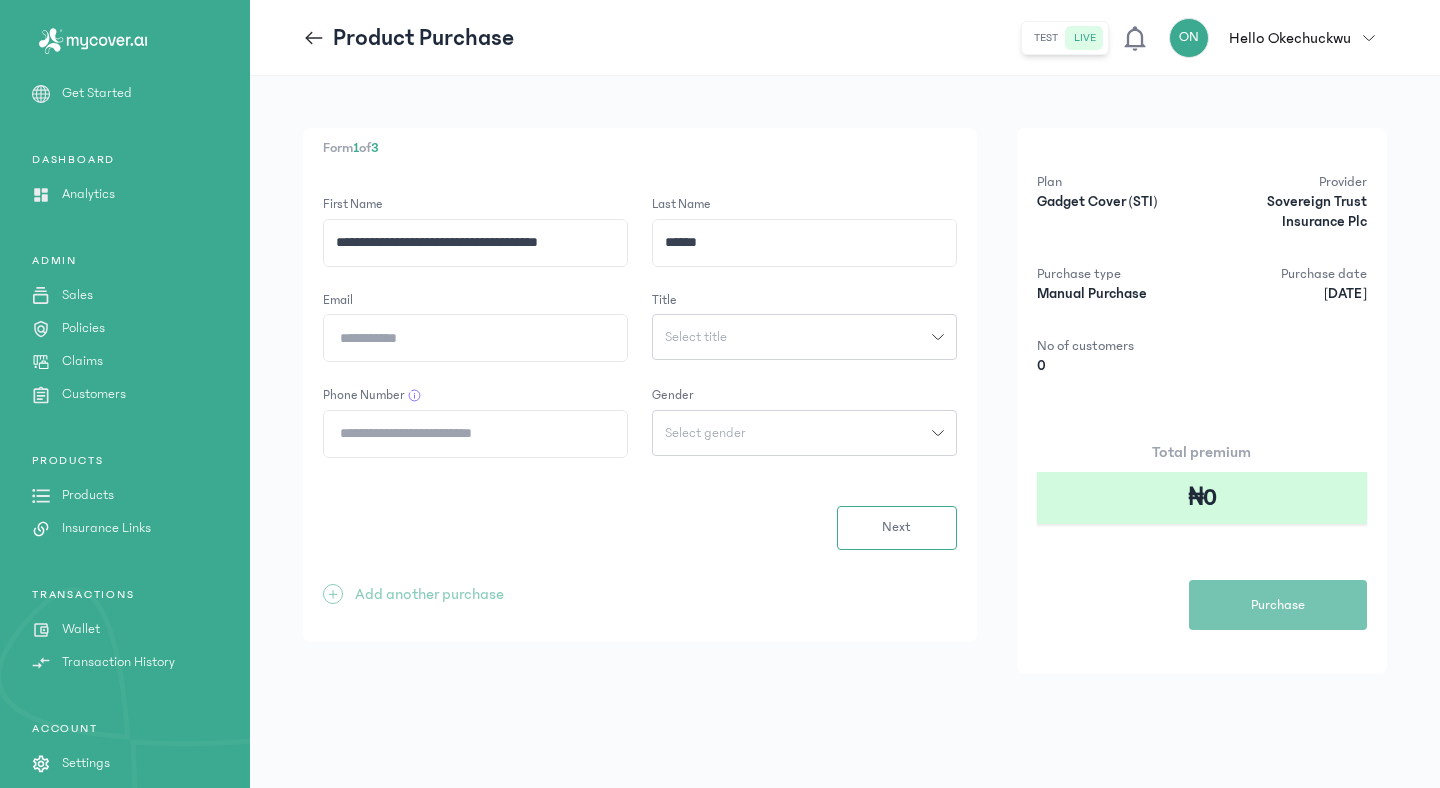 scroll, scrollTop: 0, scrollLeft: 0, axis: both 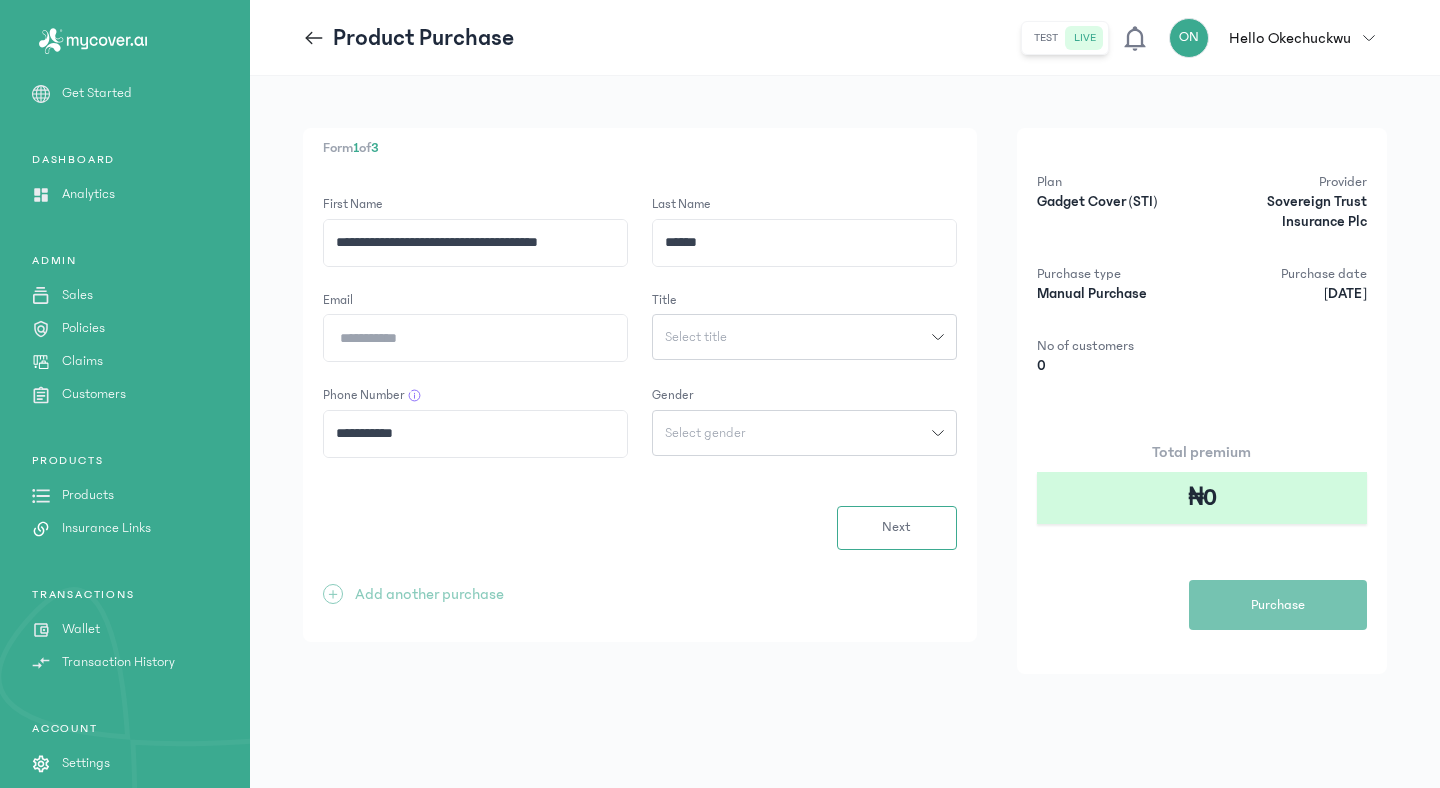 type on "**********" 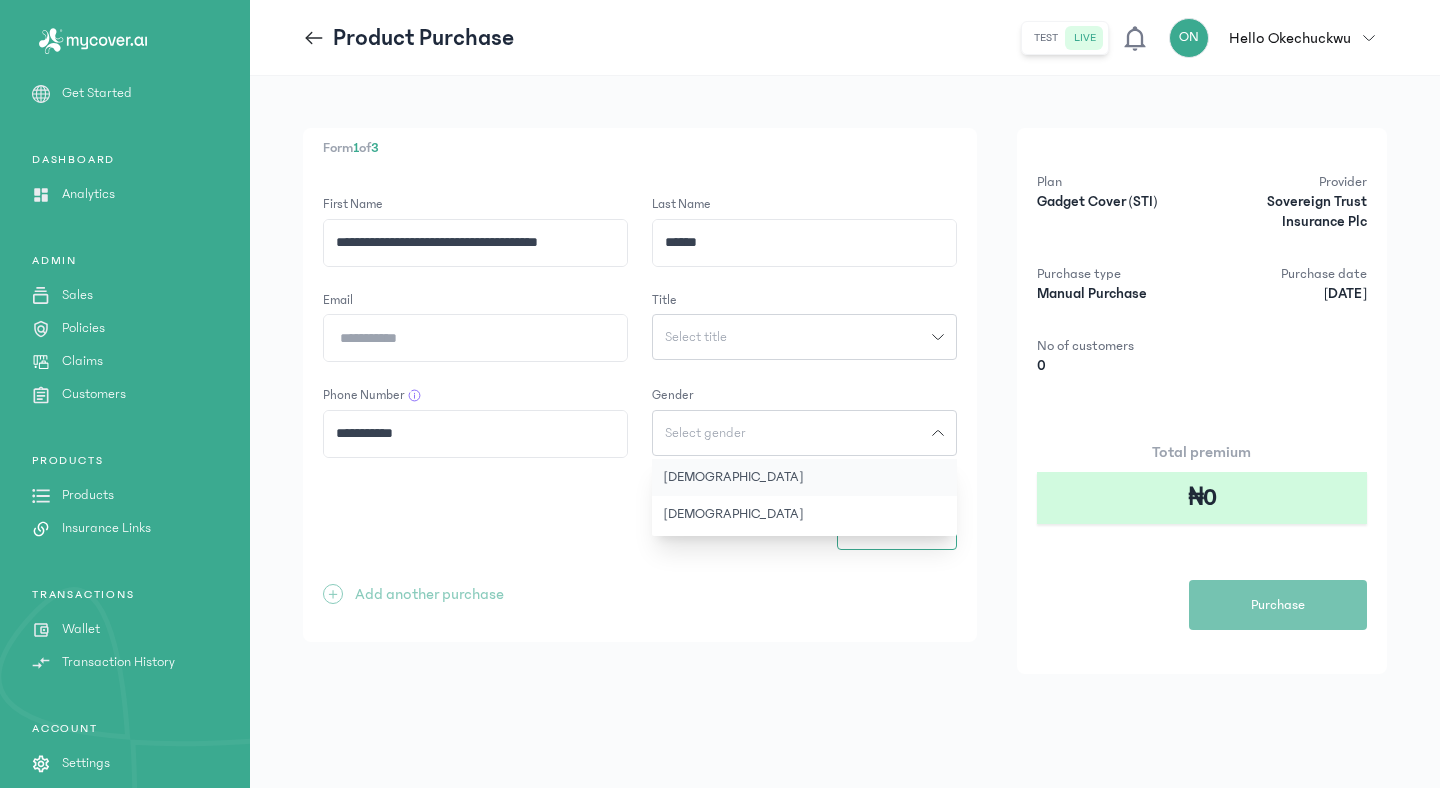 click on "[DEMOGRAPHIC_DATA]" 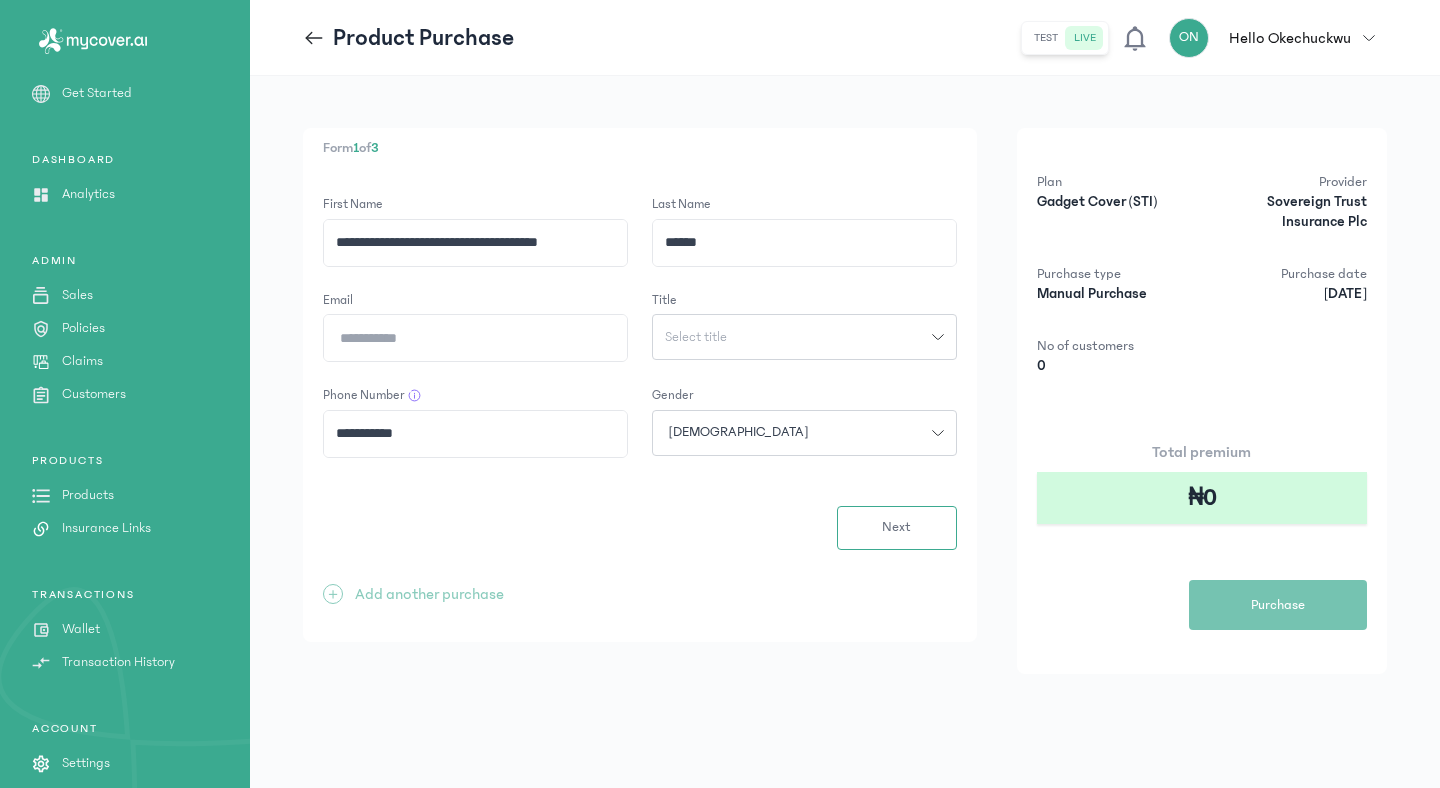 click on "Select title" 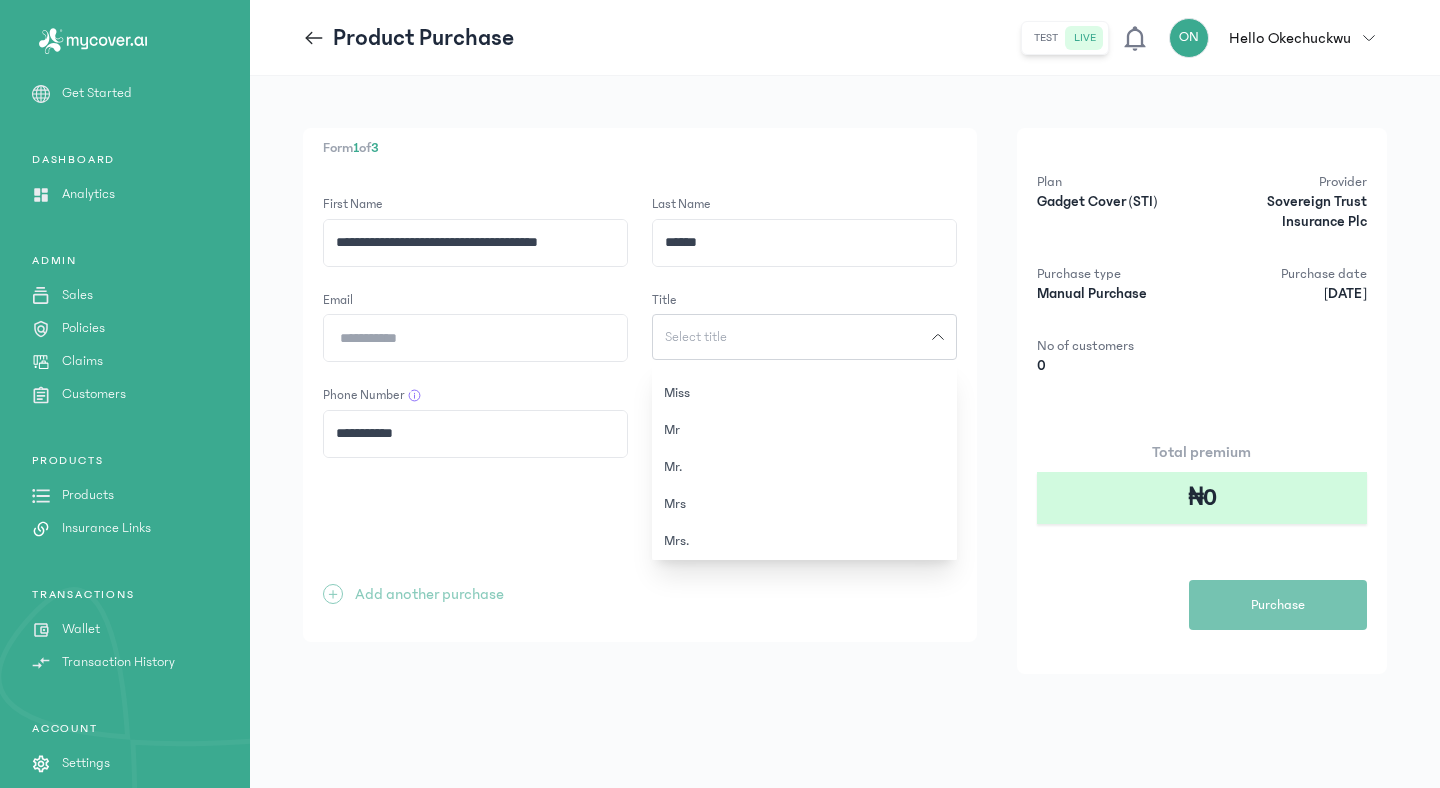 scroll, scrollTop: 435, scrollLeft: 0, axis: vertical 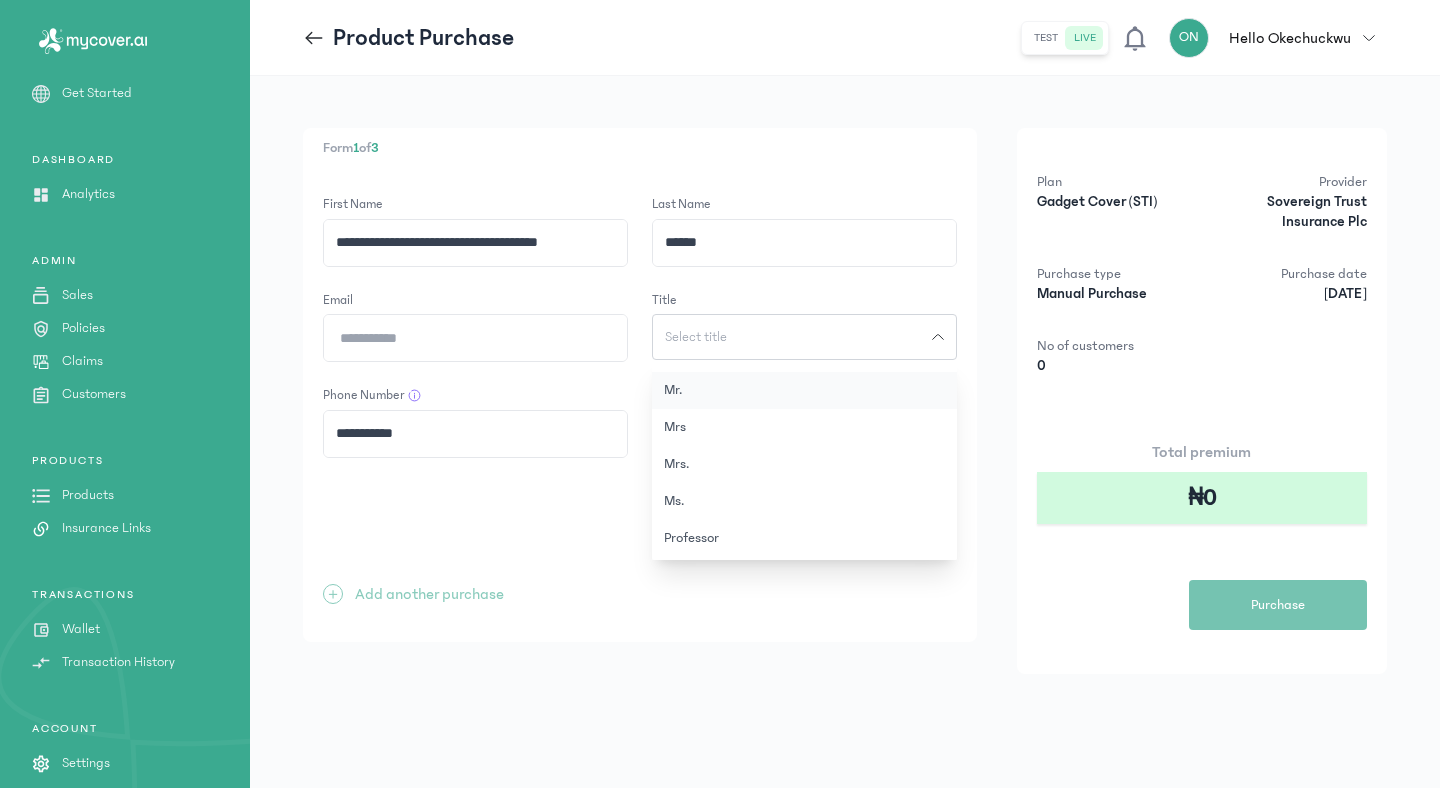 click on "Mr." 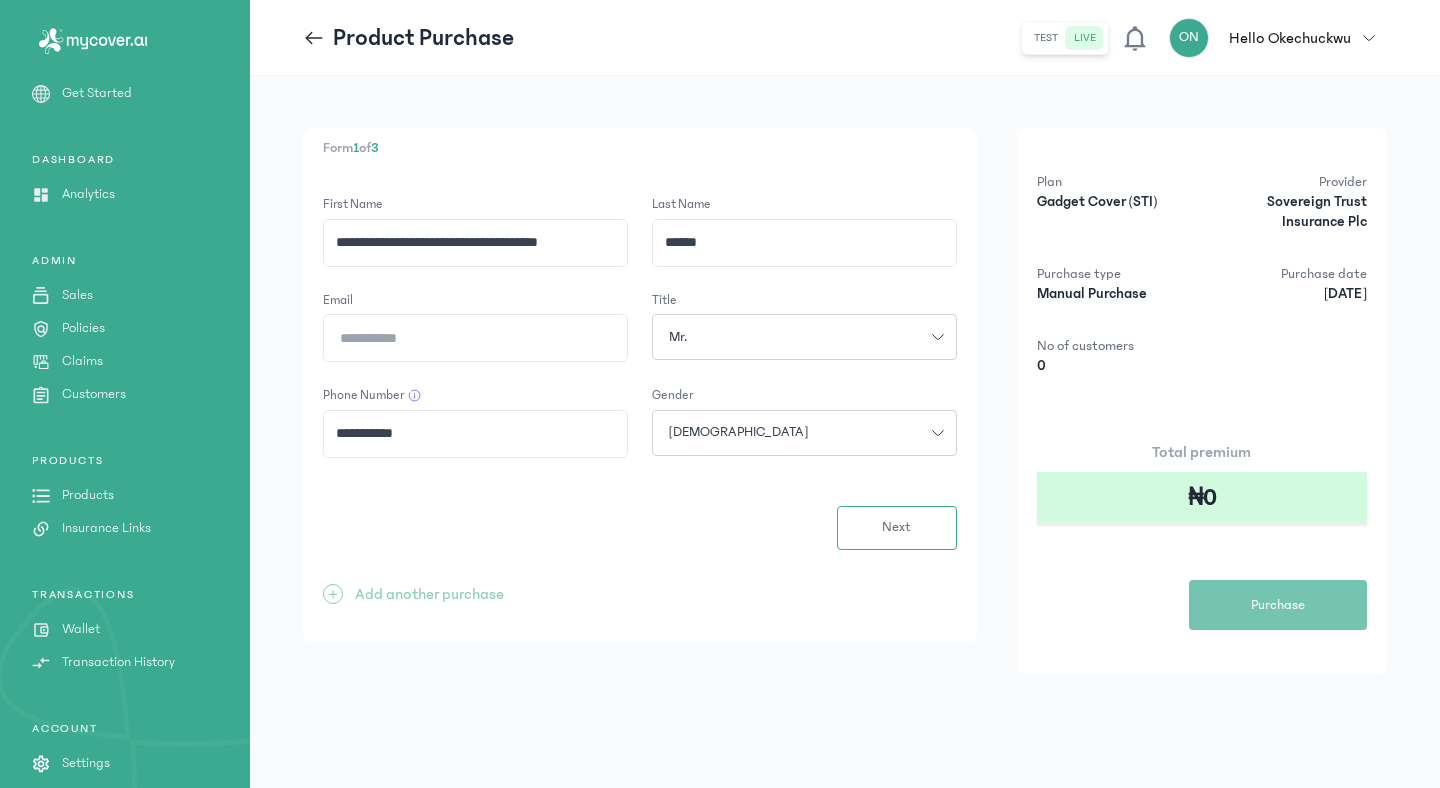 drag, startPoint x: 386, startPoint y: 248, endPoint x: 513, endPoint y: 110, distance: 187.54466 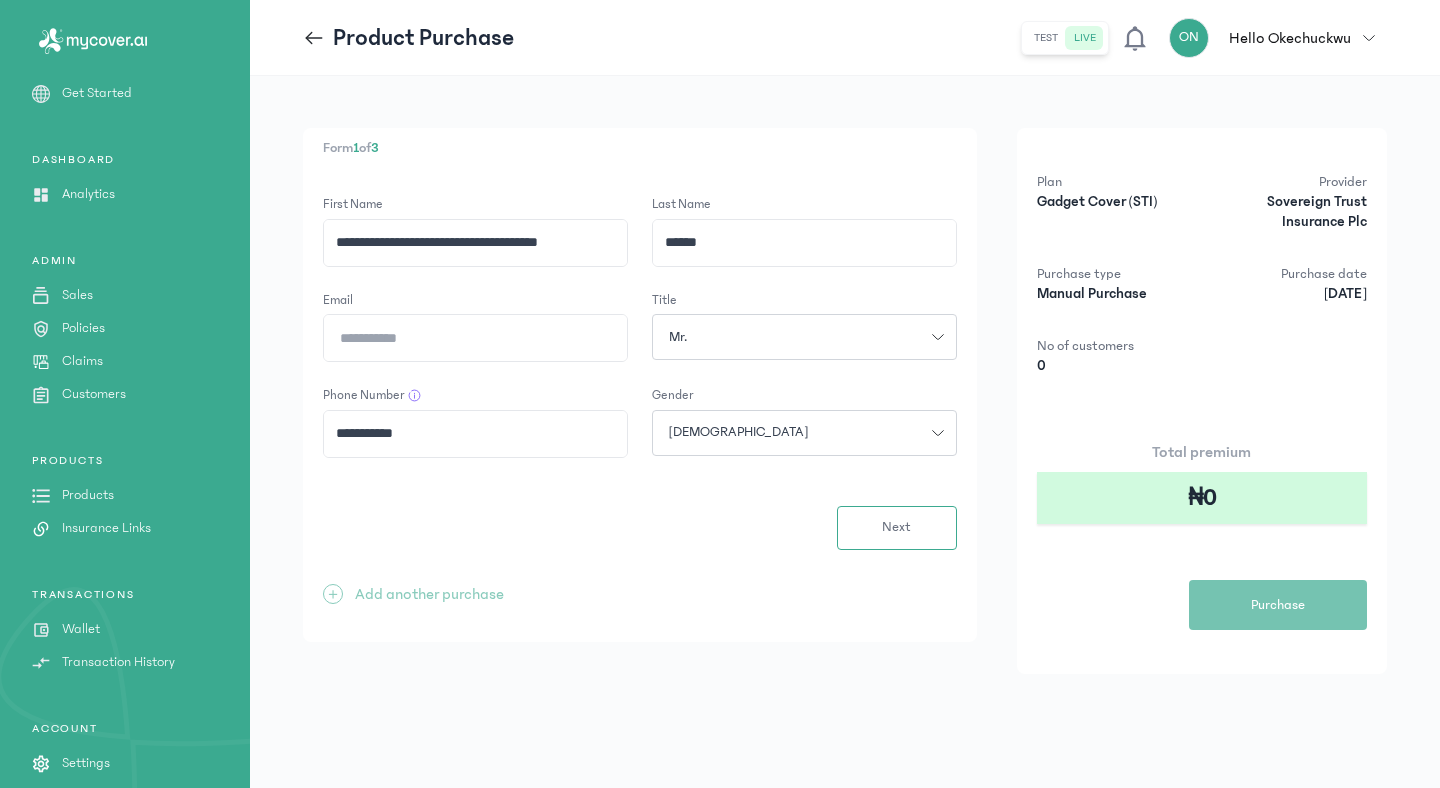 click on "**********" at bounding box center (845, 432) 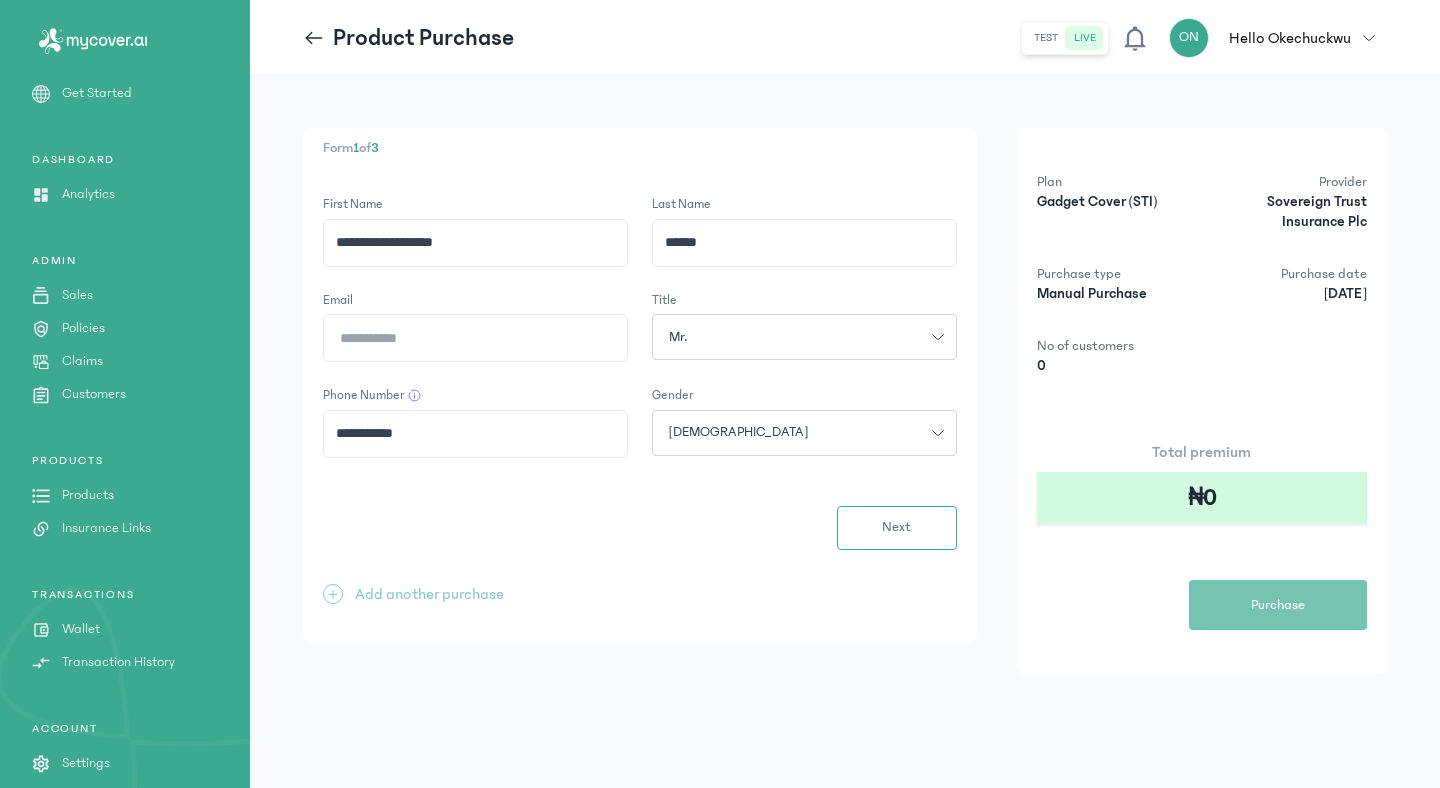 drag, startPoint x: 379, startPoint y: 244, endPoint x: 493, endPoint y: 255, distance: 114.52947 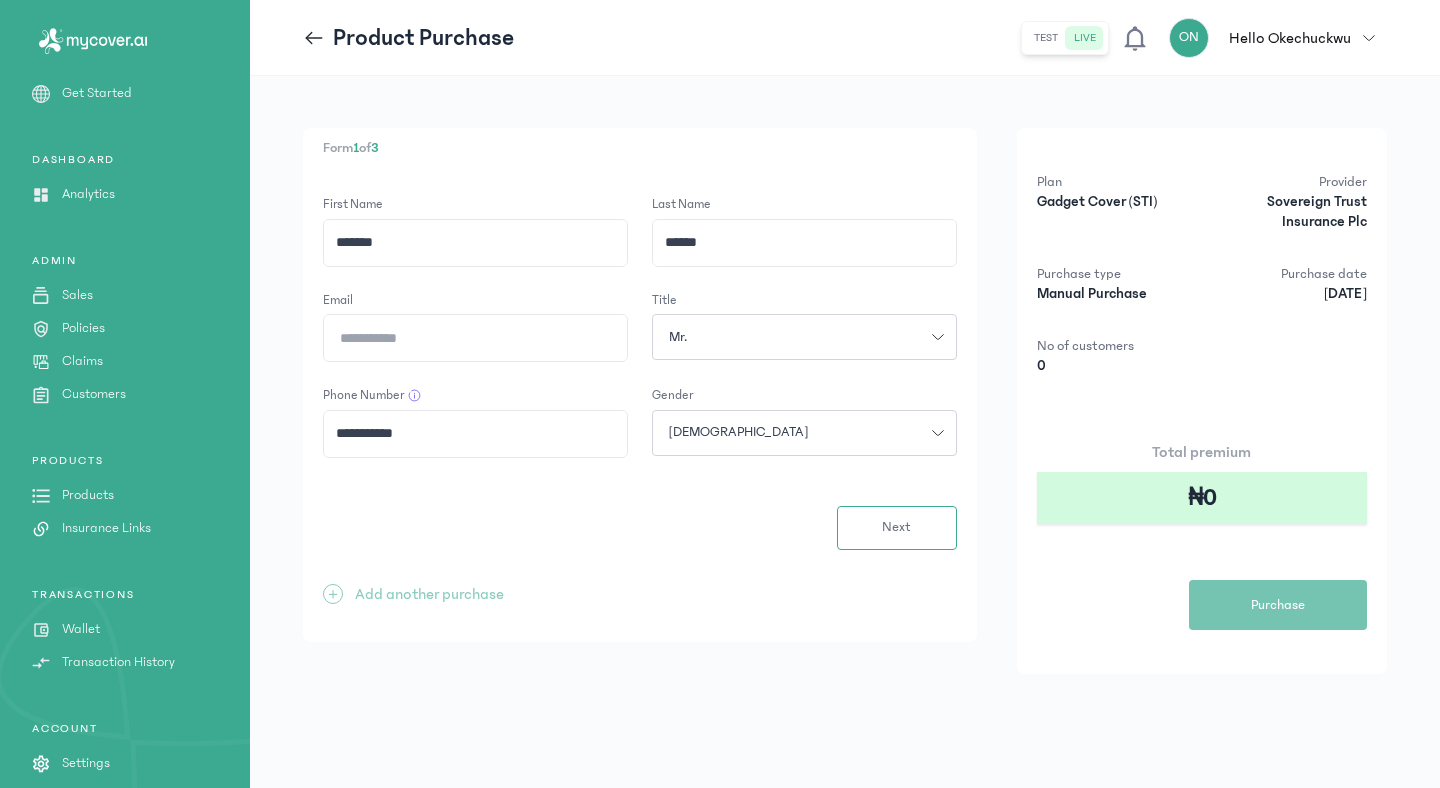 type on "*******" 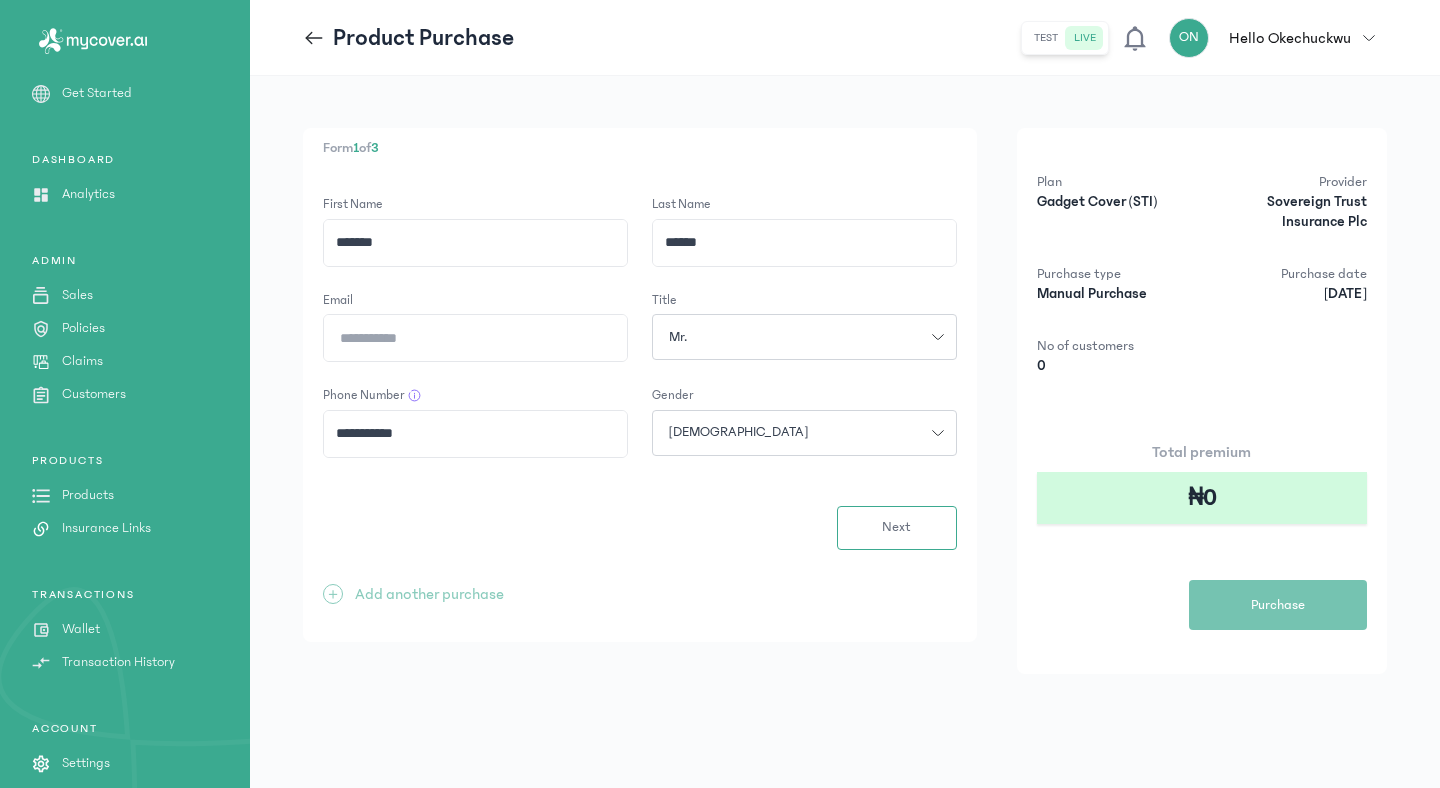 click on "Email" 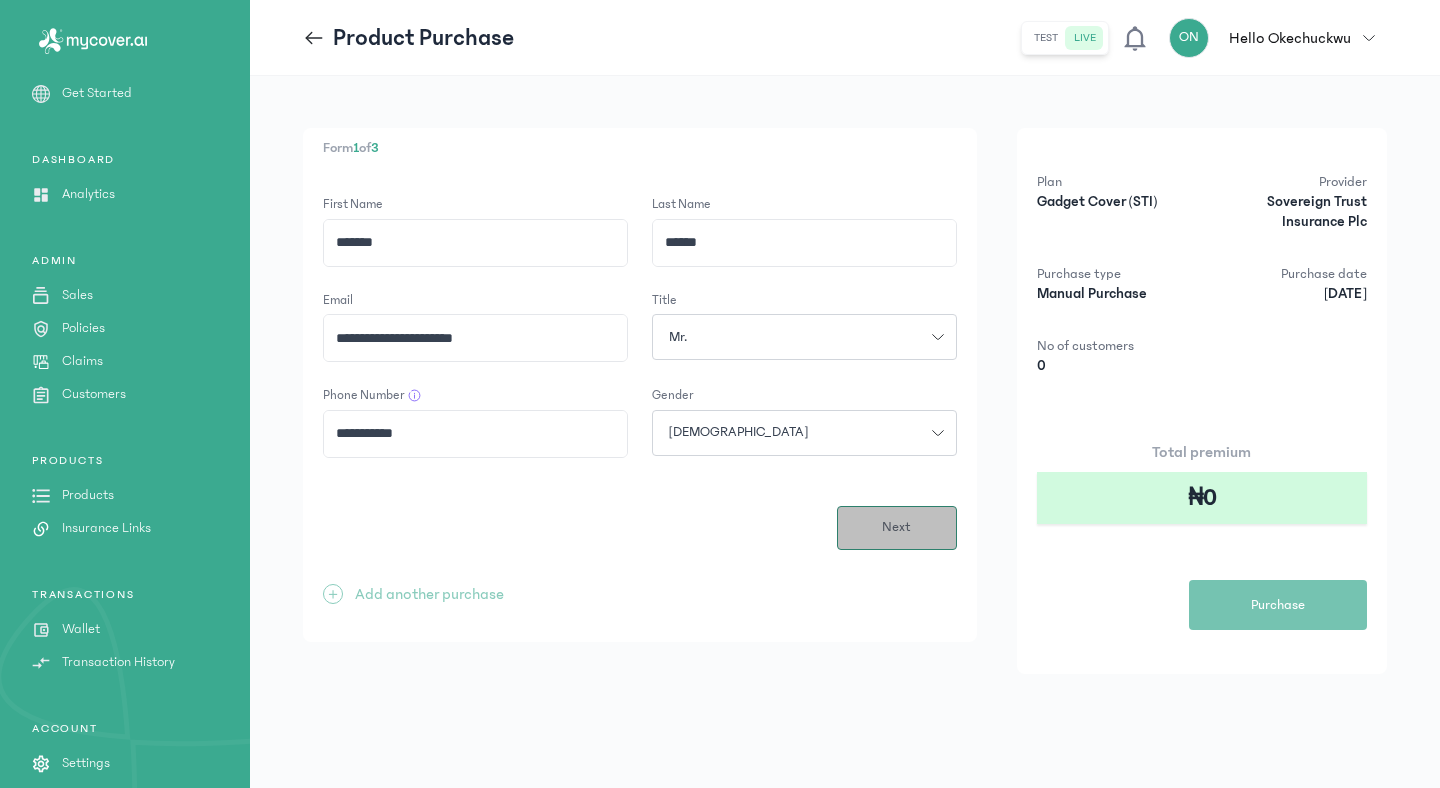 type on "**********" 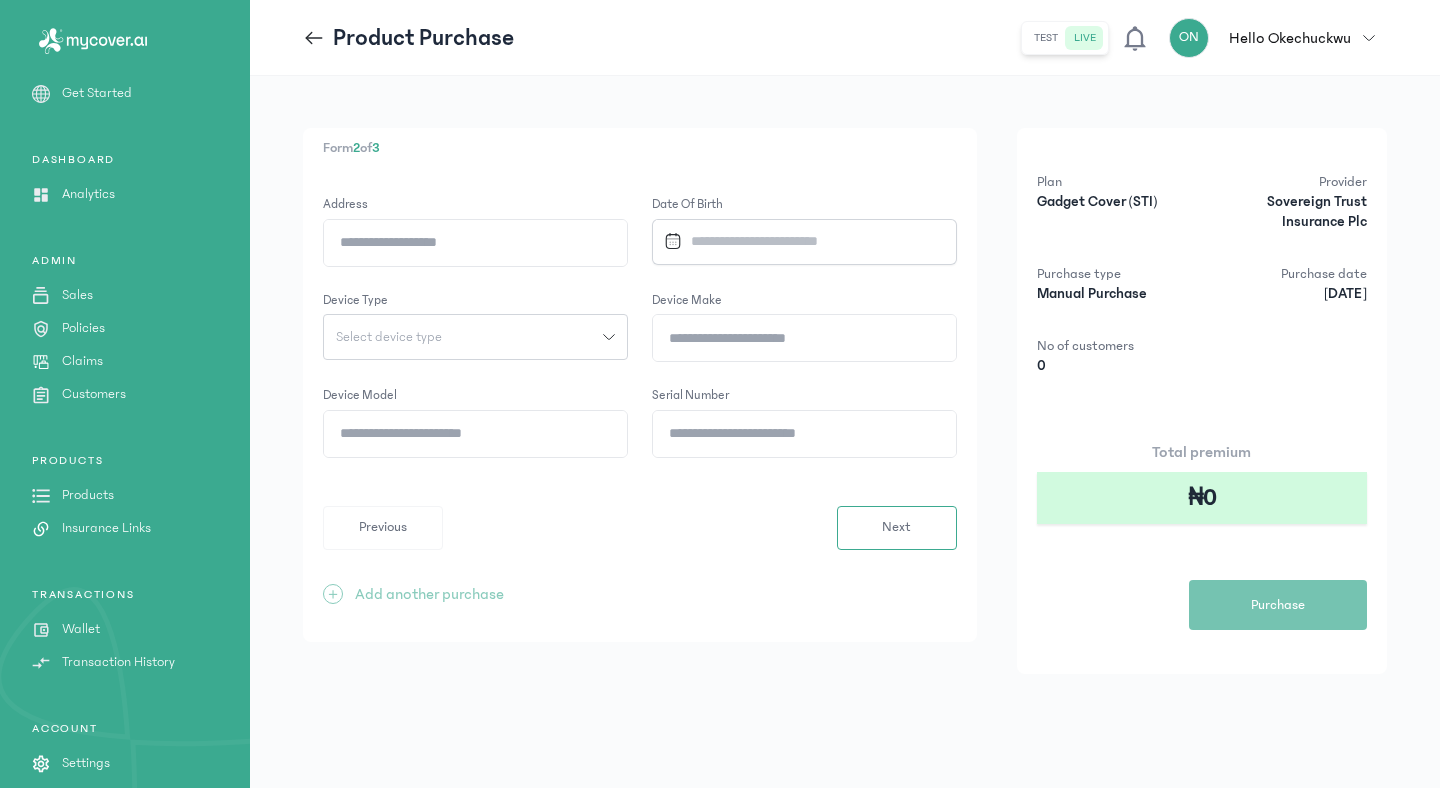 click on "Address" 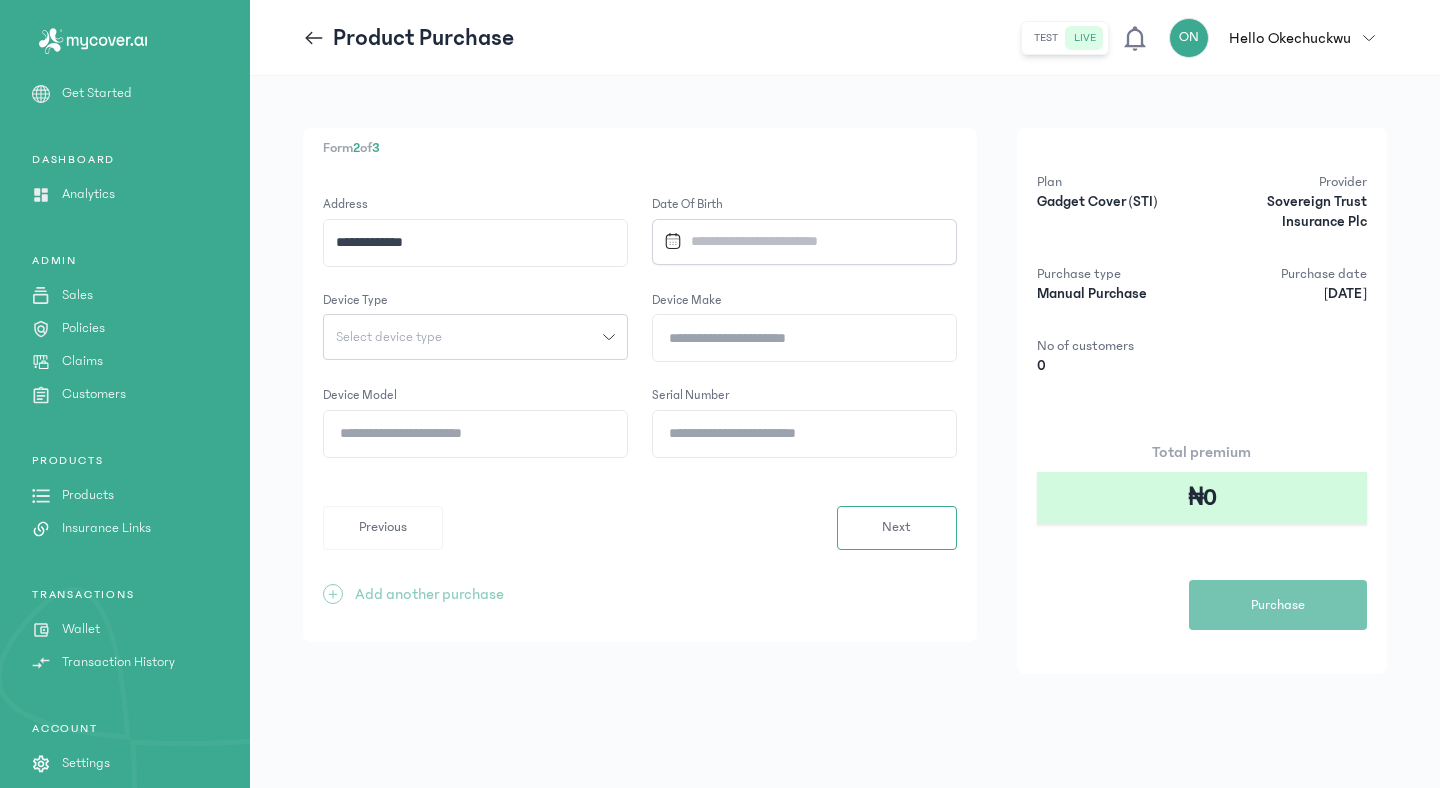 type on "**********" 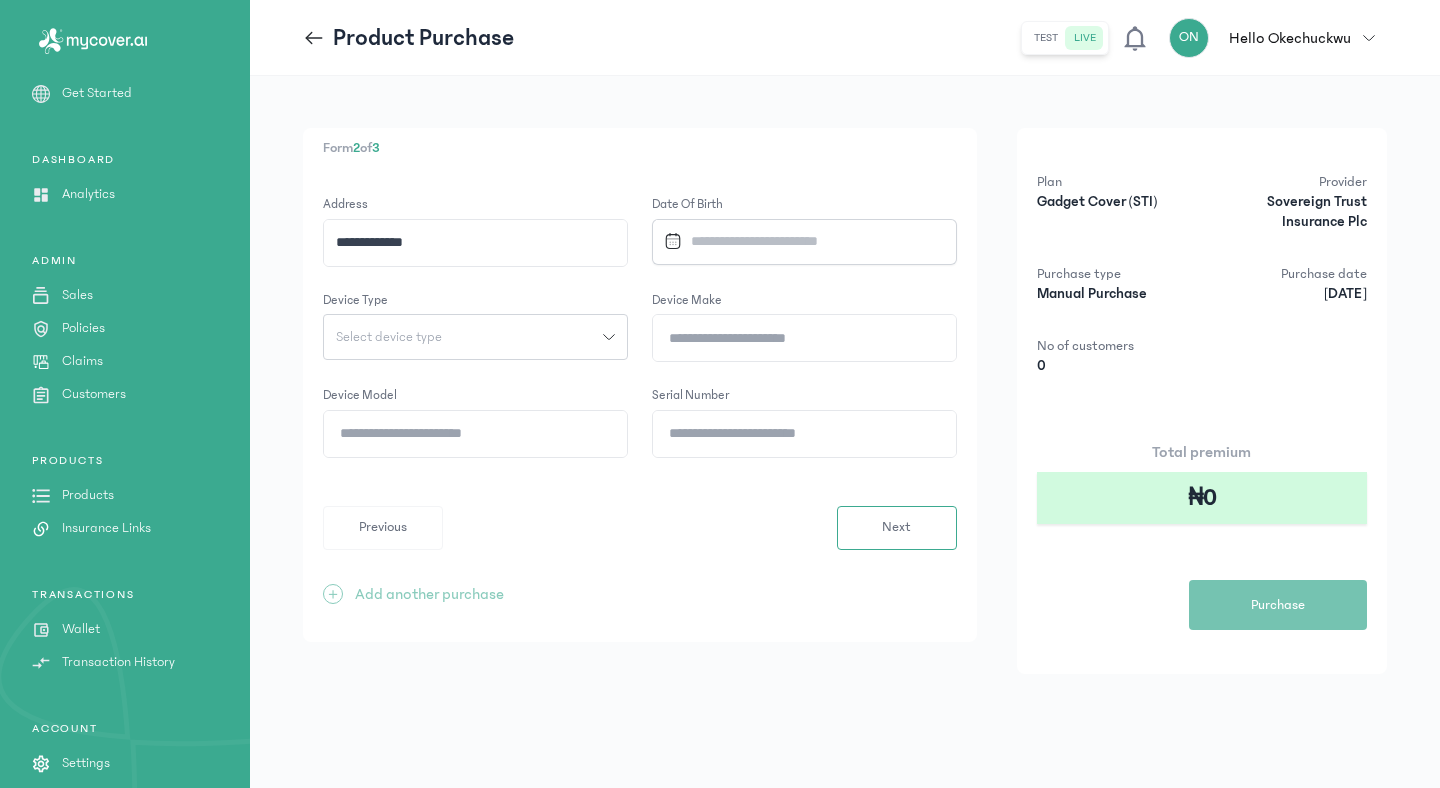 click on "Next" at bounding box center (897, 528) 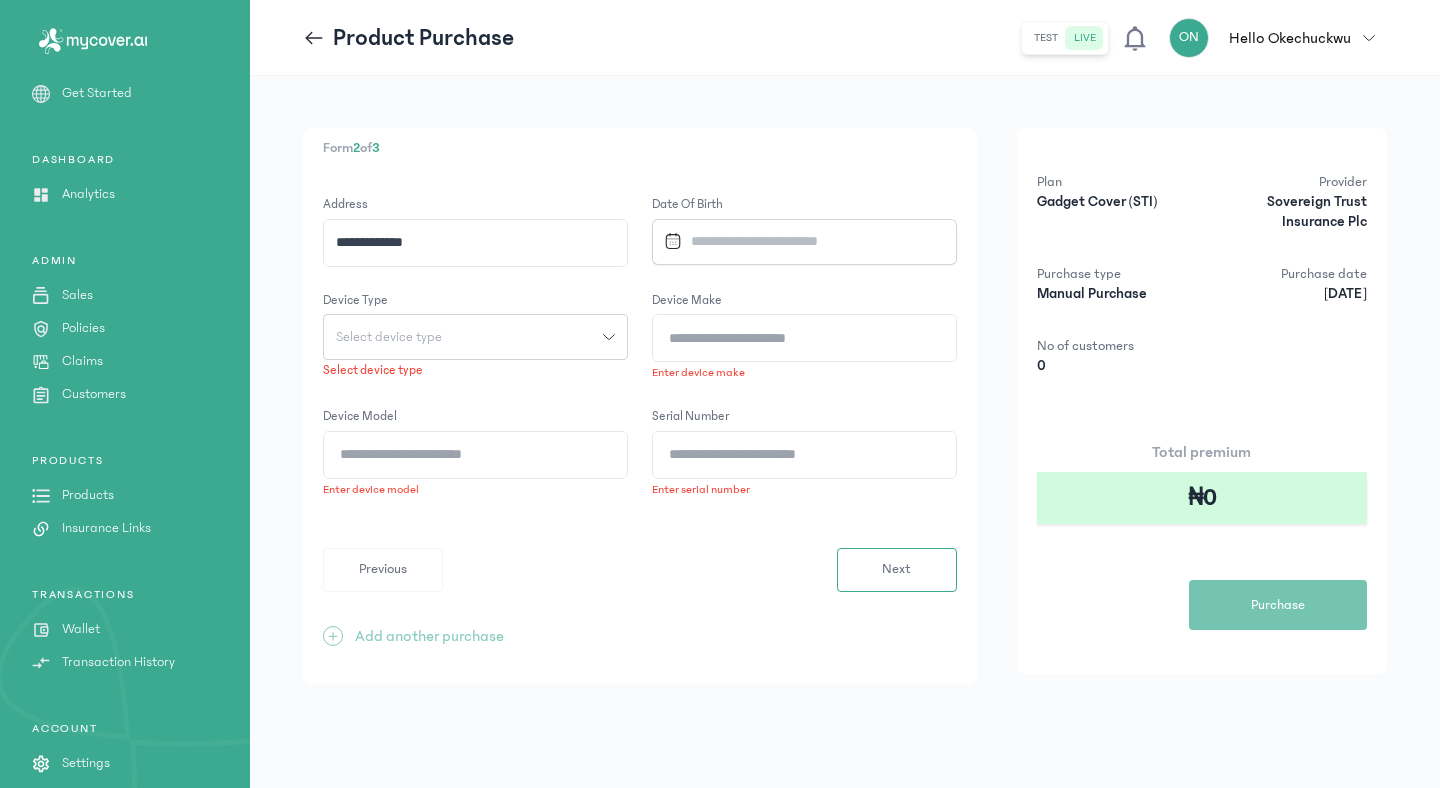 click at bounding box center [796, 241] 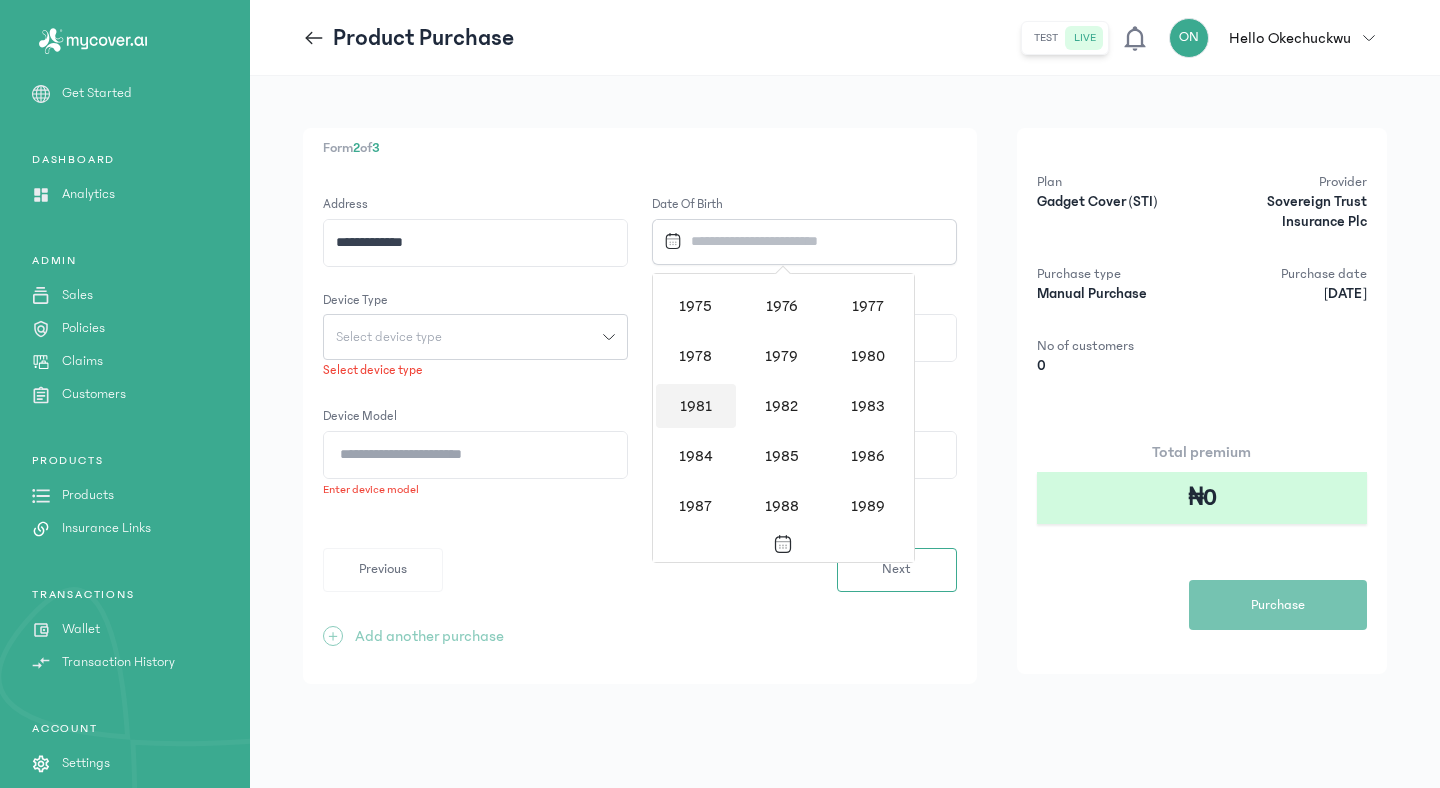 scroll, scrollTop: 1267, scrollLeft: 0, axis: vertical 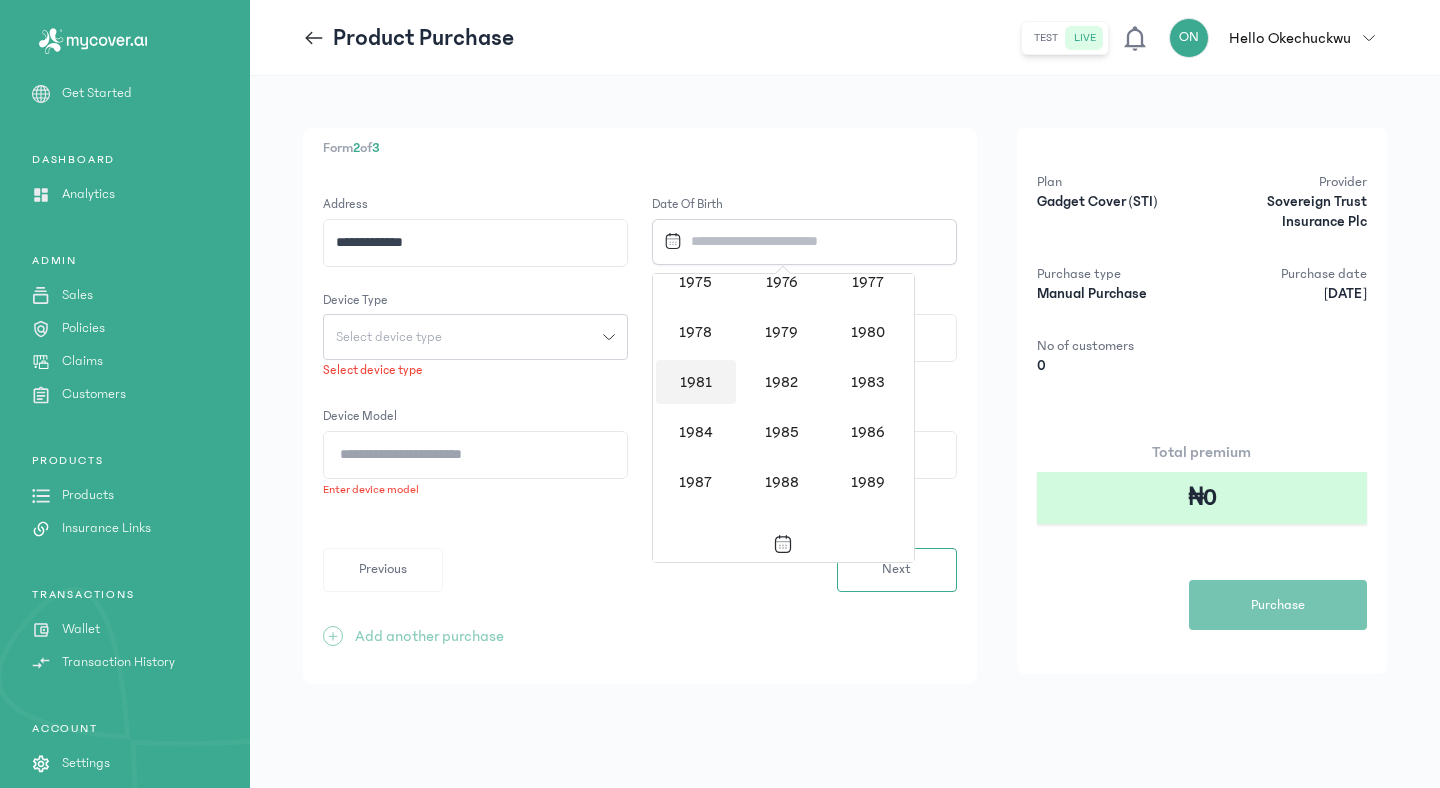 click on "1981" at bounding box center (696, 382) 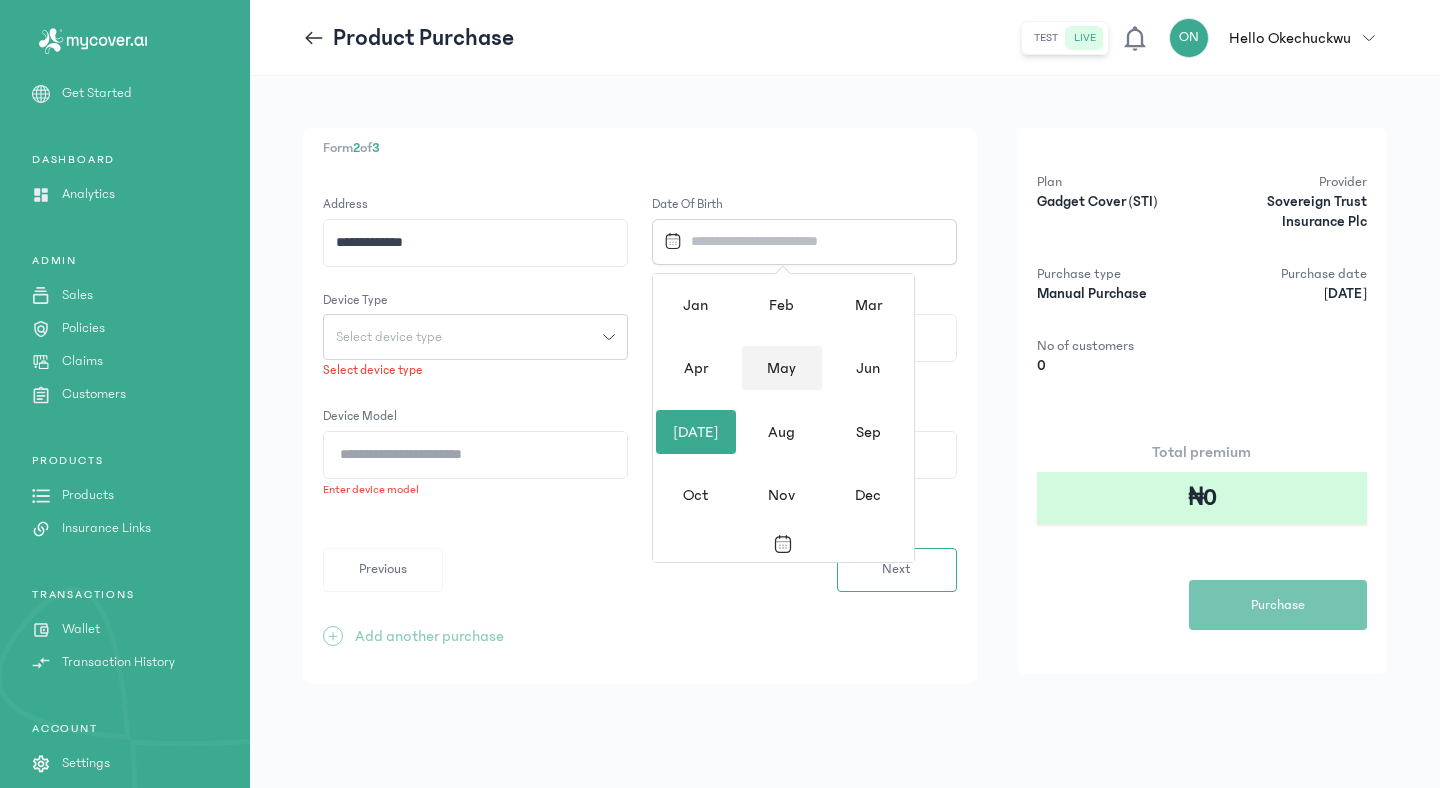 click on "May" at bounding box center [782, 368] 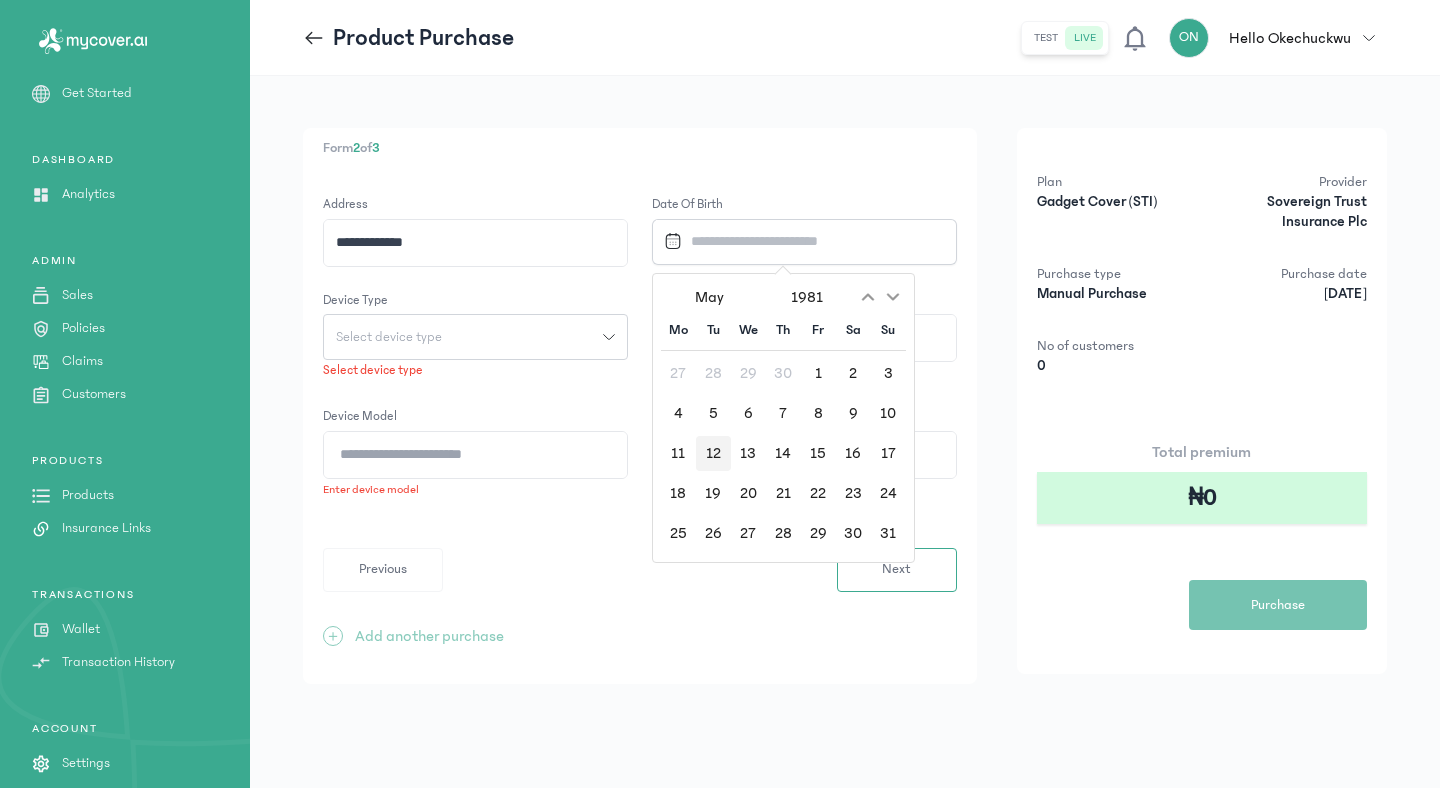 click on "12" at bounding box center [713, 453] 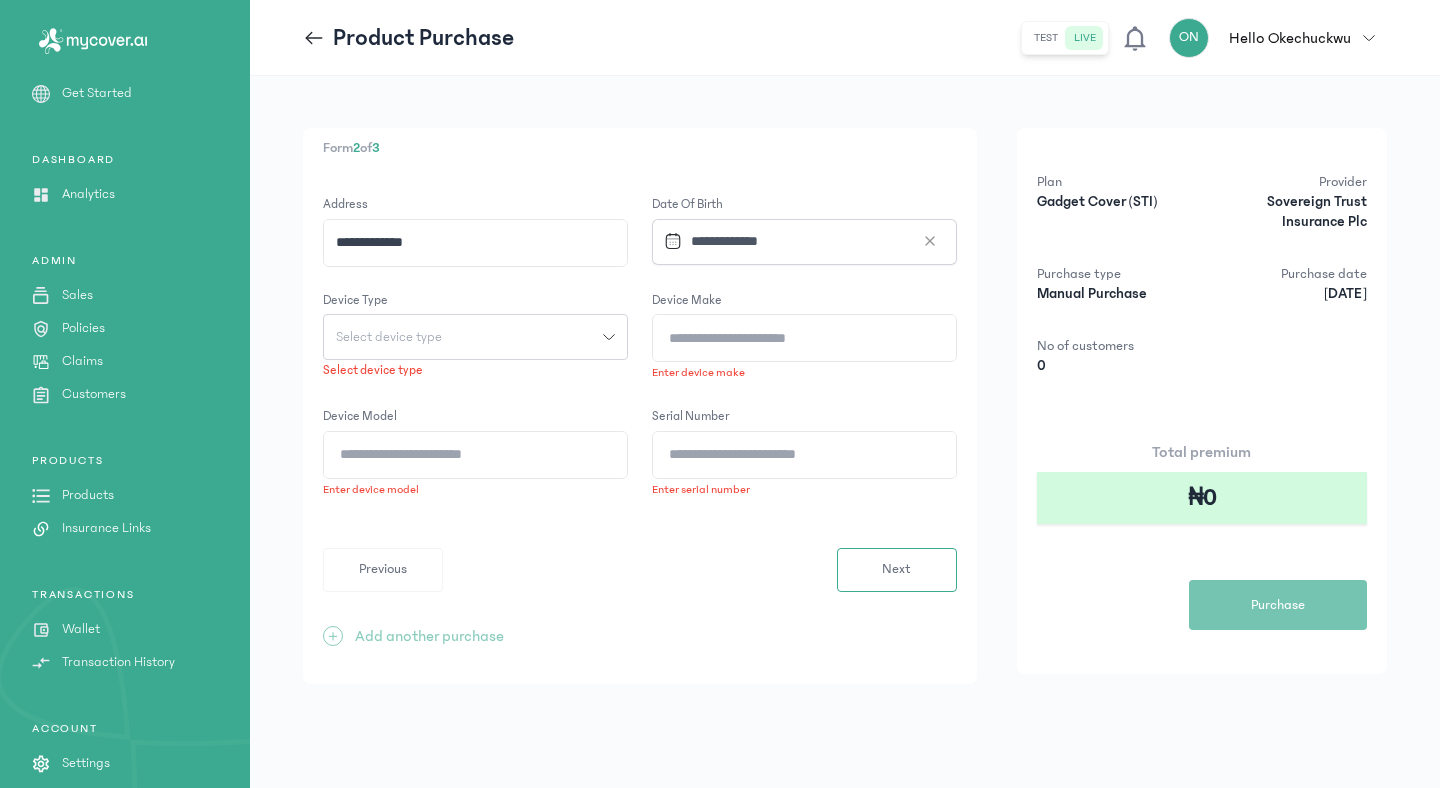 click 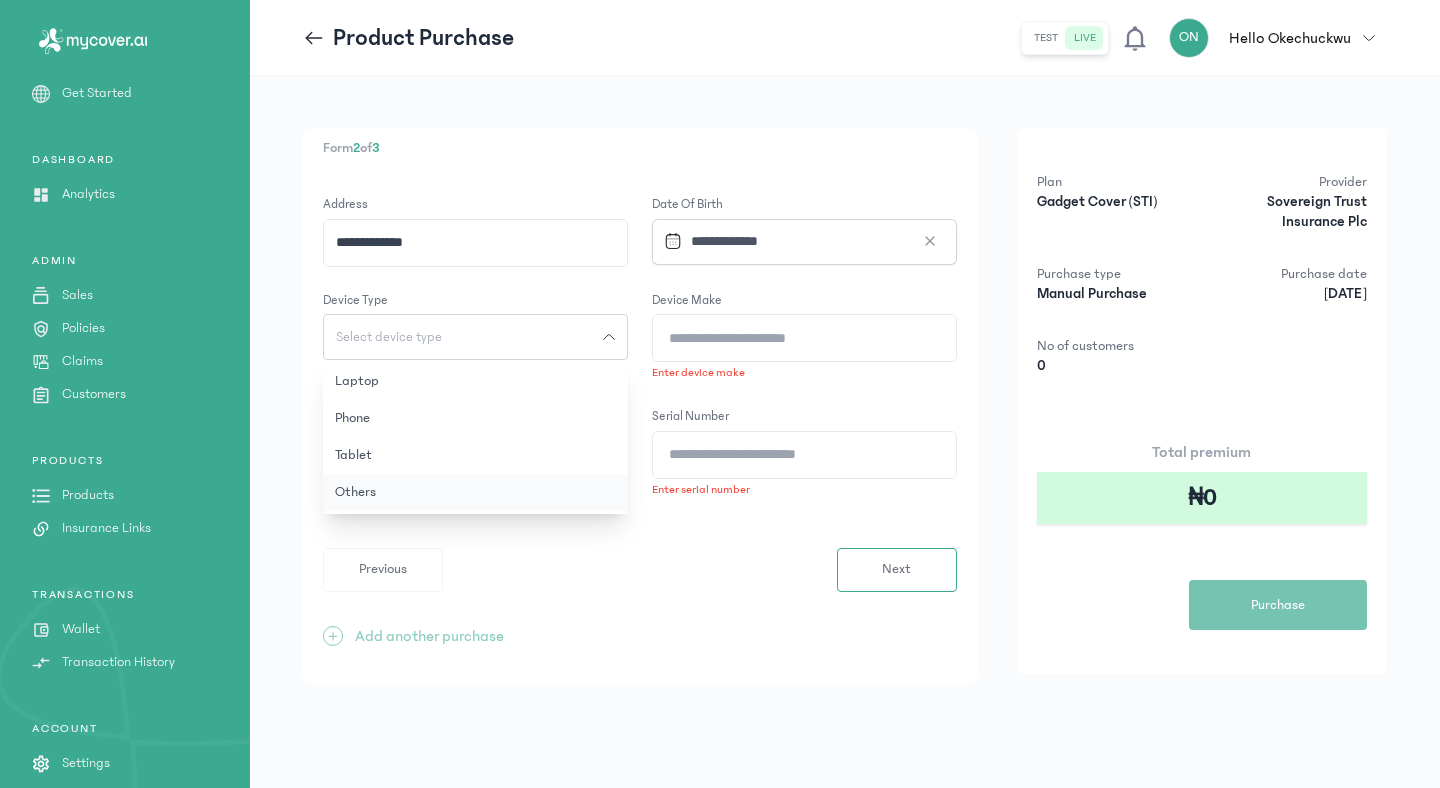 click on "Others" 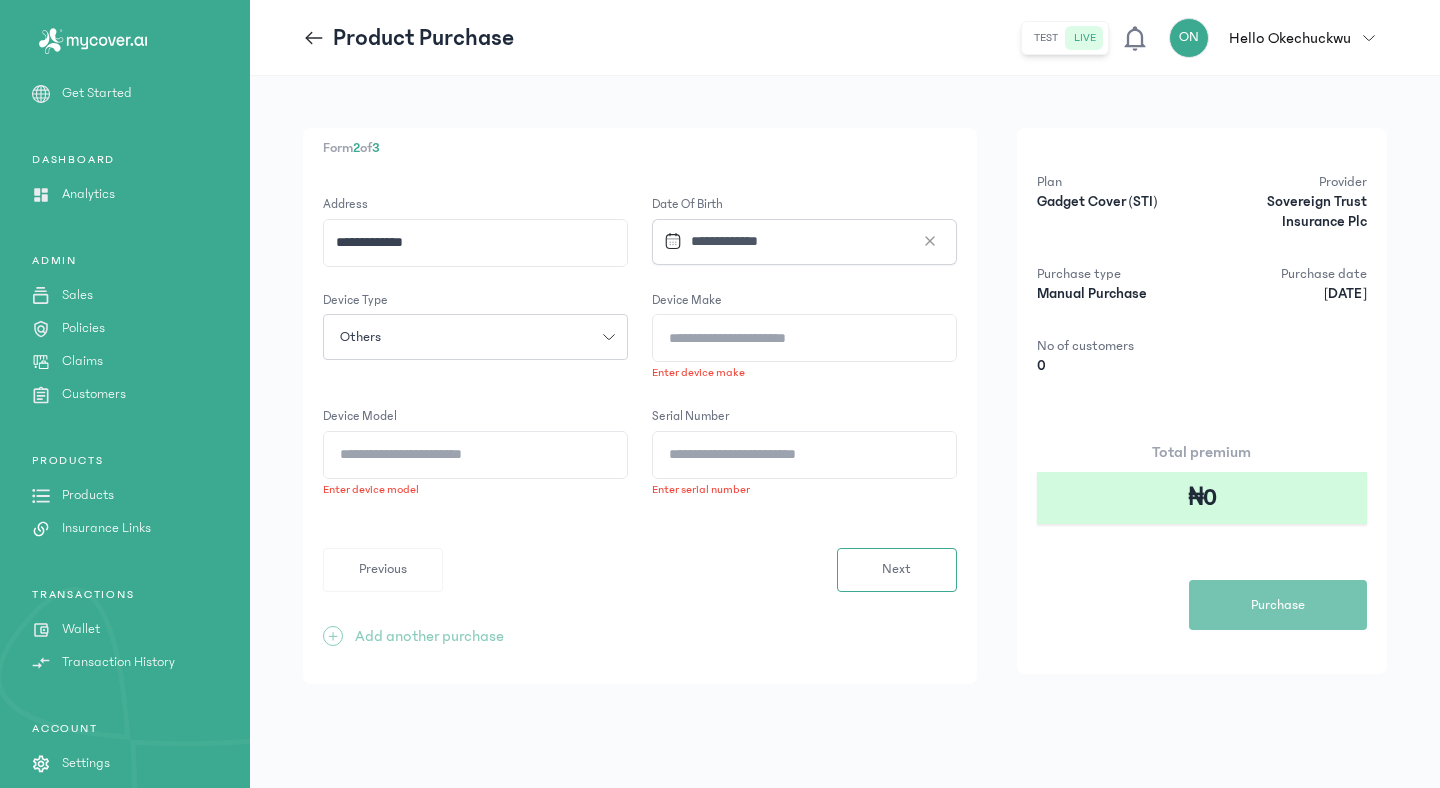 click on "Others" at bounding box center (463, 337) 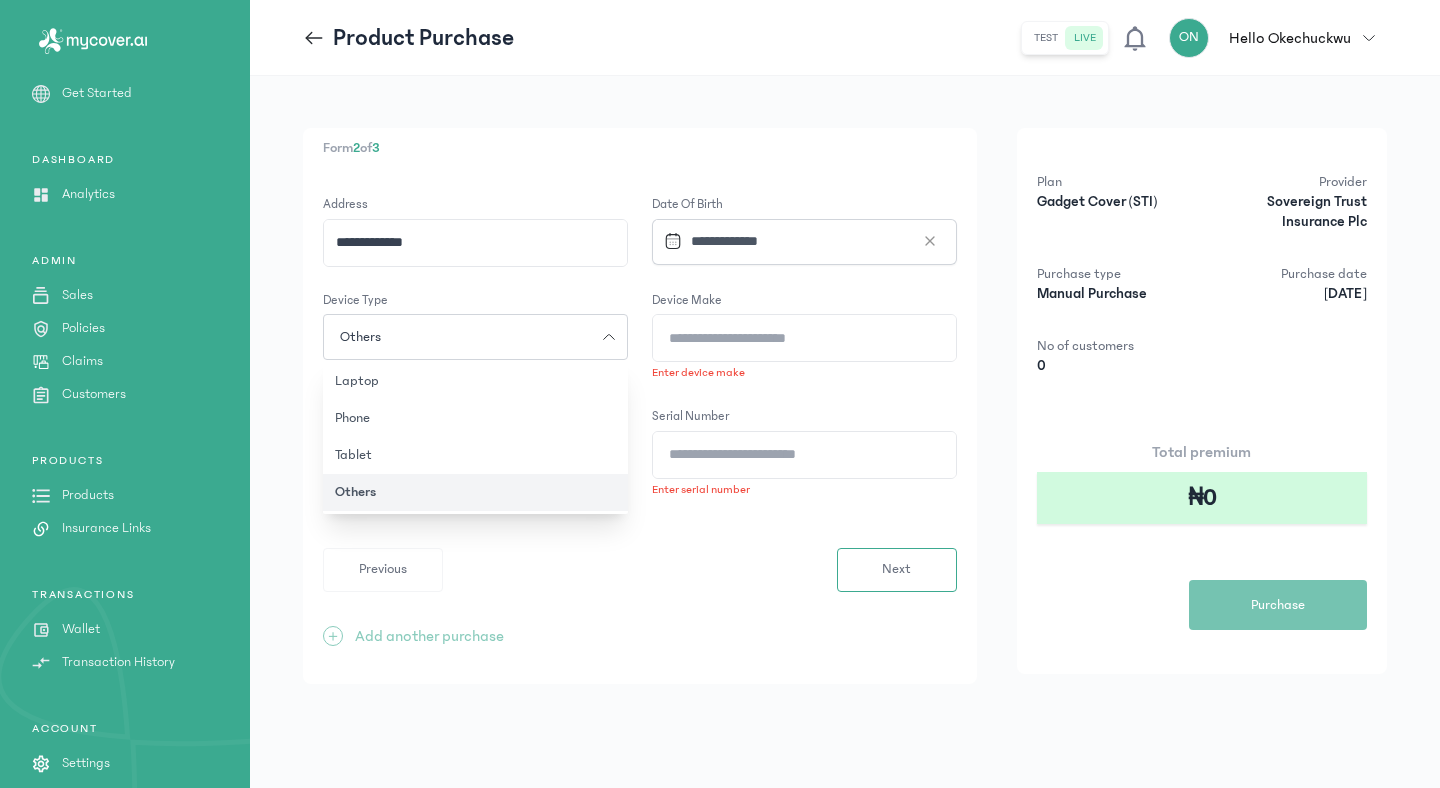 click on "**********" at bounding box center (640, 406) 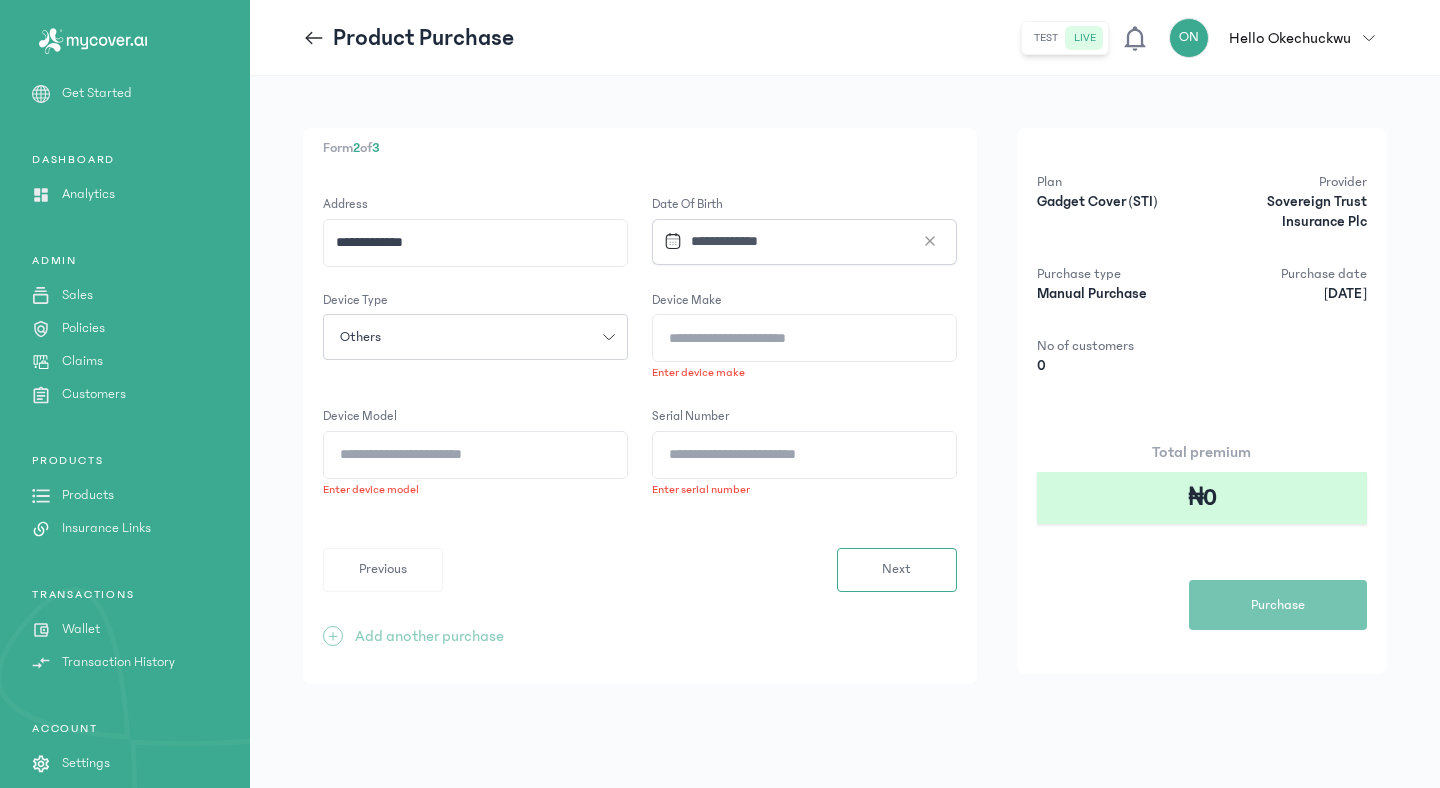 click on "Device Make" 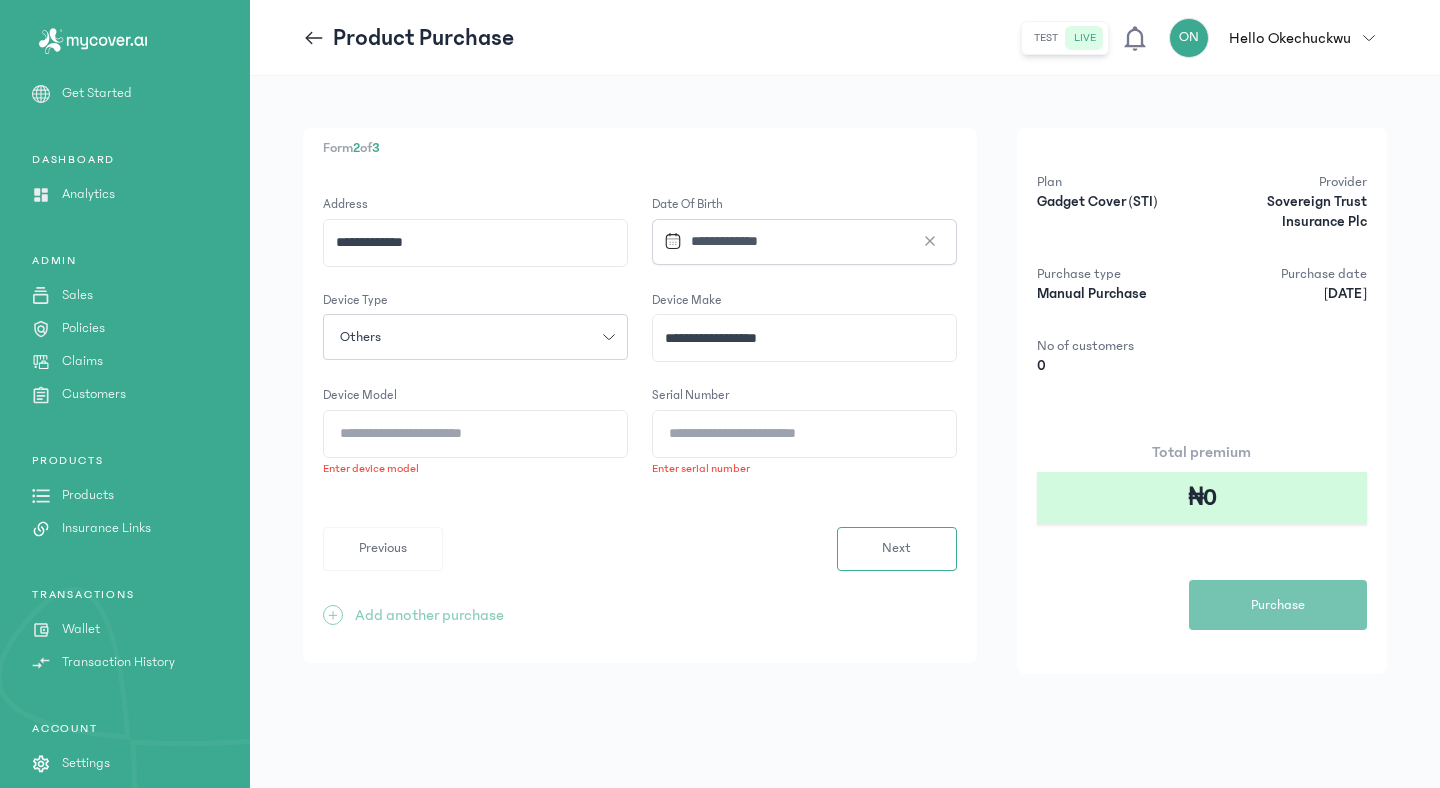 drag, startPoint x: 710, startPoint y: 338, endPoint x: 856, endPoint y: 127, distance: 256.58722 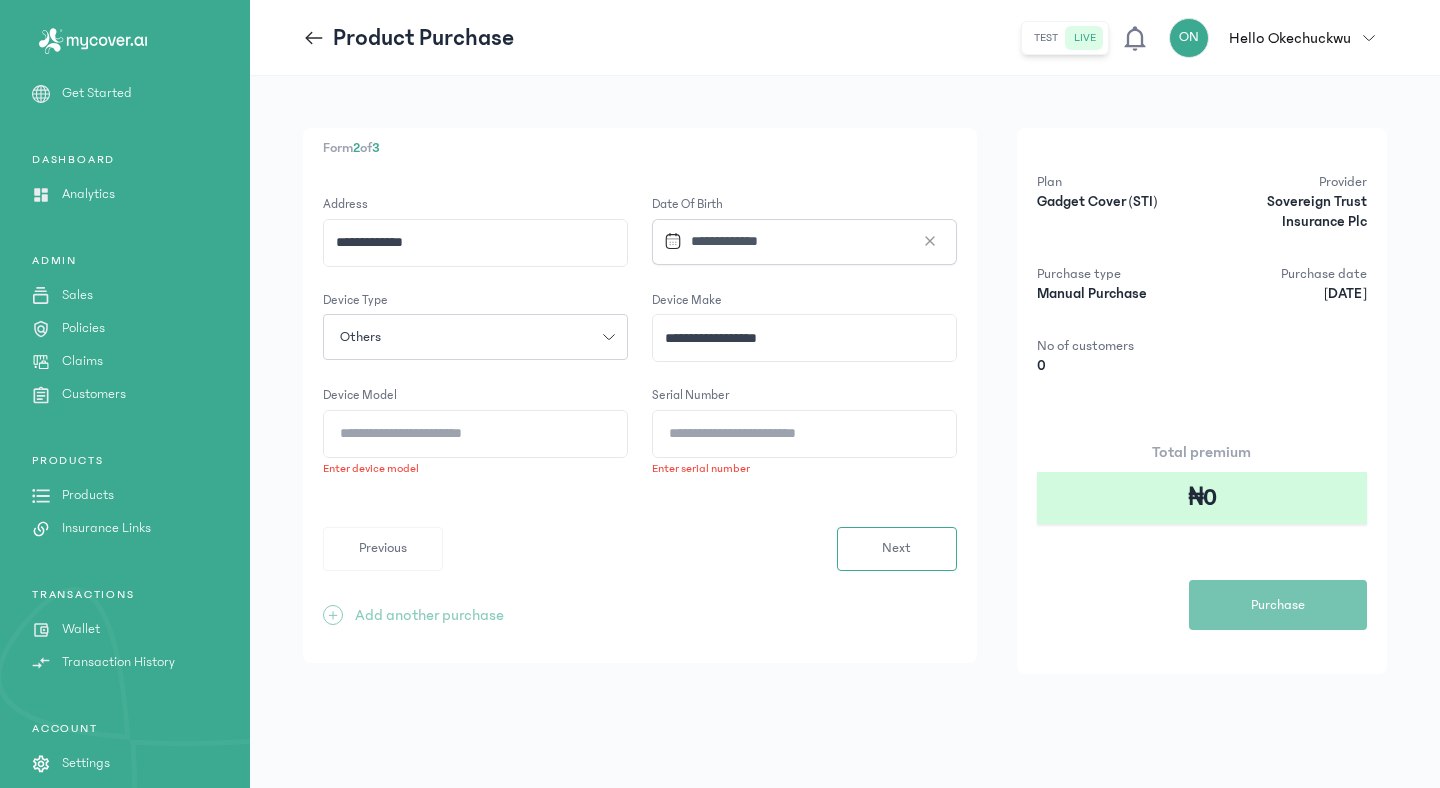 click on "**********" at bounding box center [640, 395] 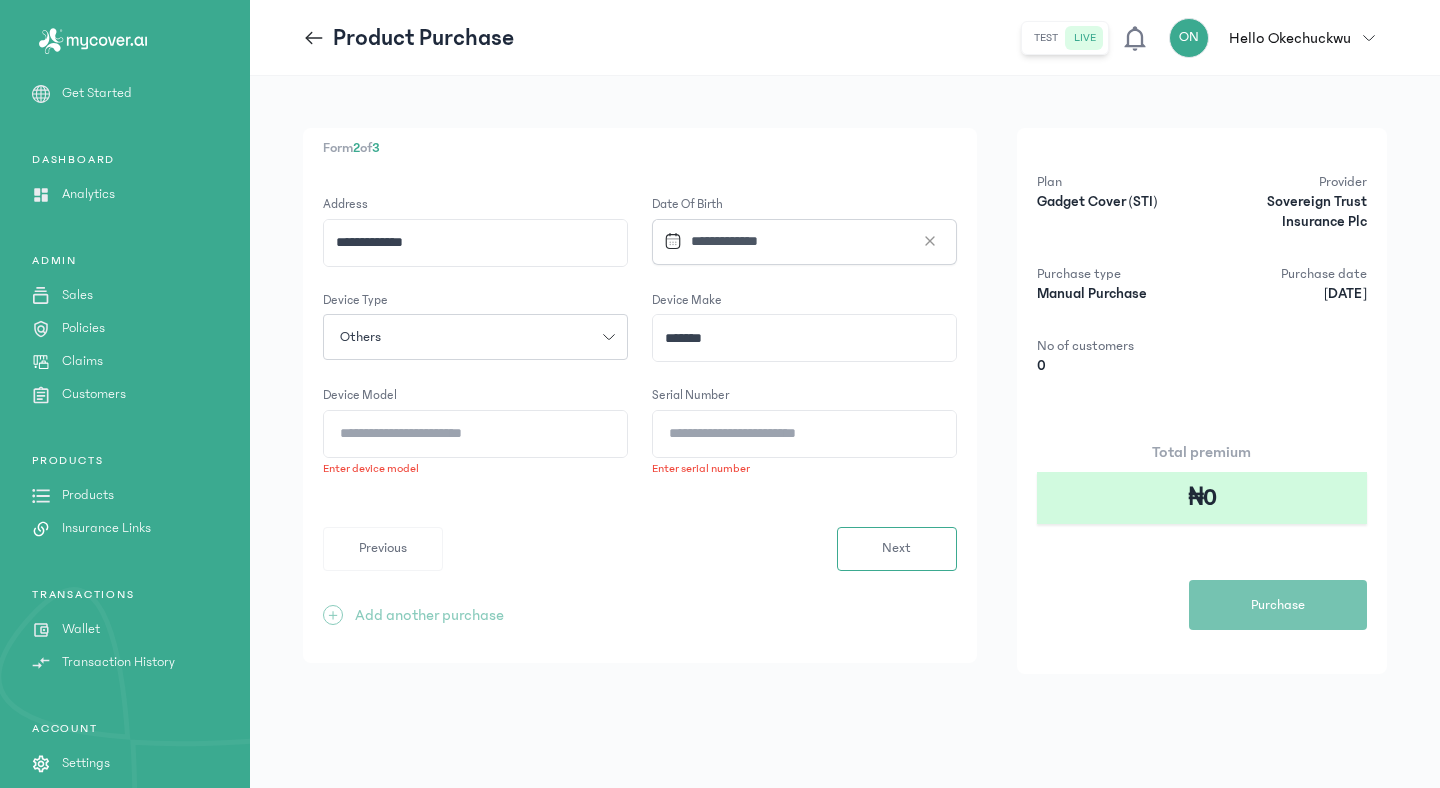 type on "******" 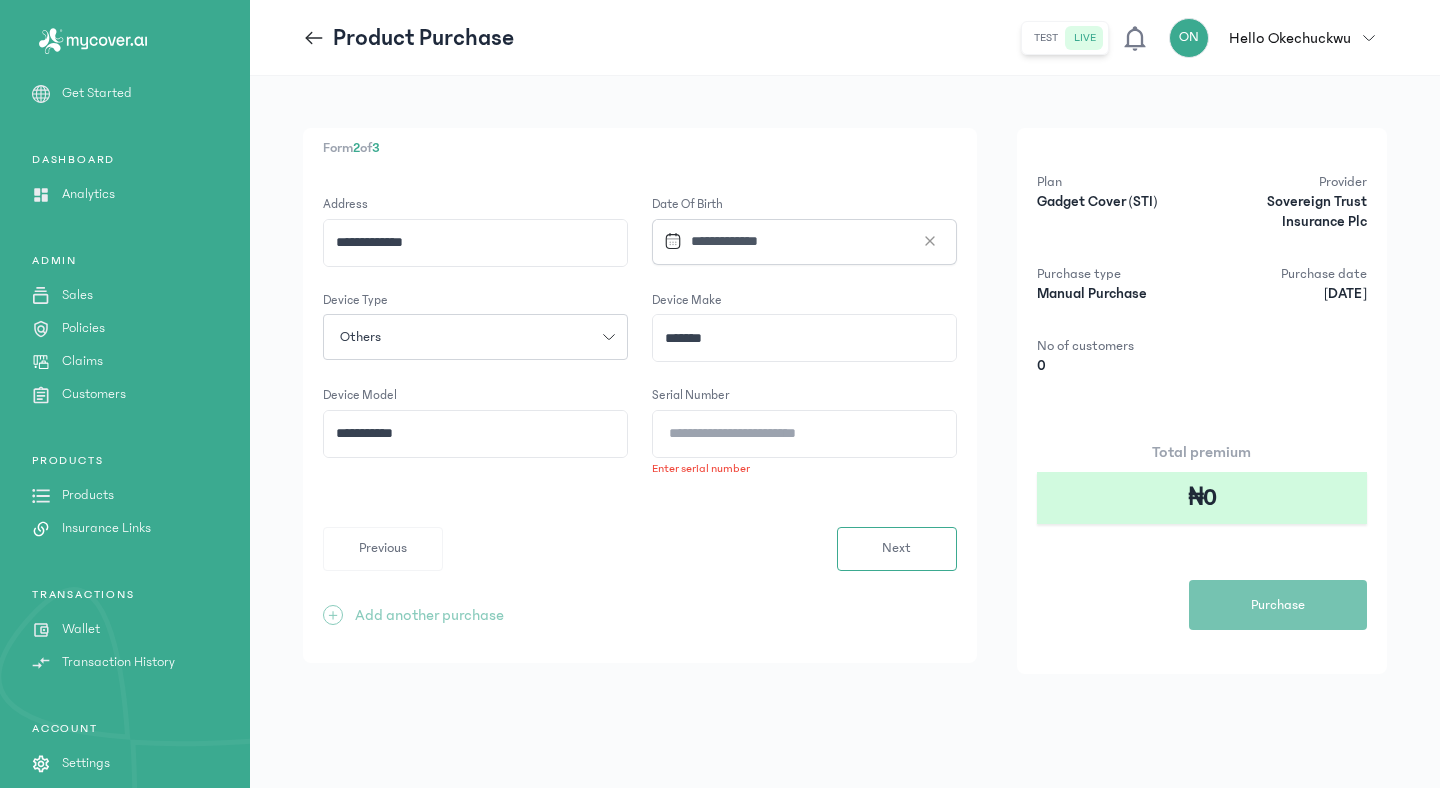 type on "**********" 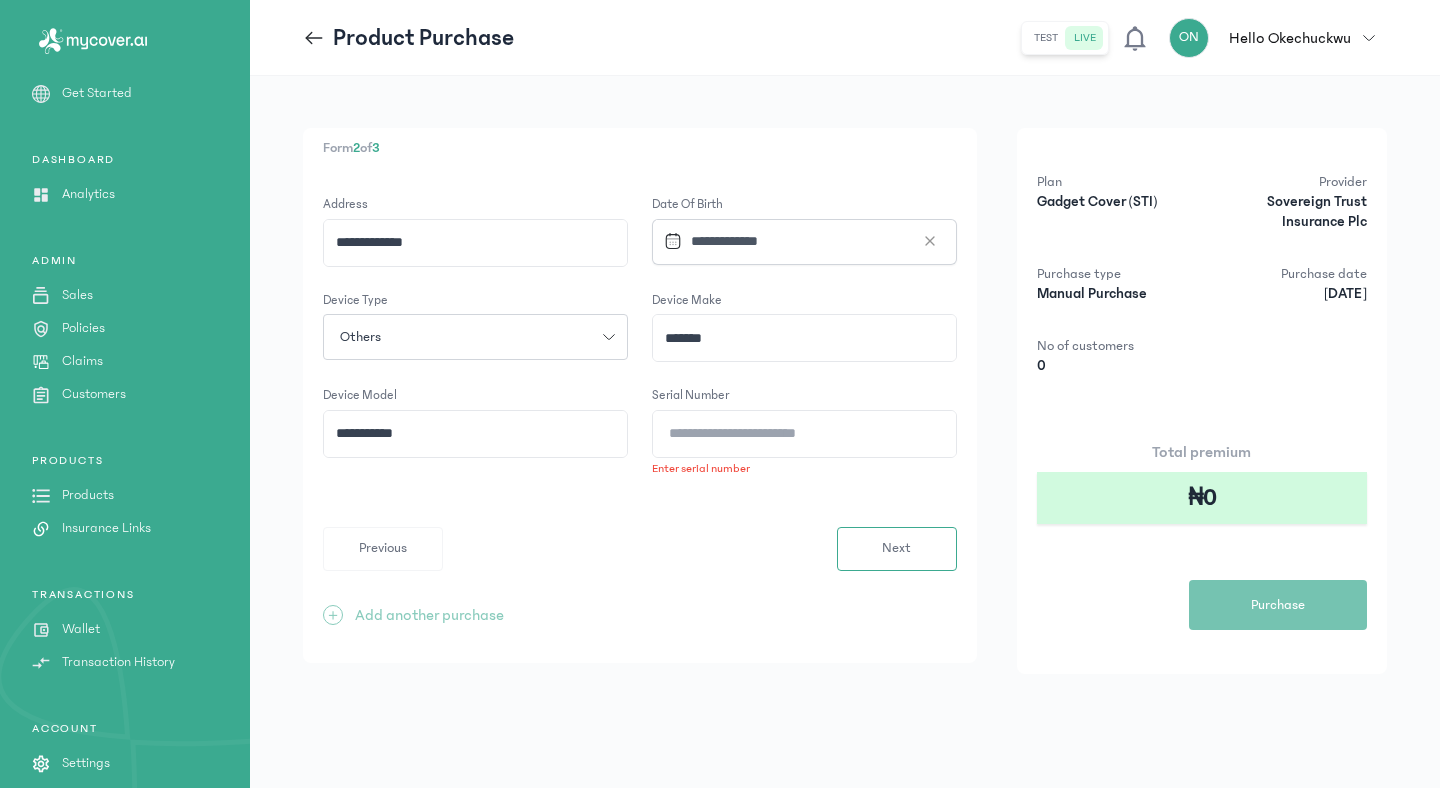 click on "Serial Number" 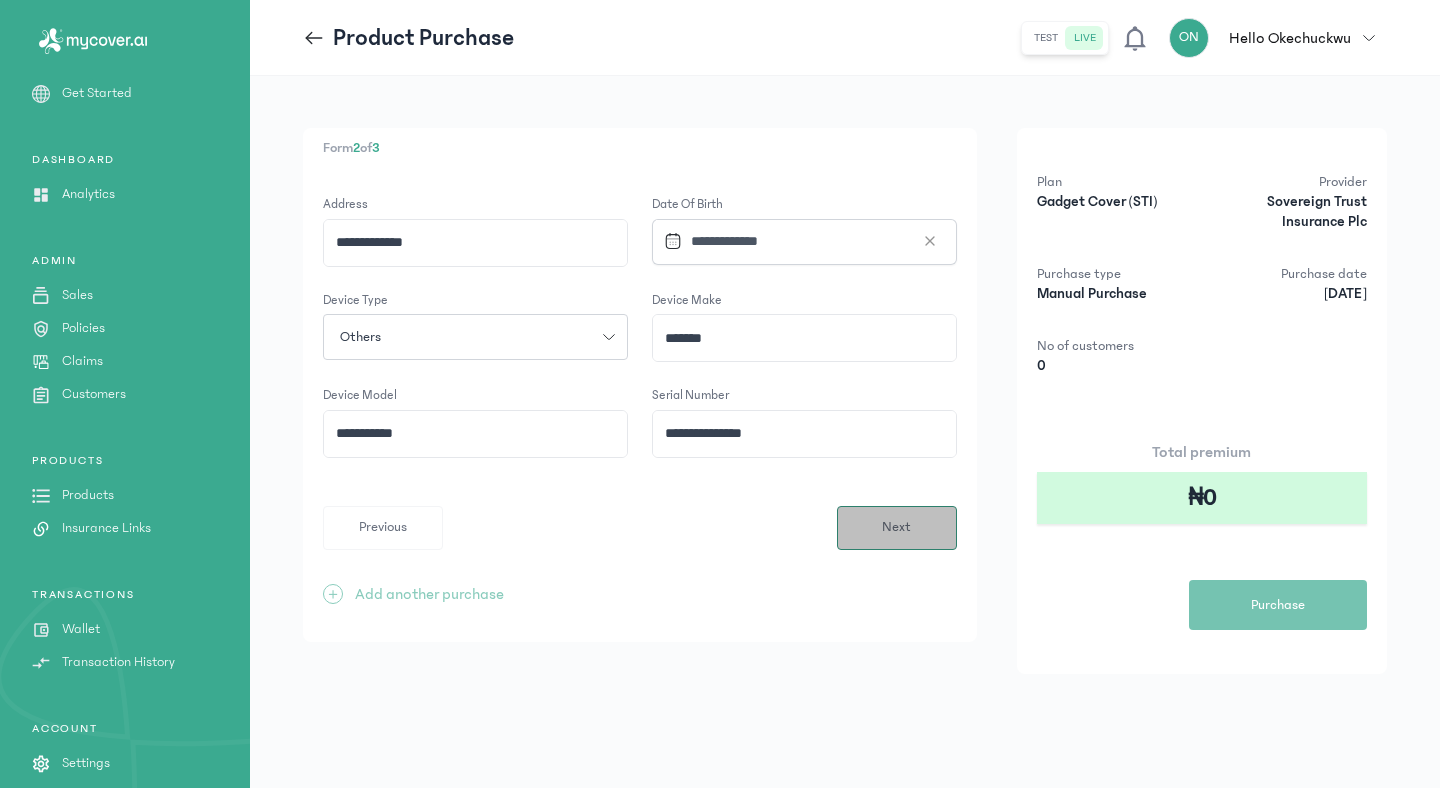 type on "**********" 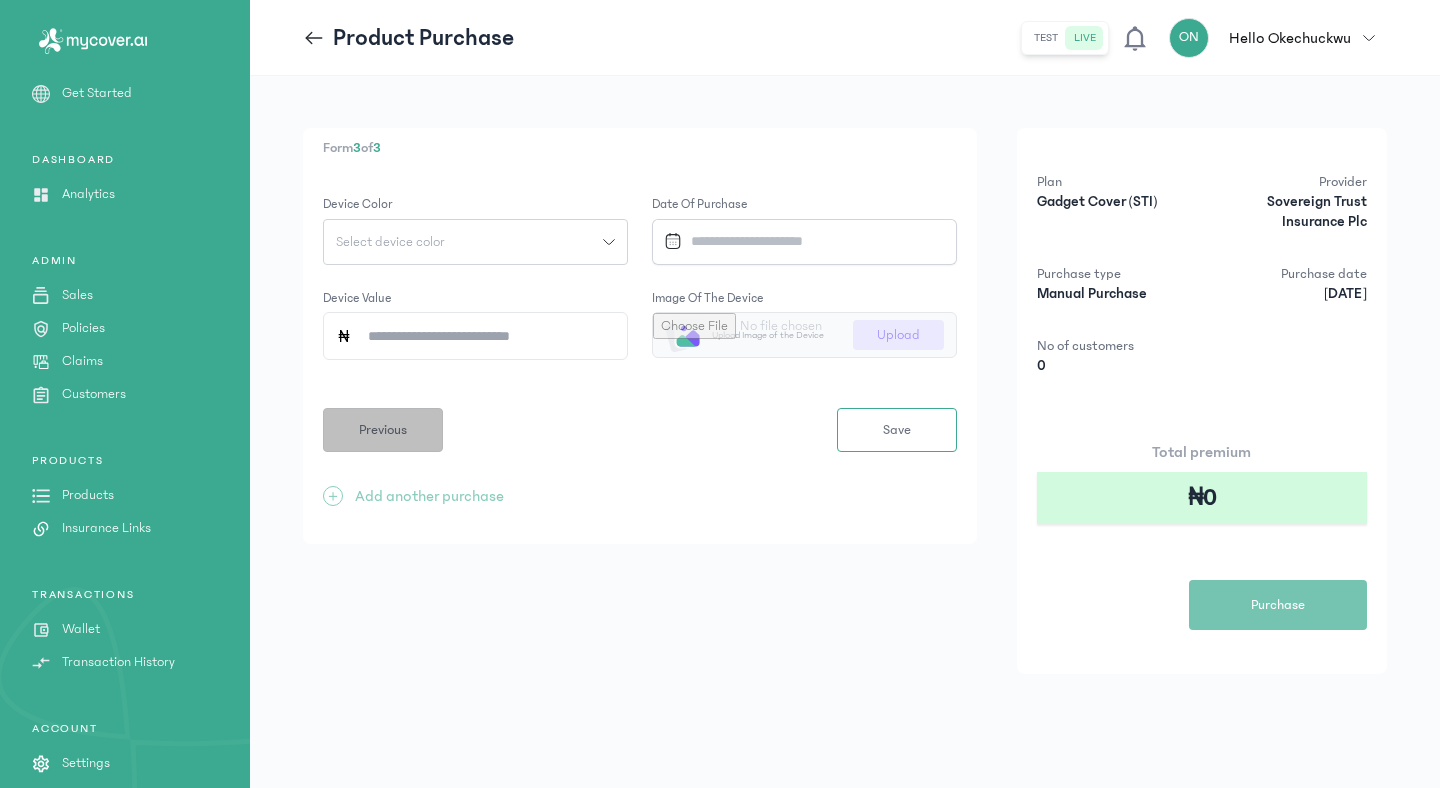 click on "Previous" at bounding box center (383, 430) 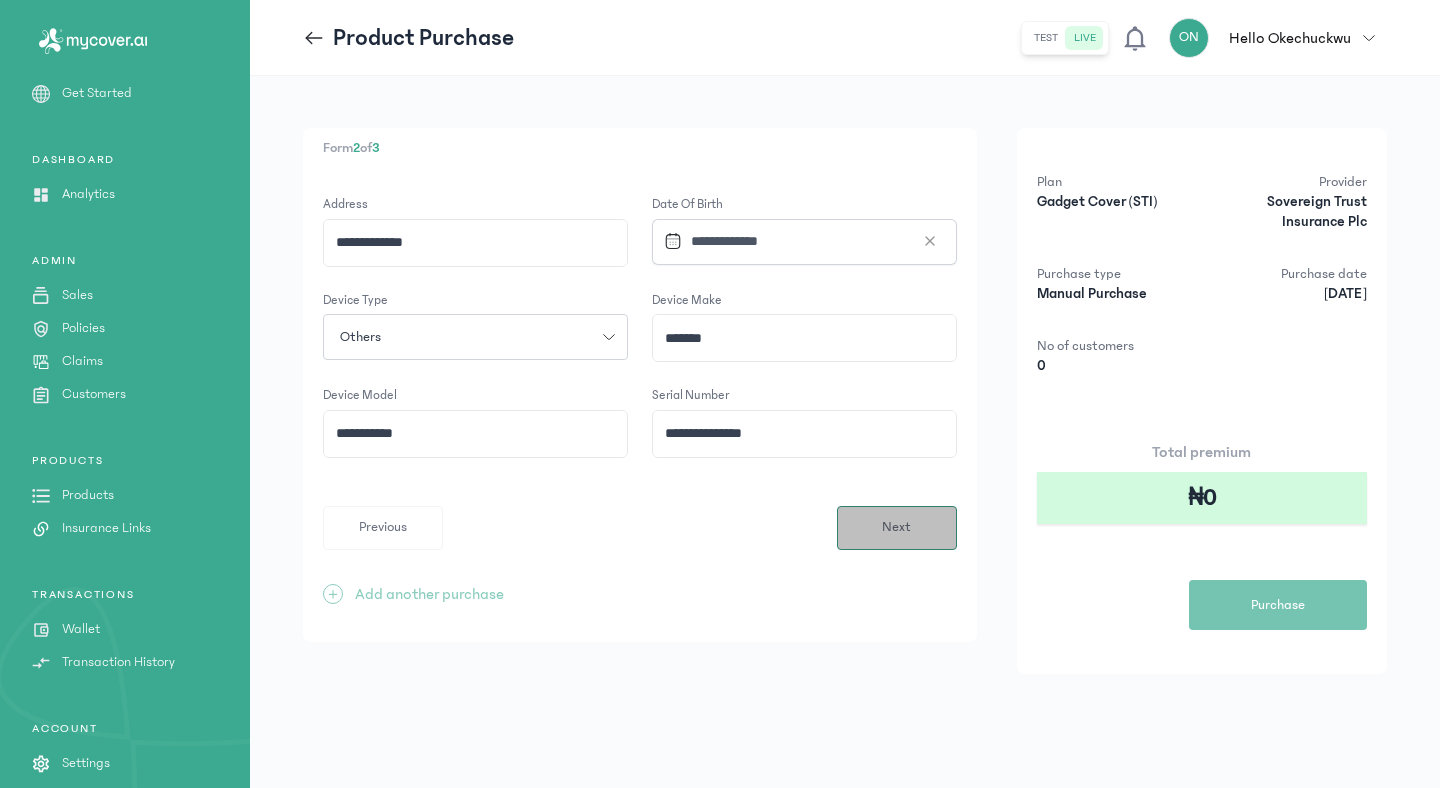 click on "Next" at bounding box center [896, 527] 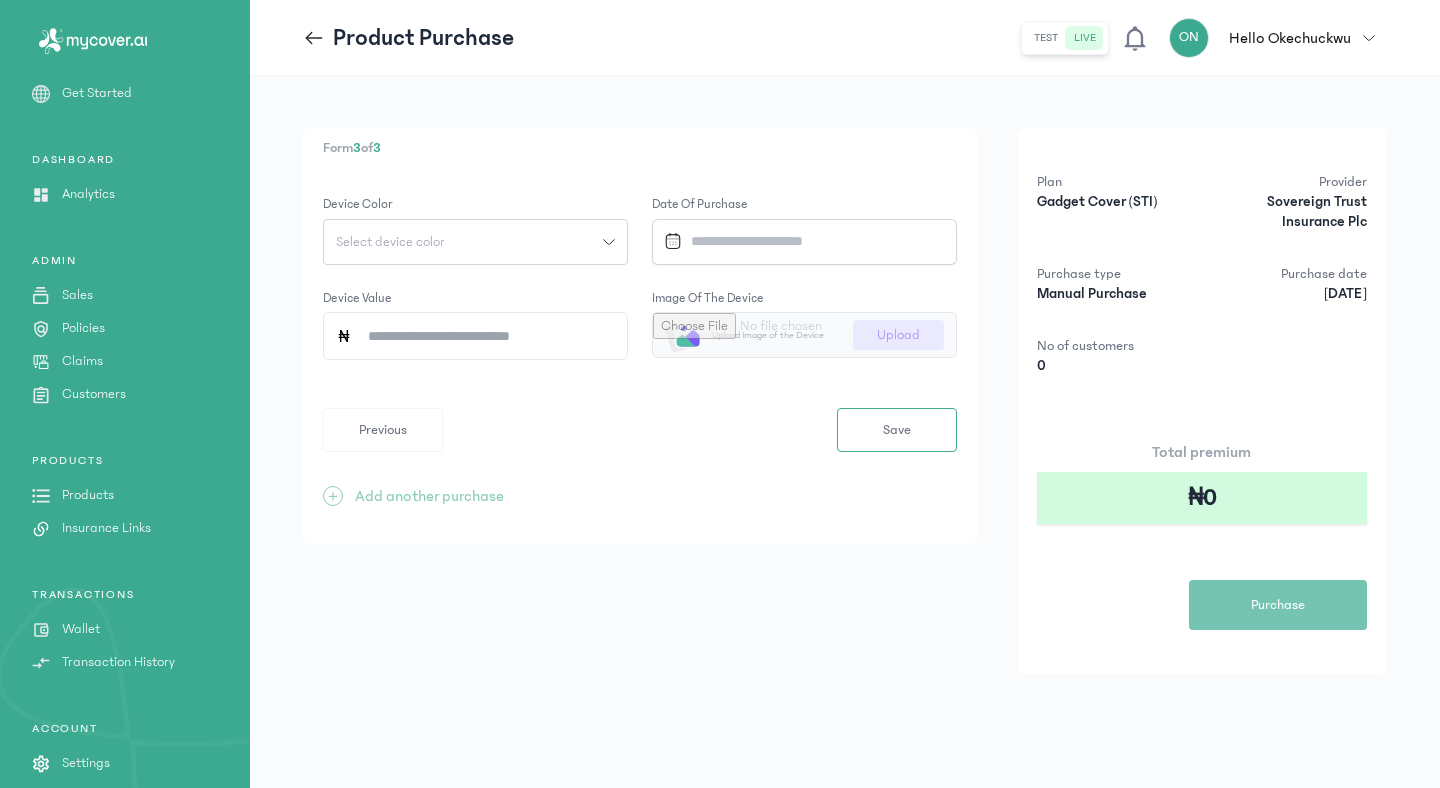 click on "Select device color" 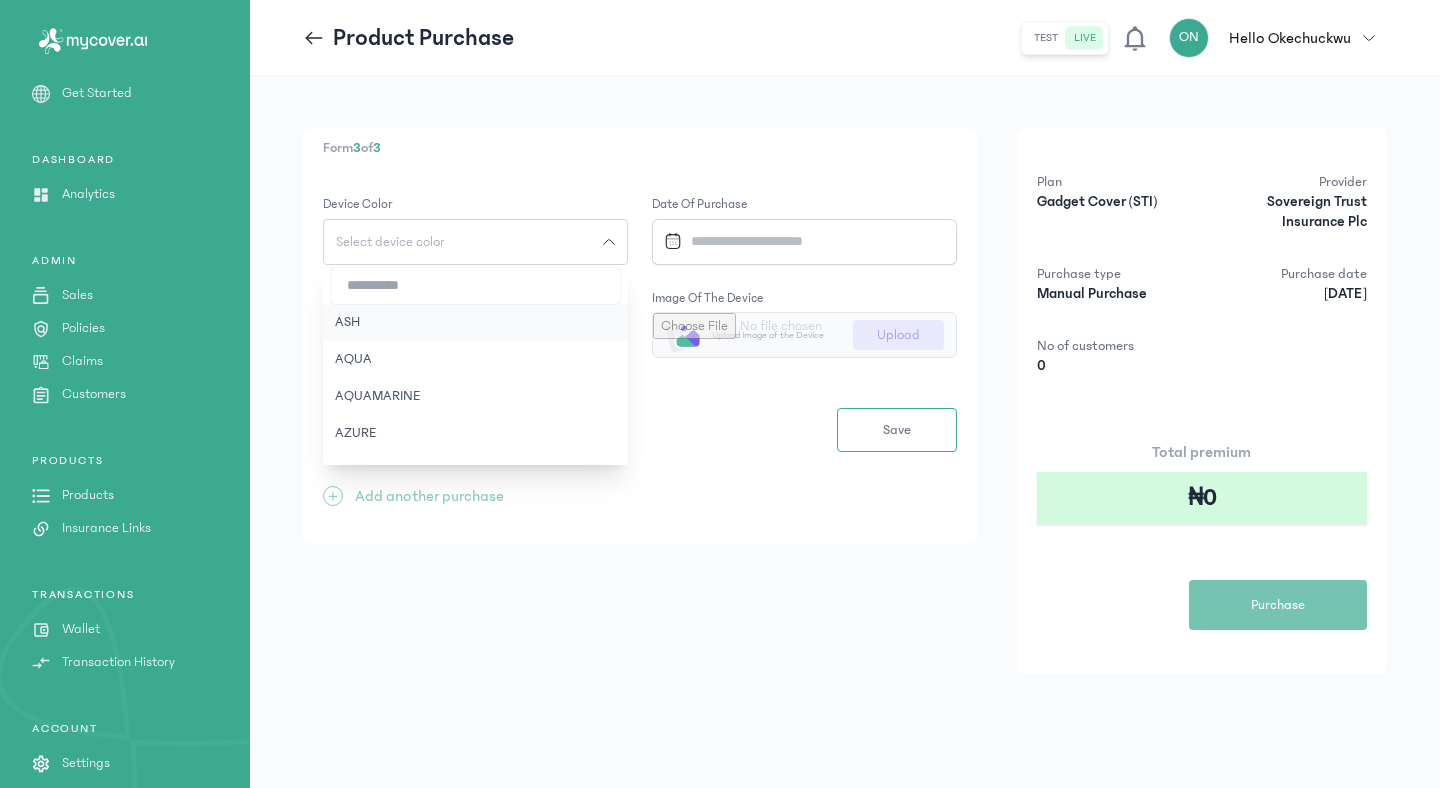 click on "ASH" 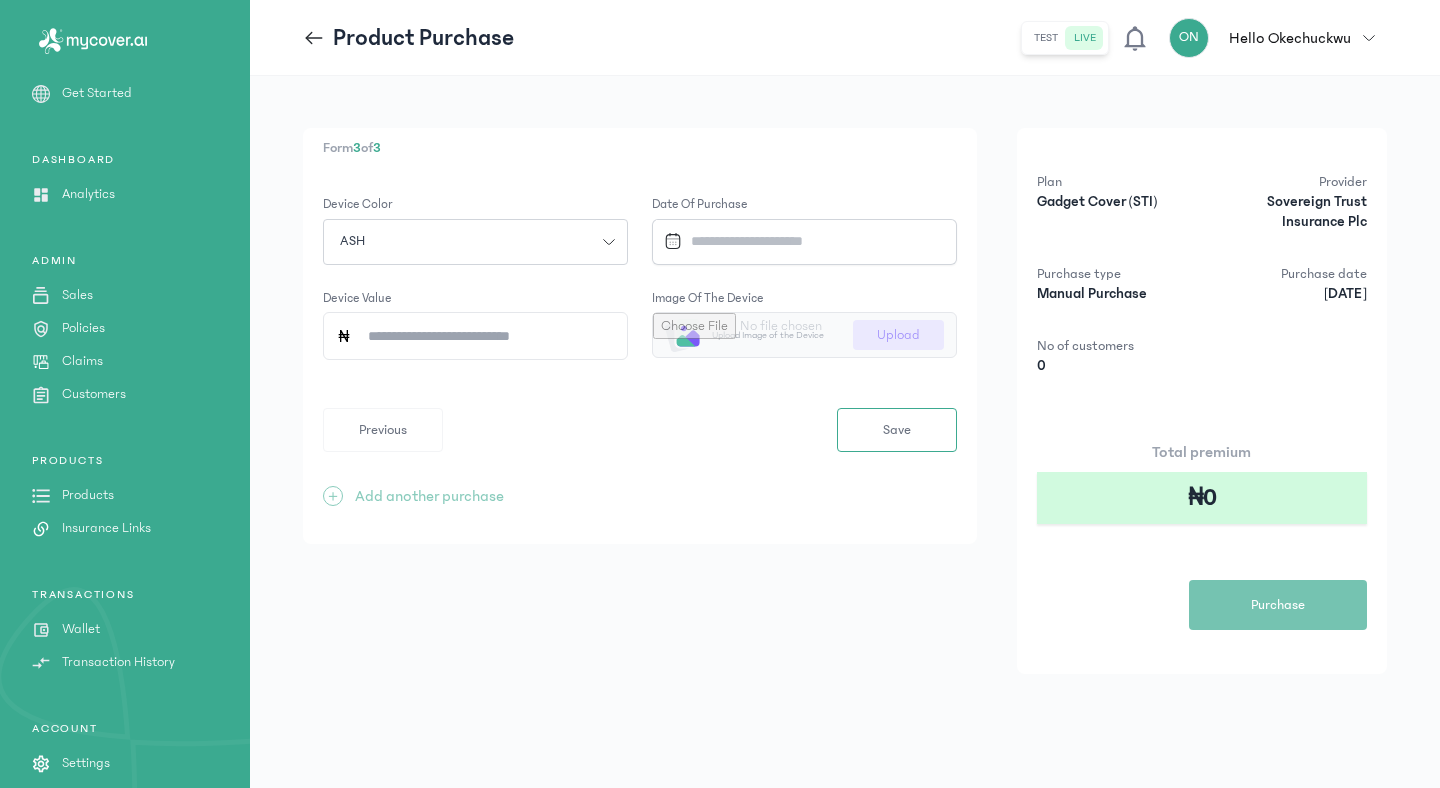 click on "Device Value" 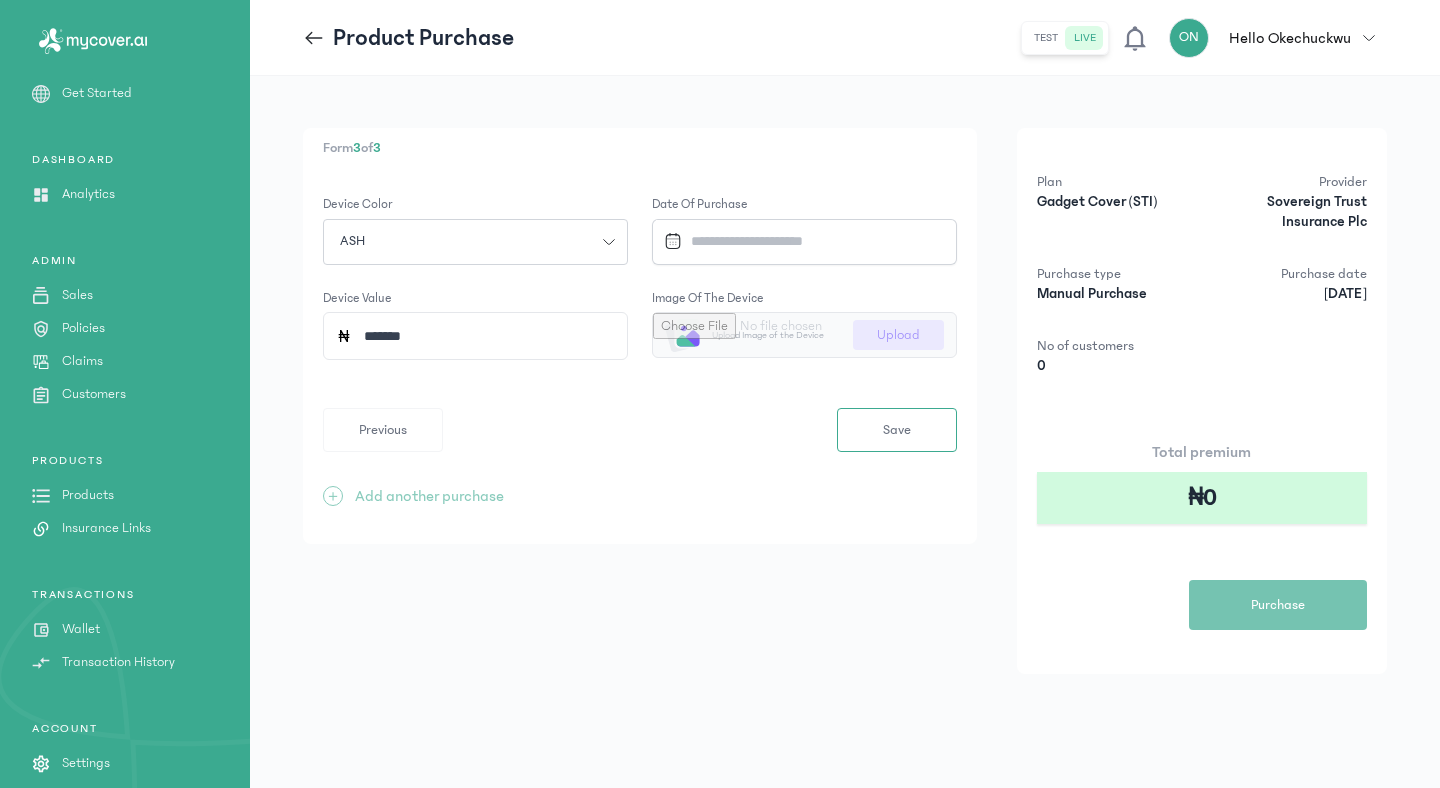 type on "*******" 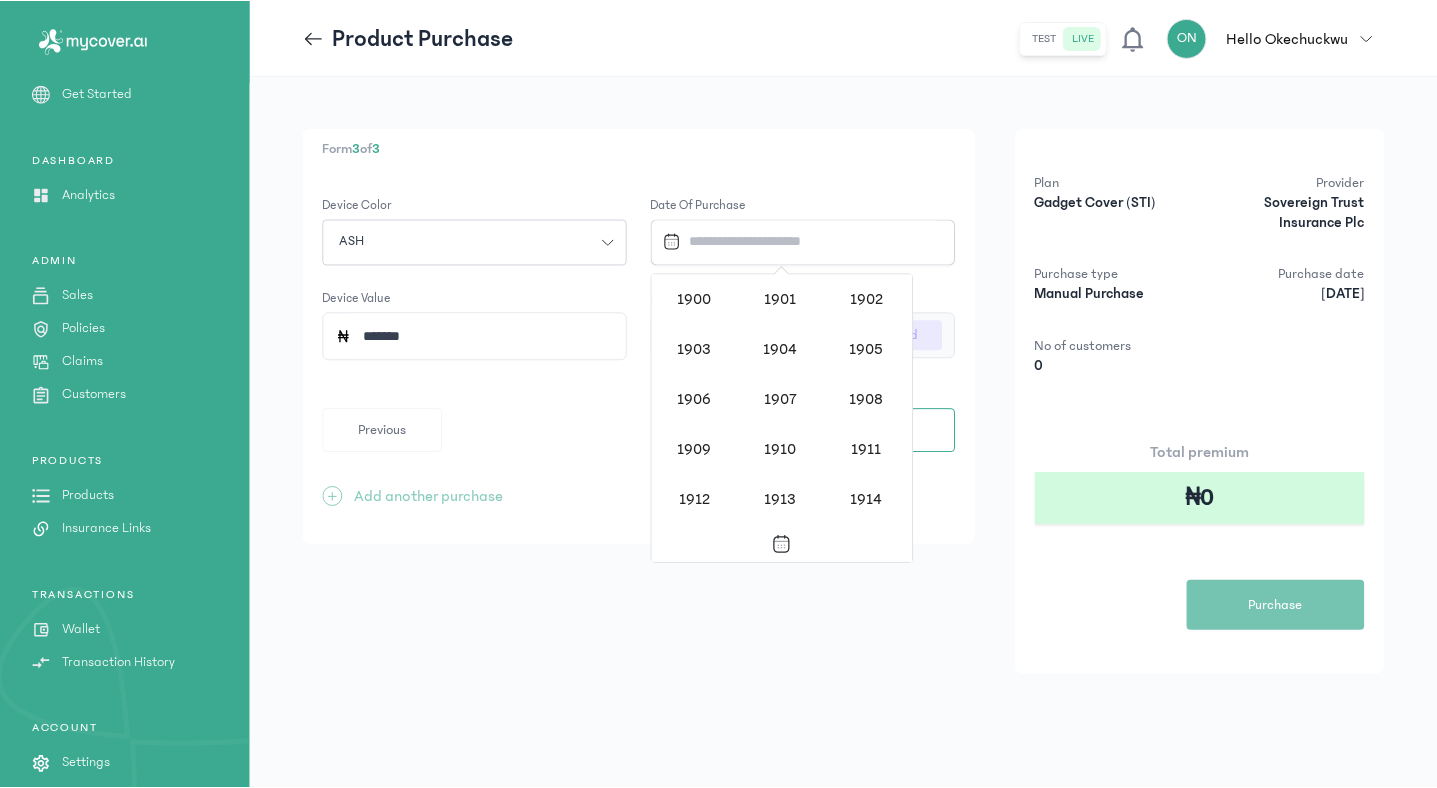 scroll, scrollTop: 1938, scrollLeft: 0, axis: vertical 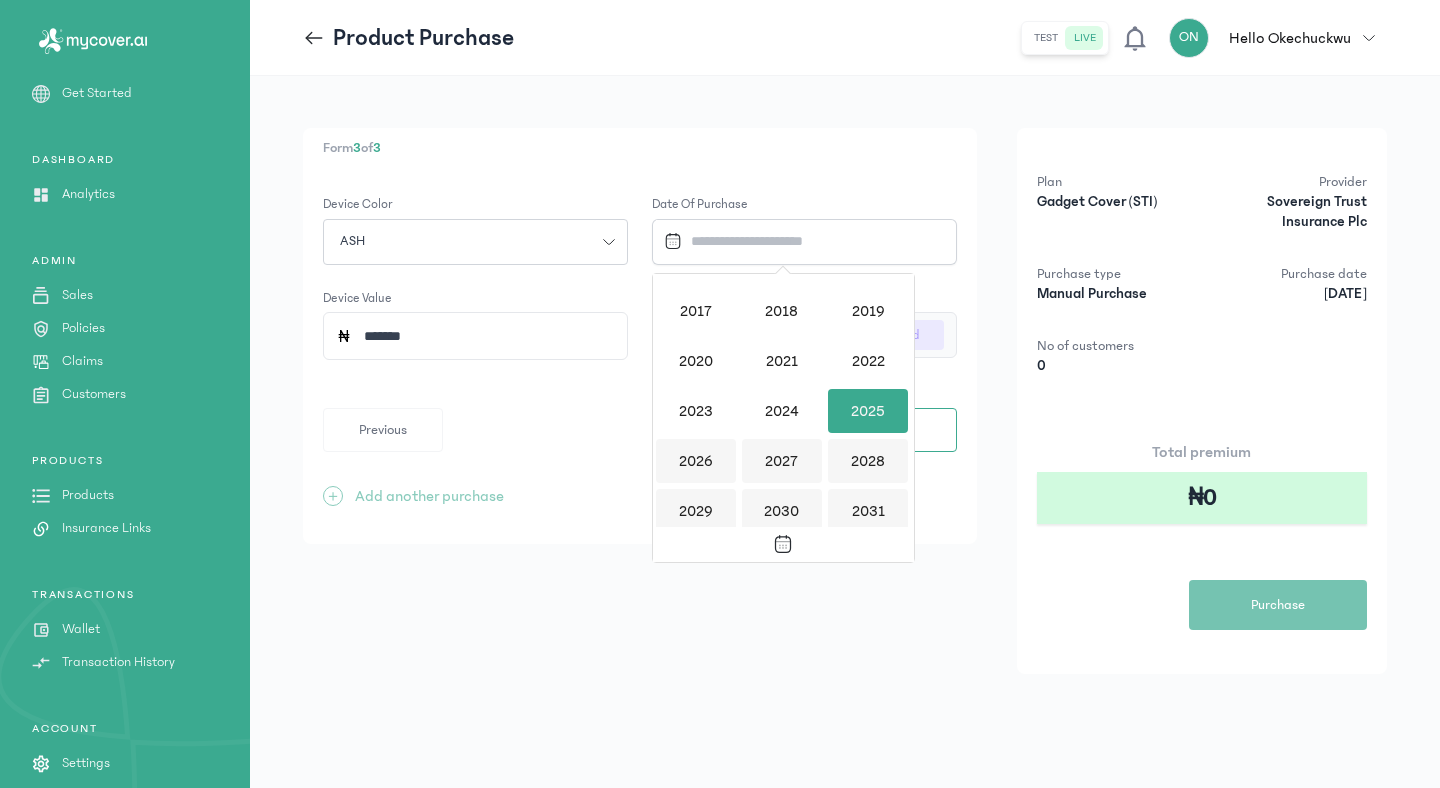 click on "2025" at bounding box center (868, 411) 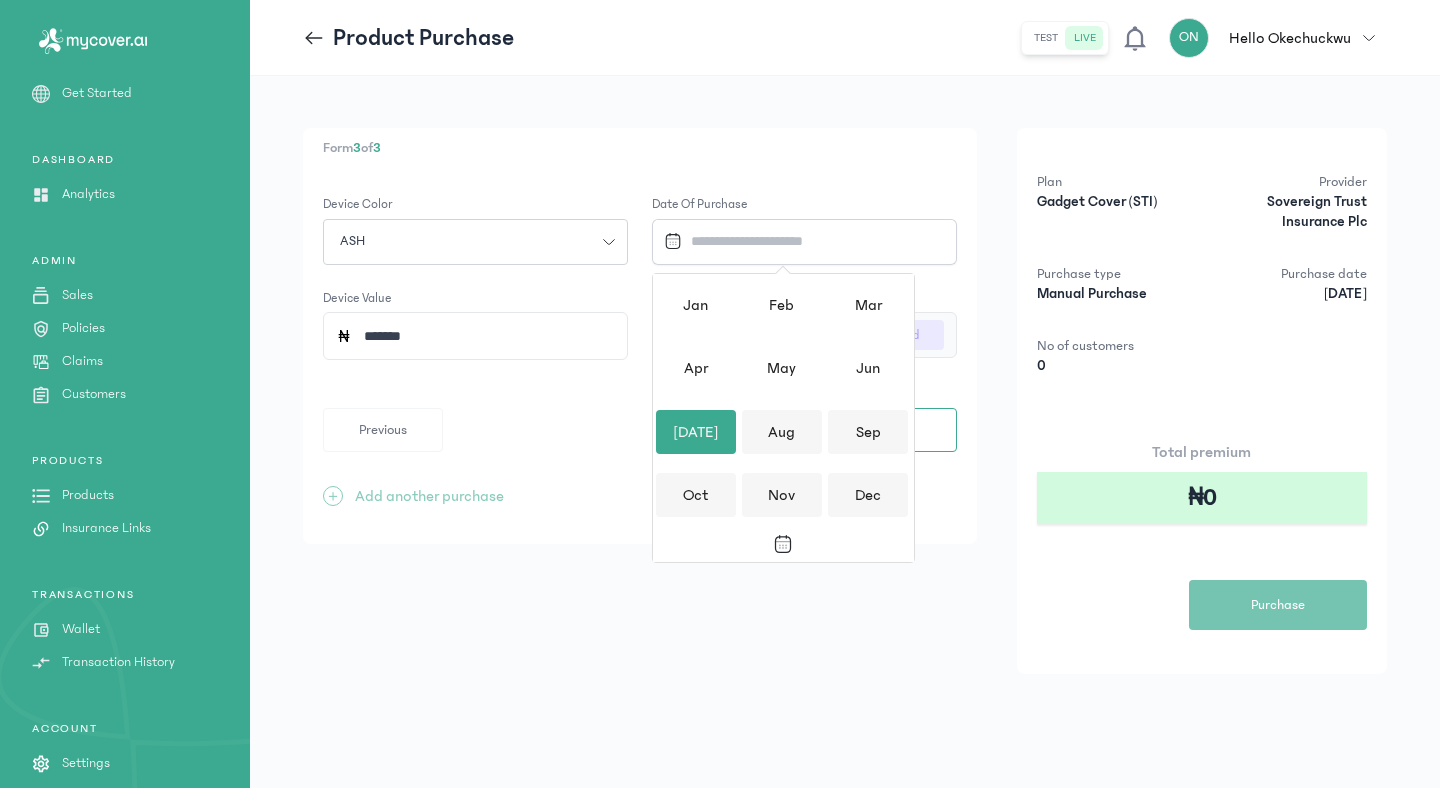 click on "[DATE]" at bounding box center (696, 432) 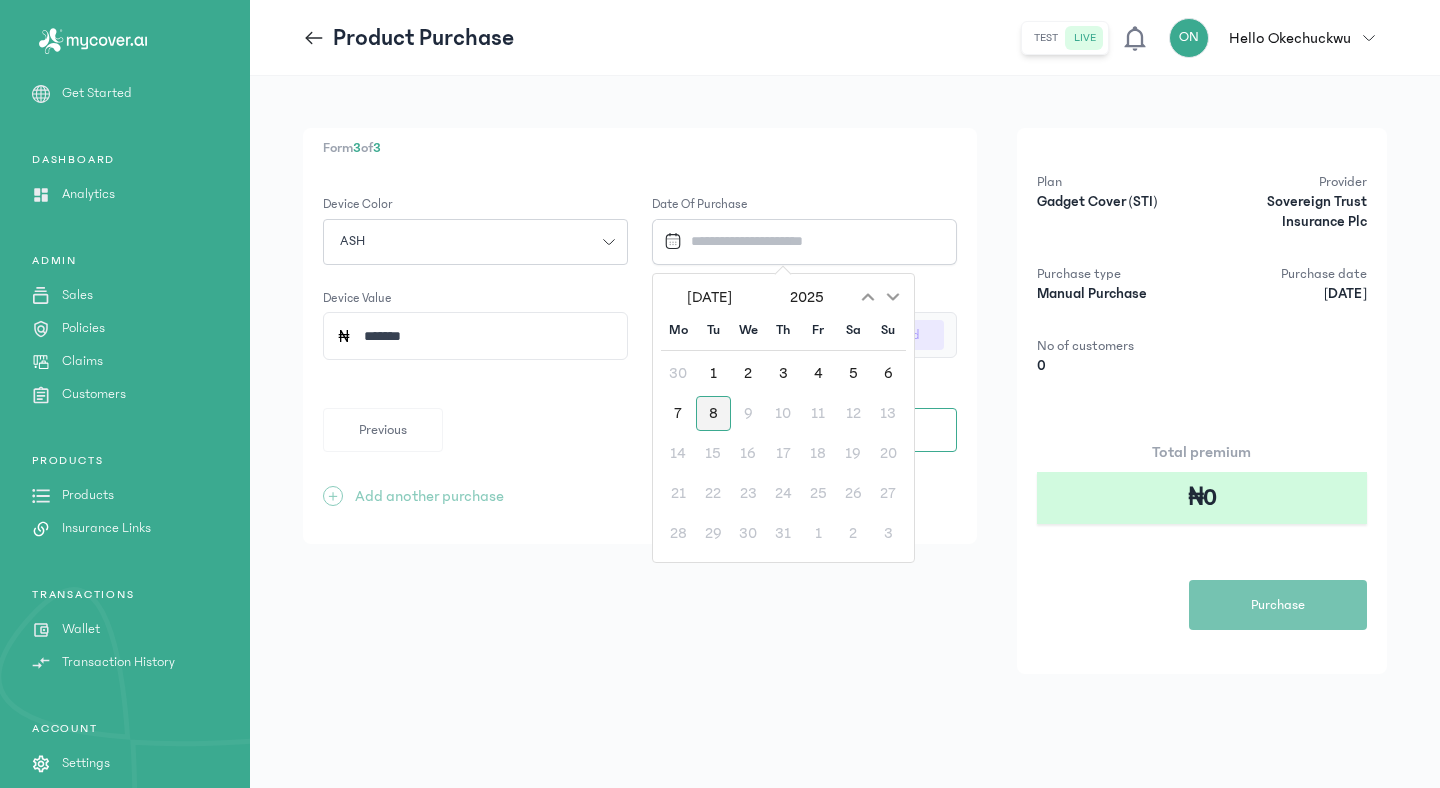 click on "8" at bounding box center [713, 413] 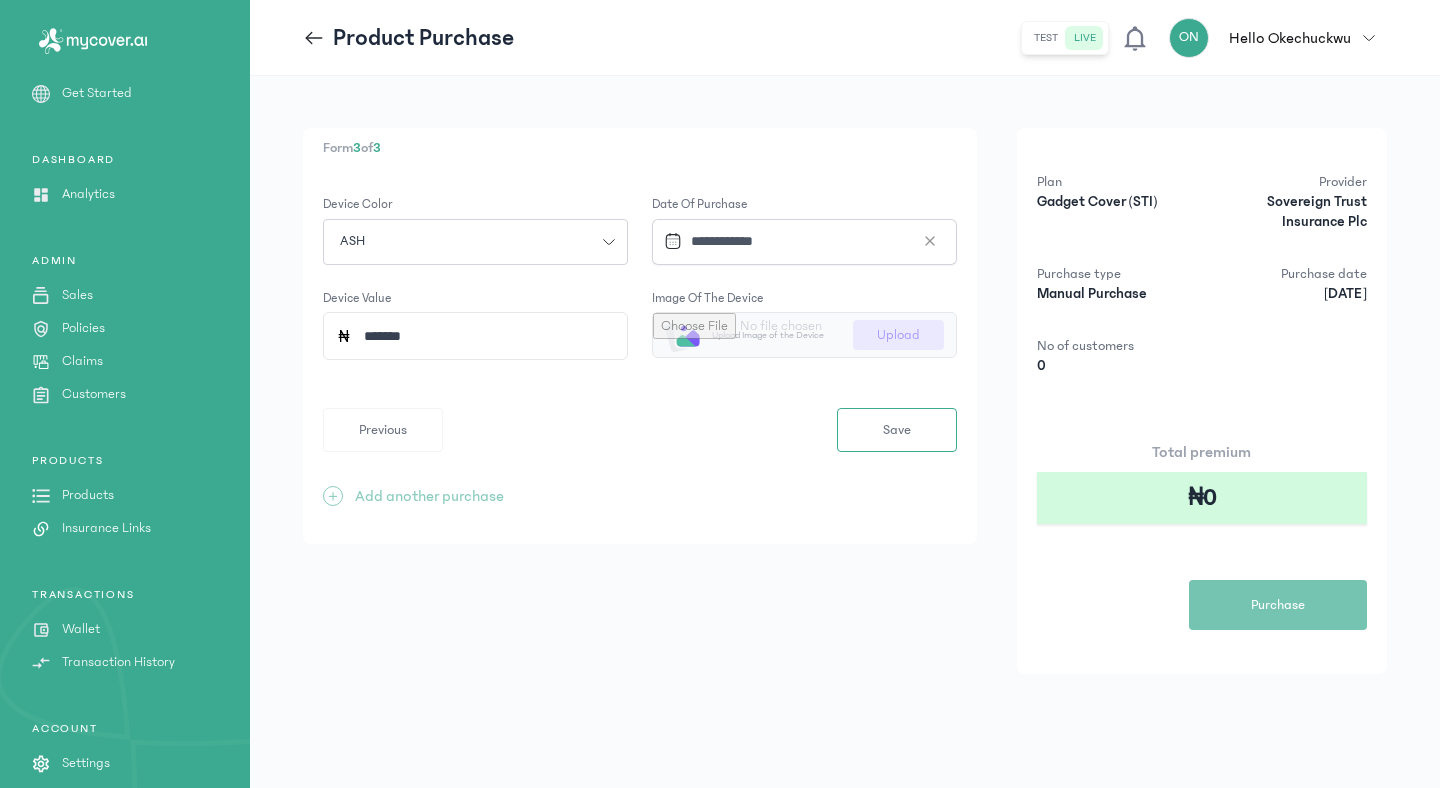 click at bounding box center (804, 335) 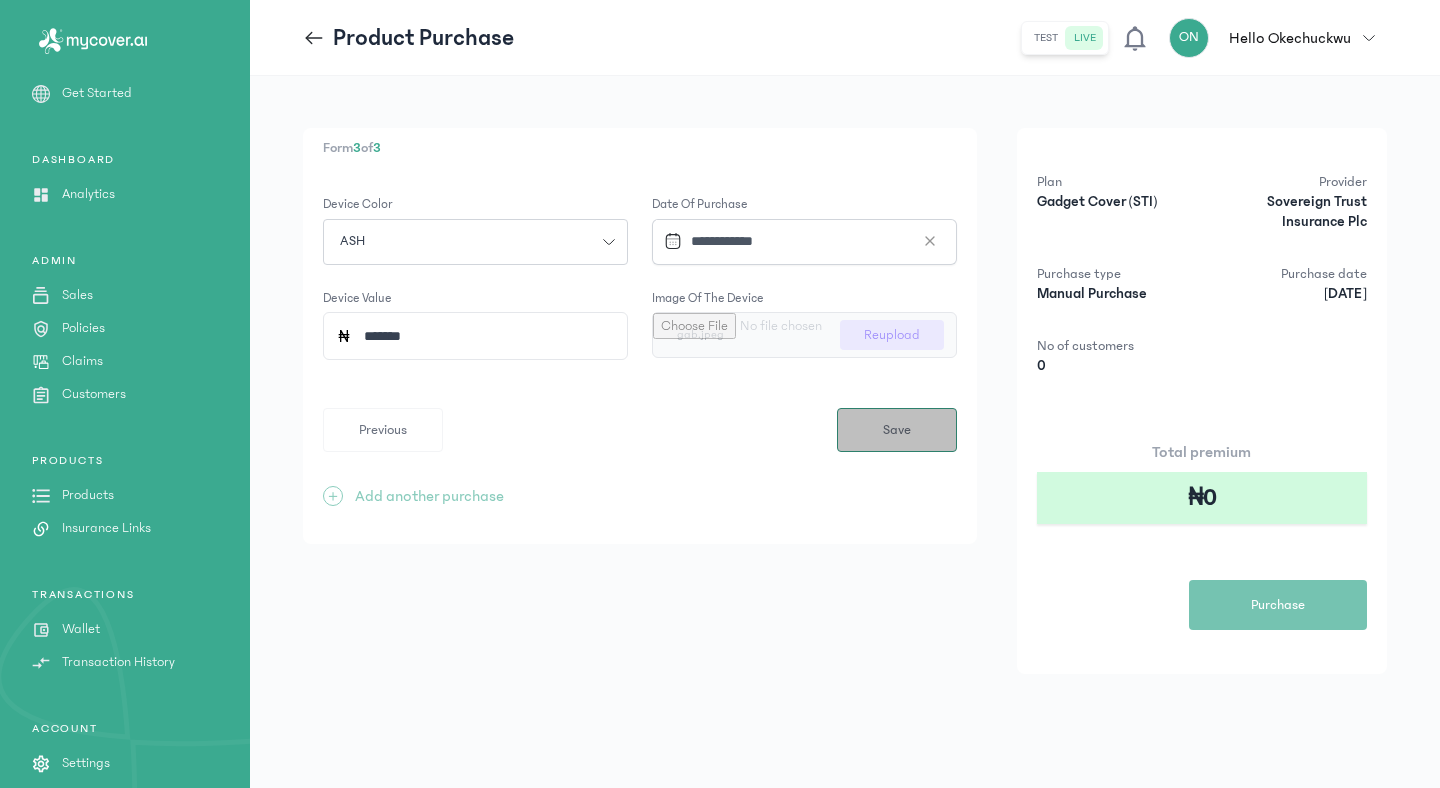 click on "Save" at bounding box center [897, 430] 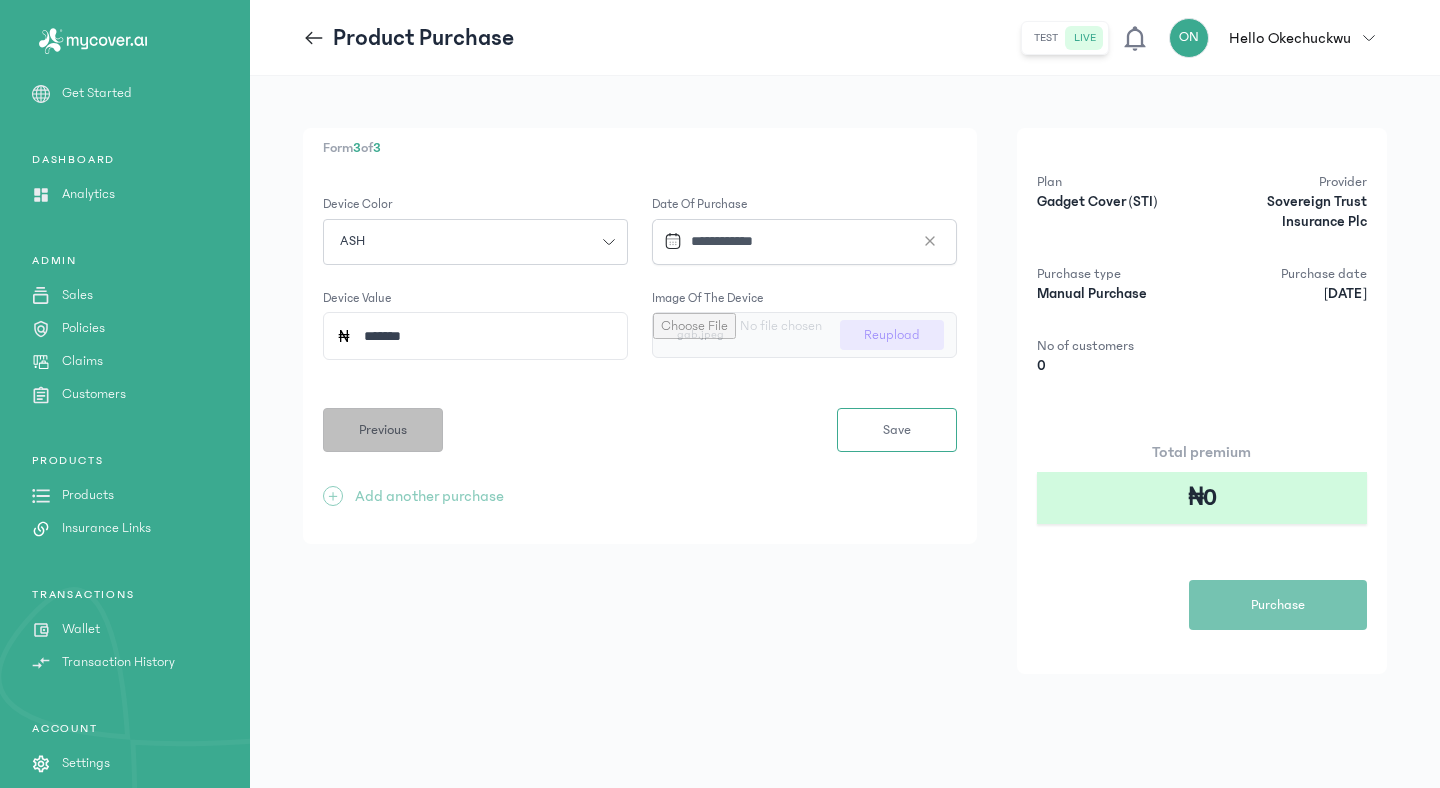 click on "Previous" at bounding box center [383, 430] 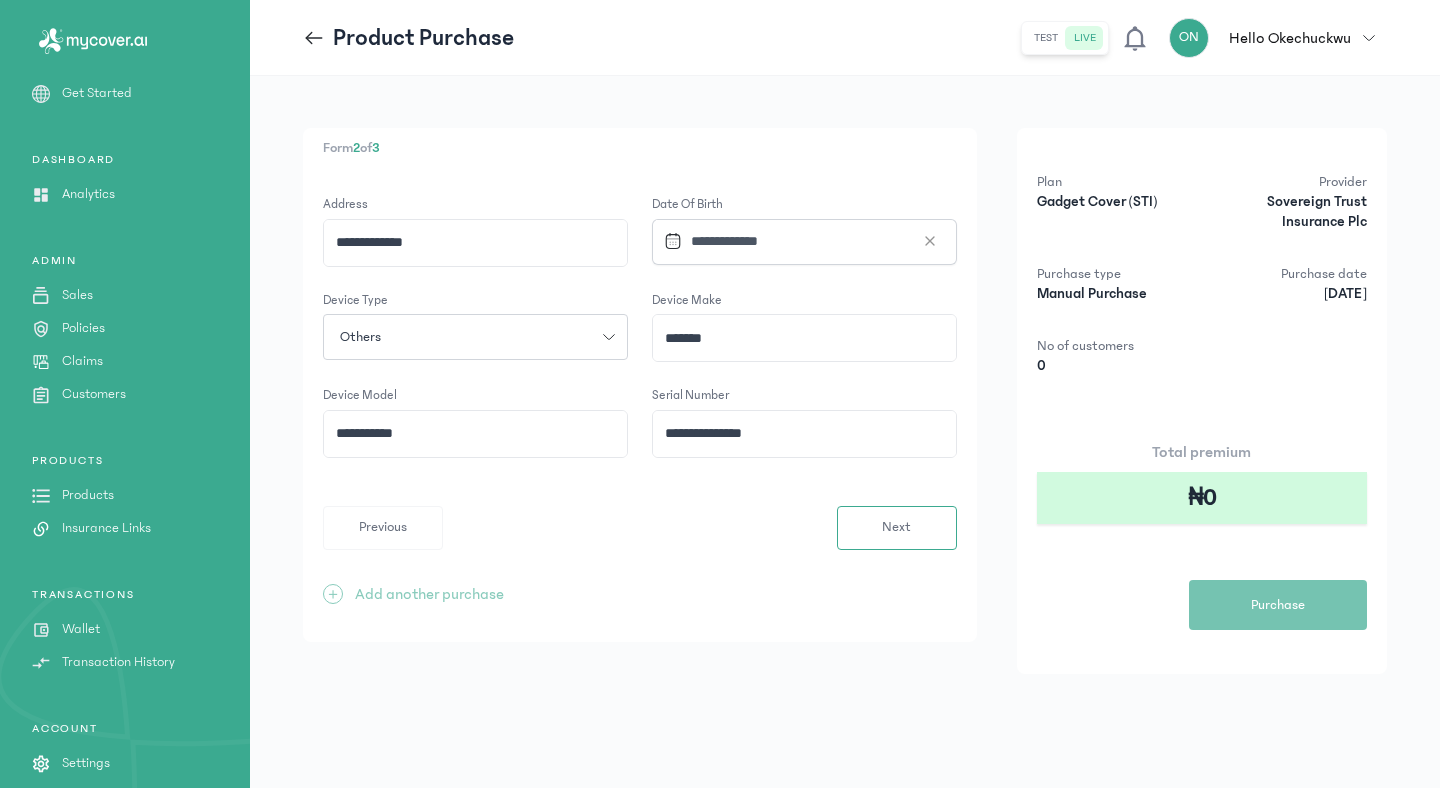 click 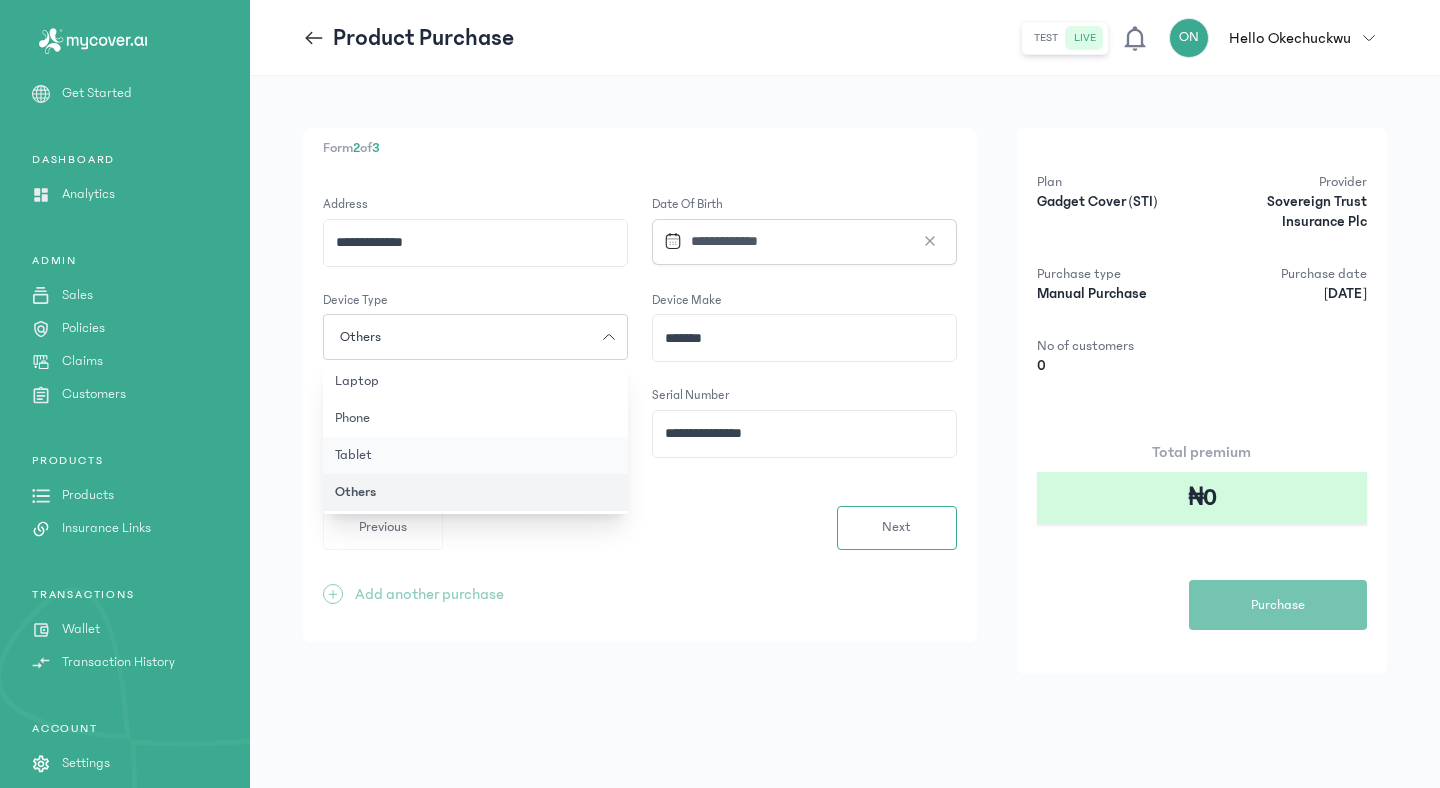 click on "Tablet" 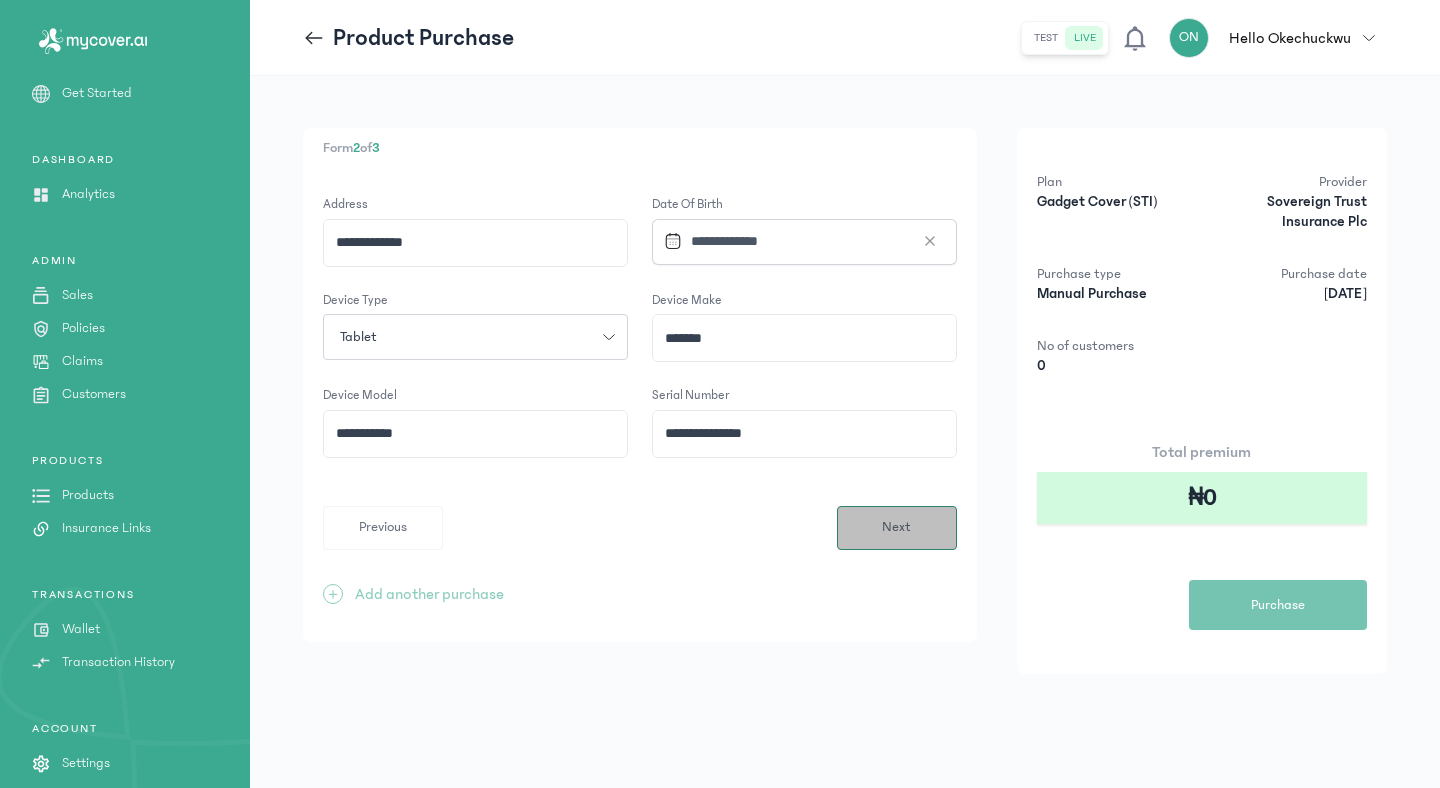 click on "Next" at bounding box center [896, 527] 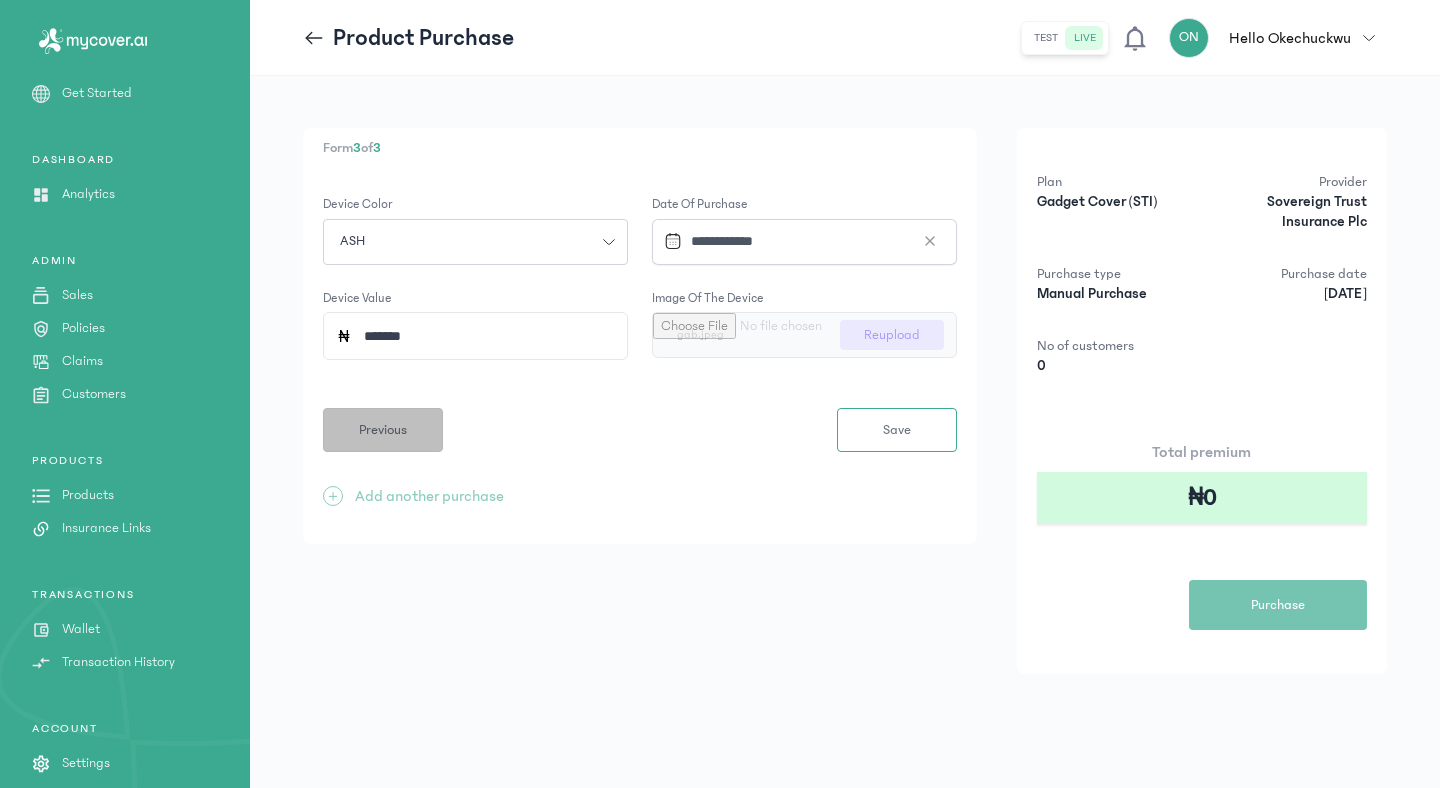click on "Previous" at bounding box center [383, 430] 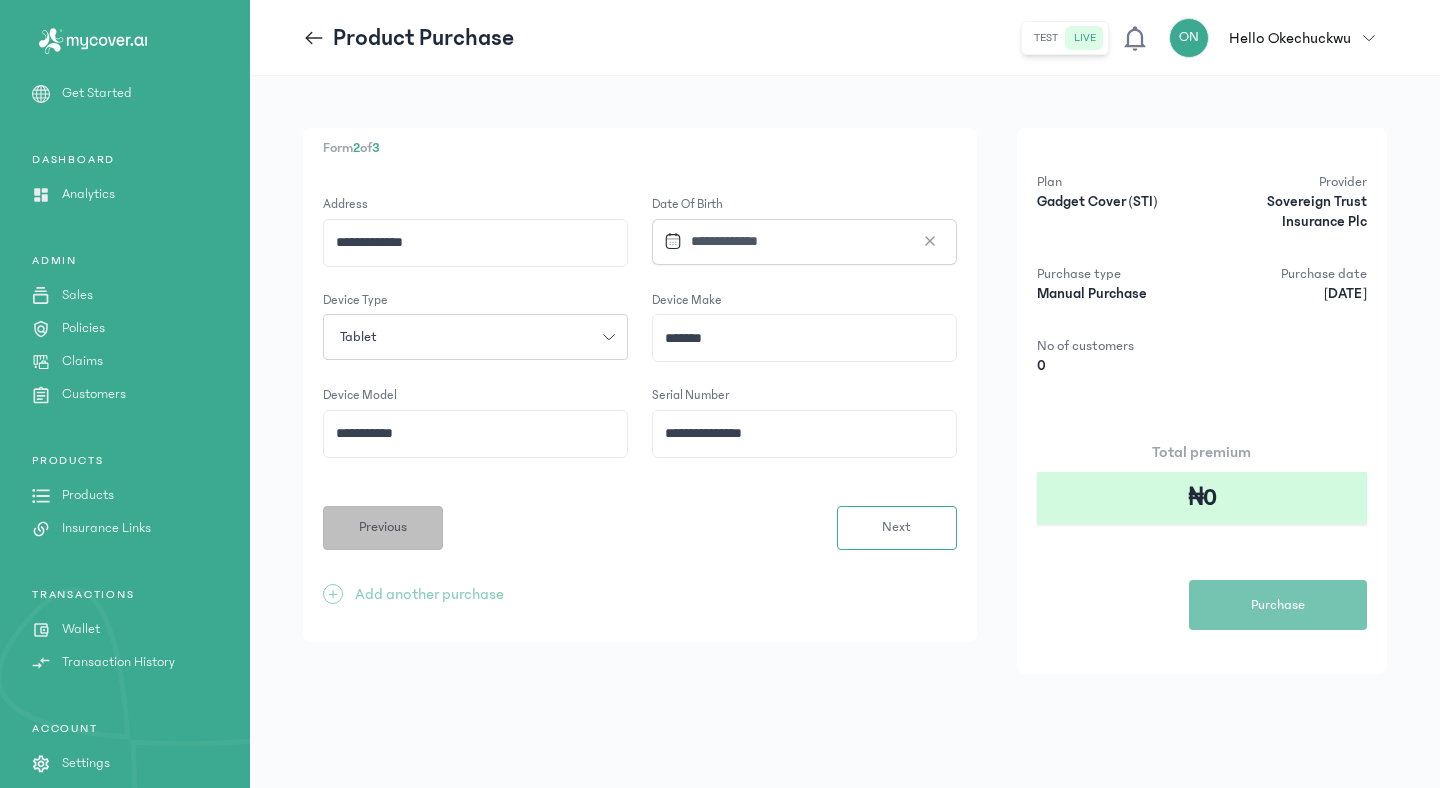 click on "Previous" at bounding box center [383, 527] 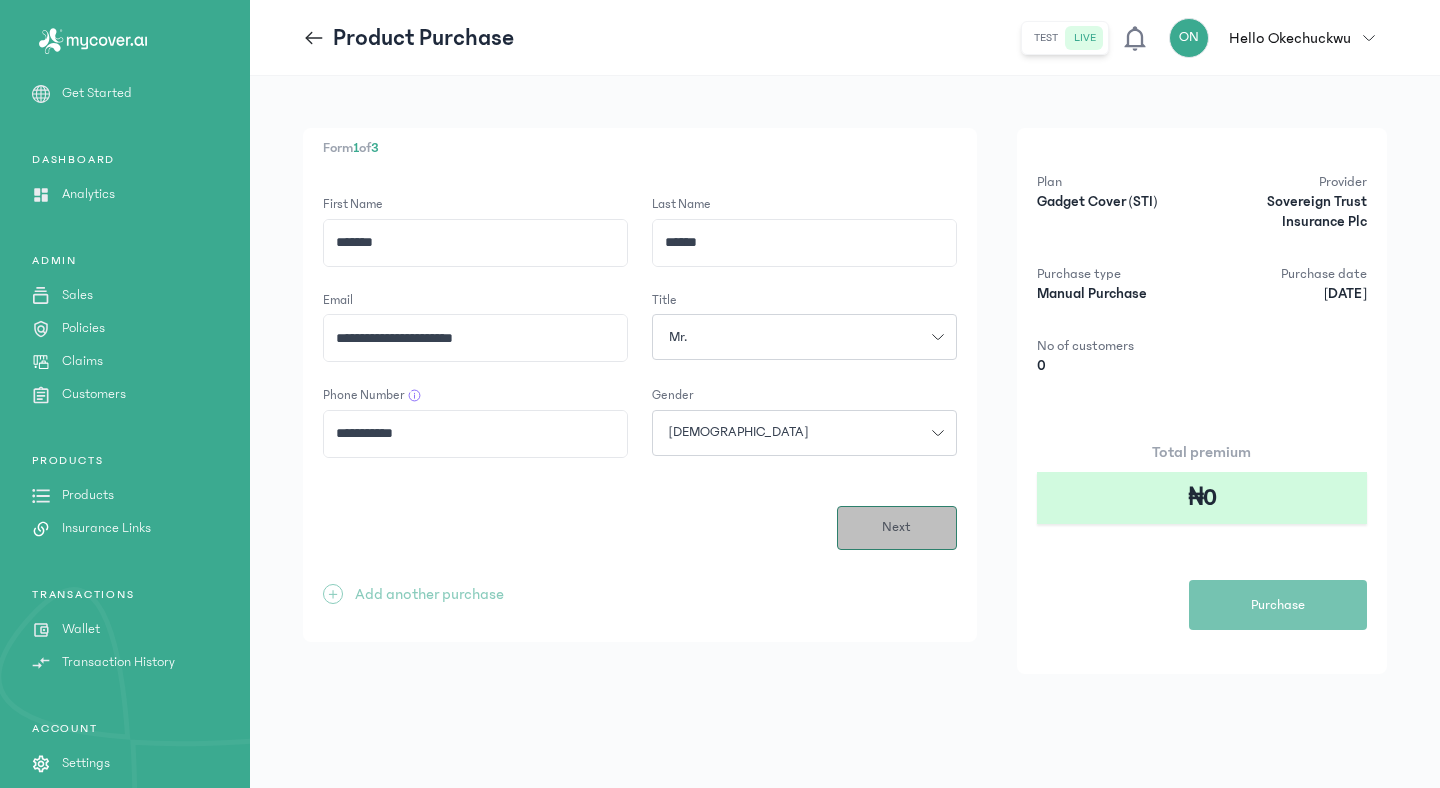 click on "Next" at bounding box center [897, 528] 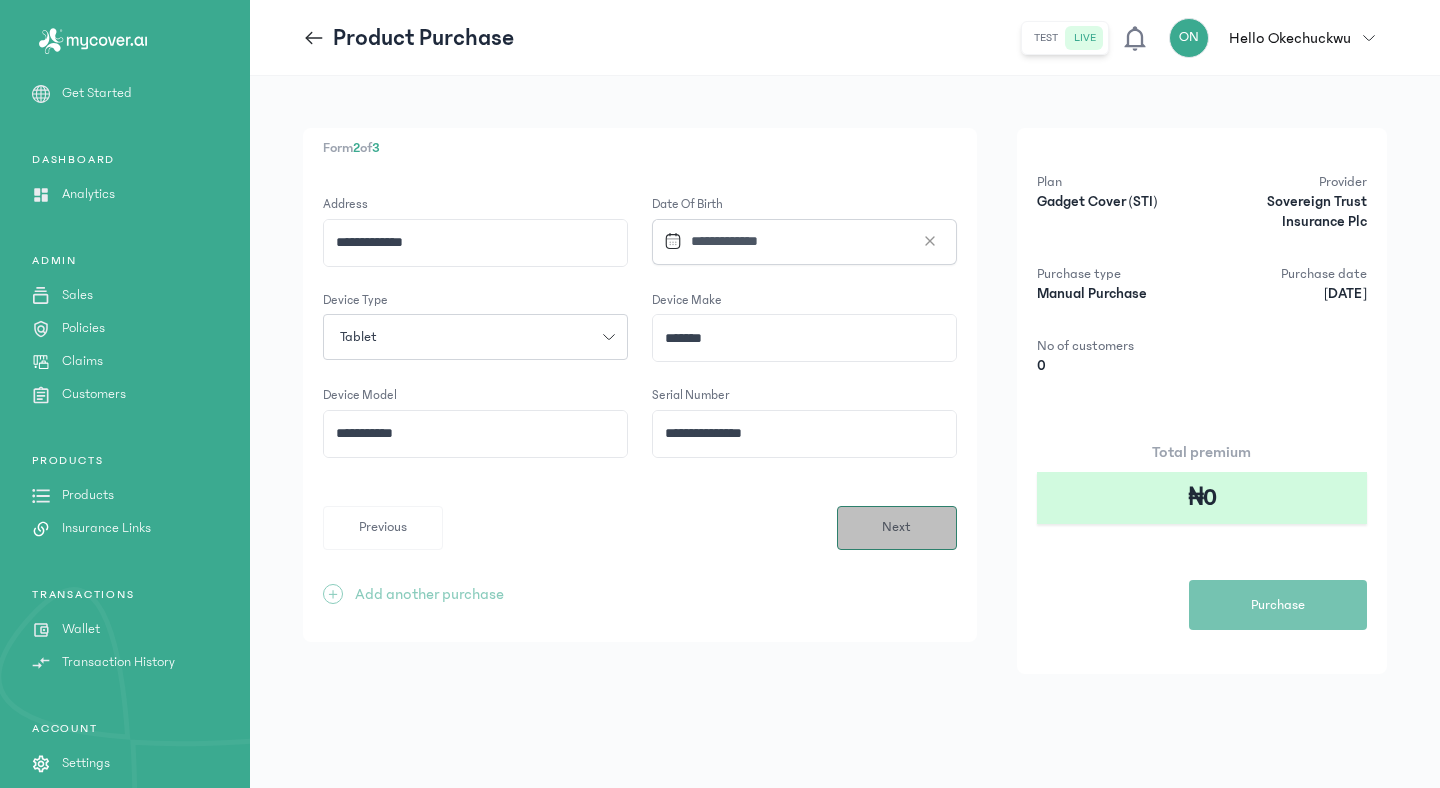 click on "Next" at bounding box center [897, 528] 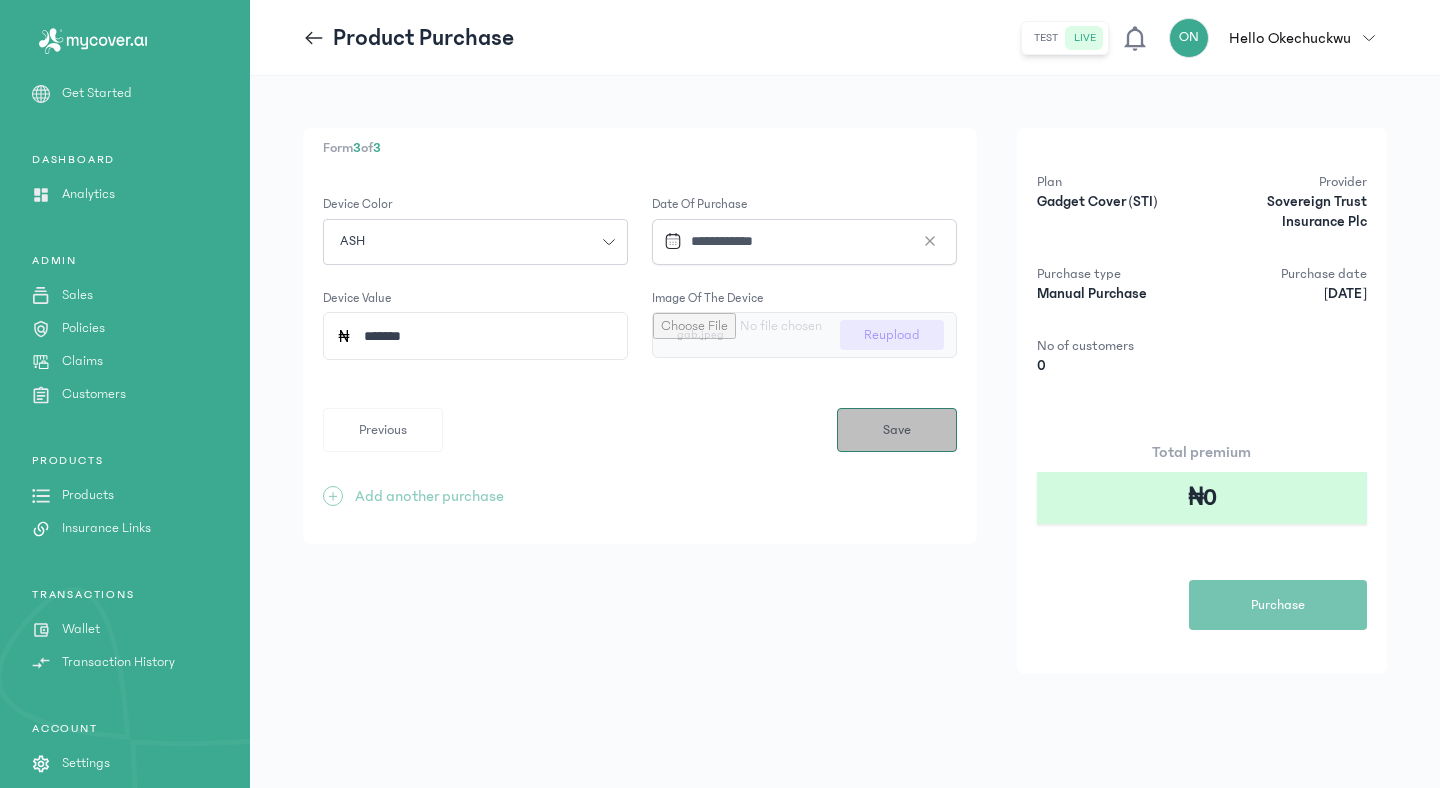click on "Save" at bounding box center [897, 430] 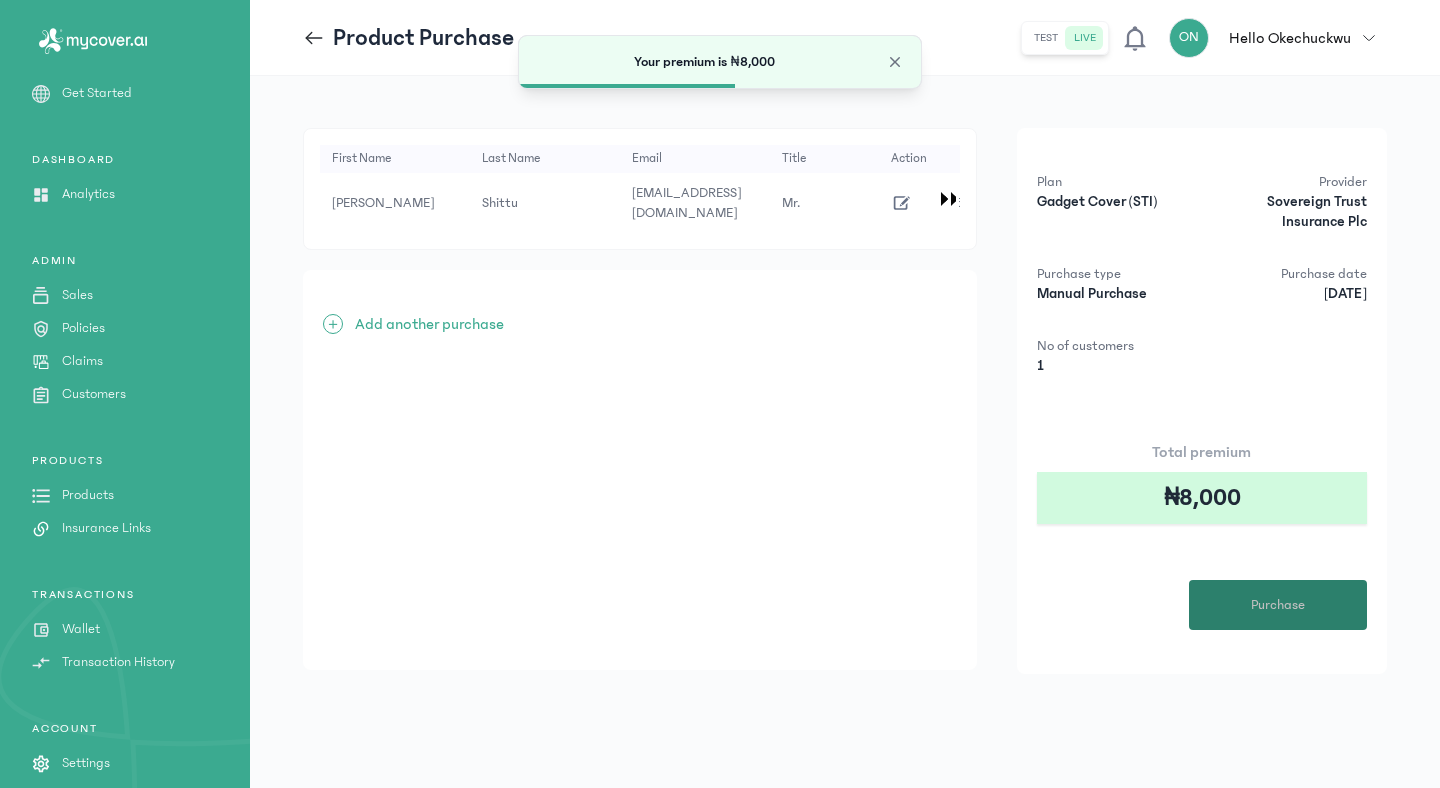 click on "Purchase" at bounding box center (1278, 605) 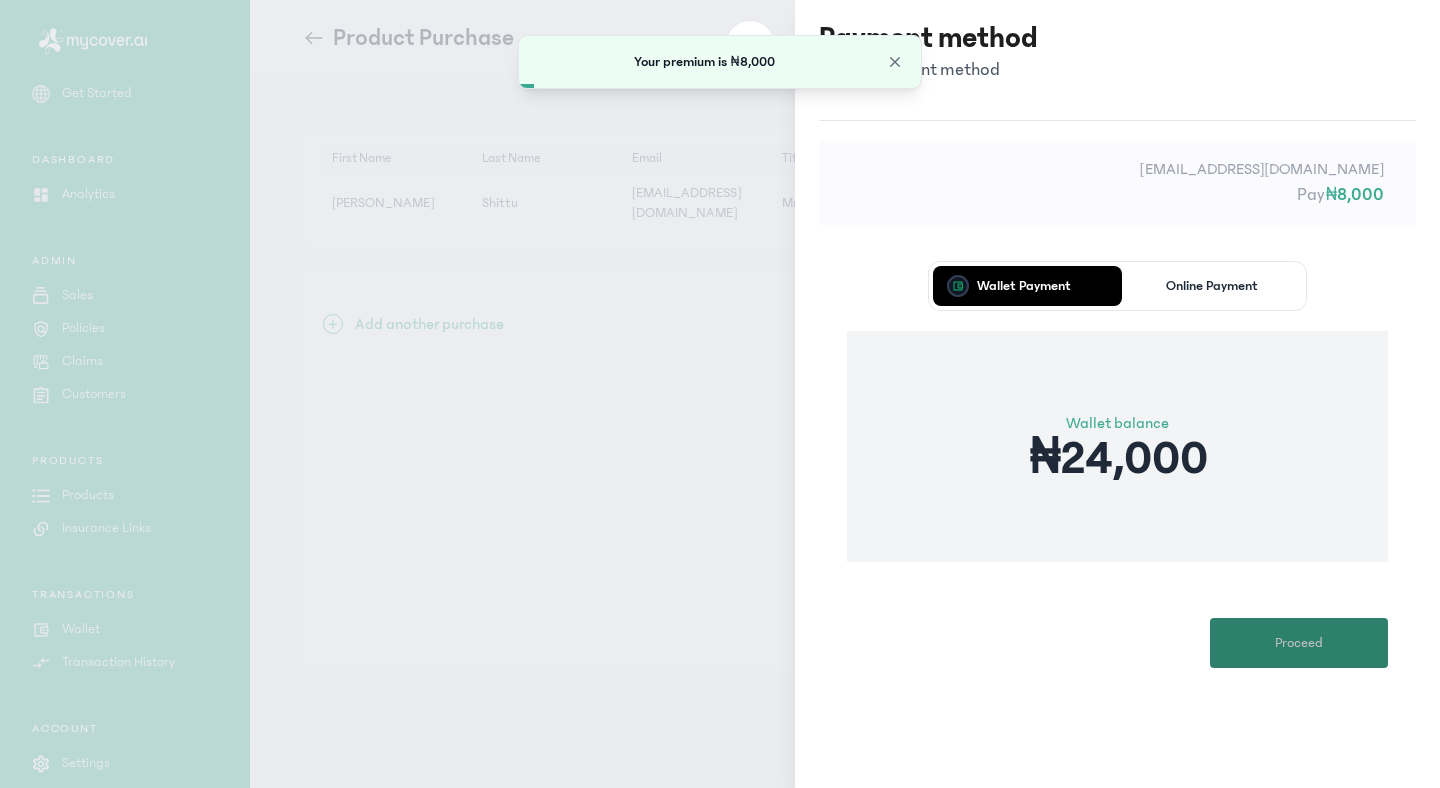 click on "Proceed" at bounding box center (1299, 643) 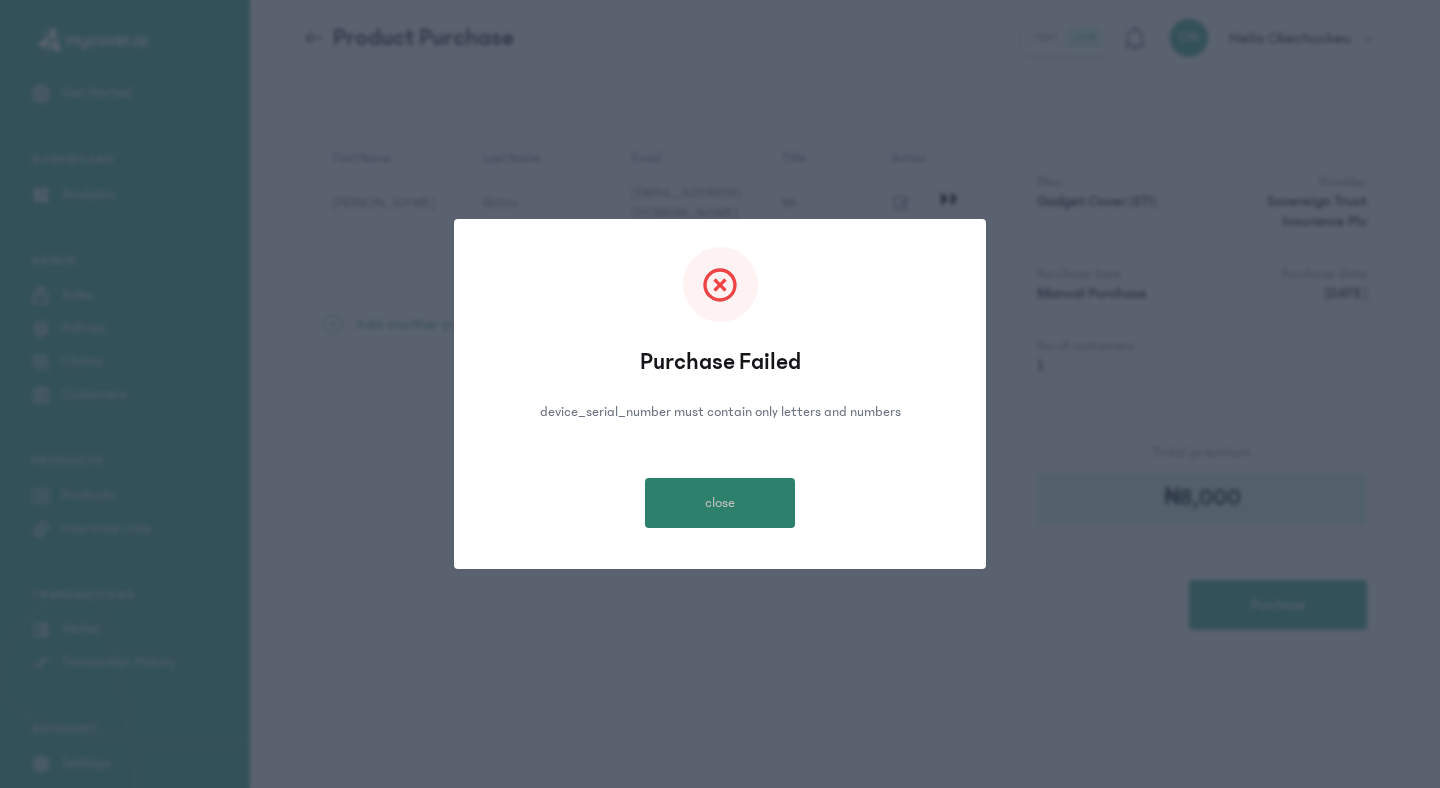click on "close" at bounding box center (720, 503) 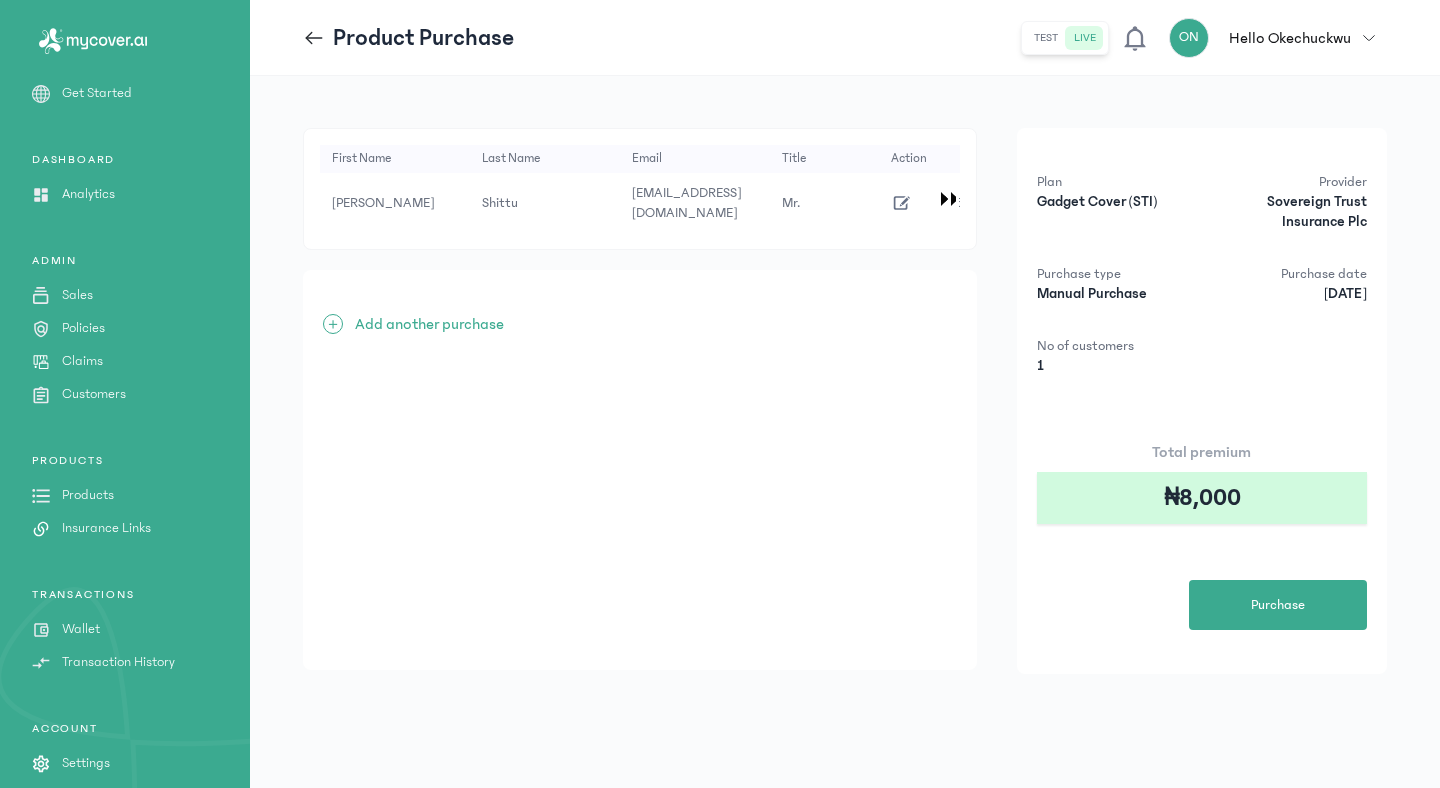 click 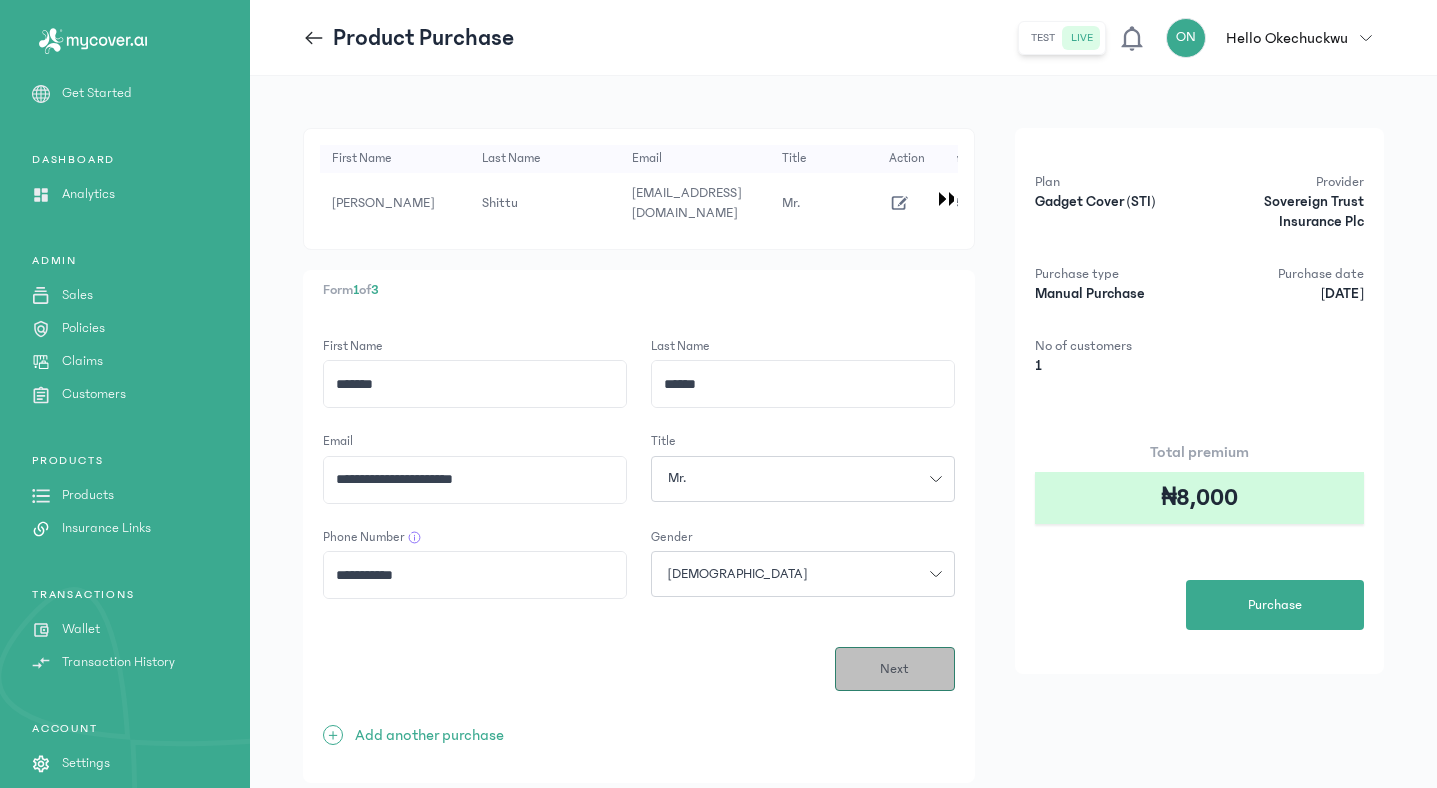click on "Next" at bounding box center (894, 669) 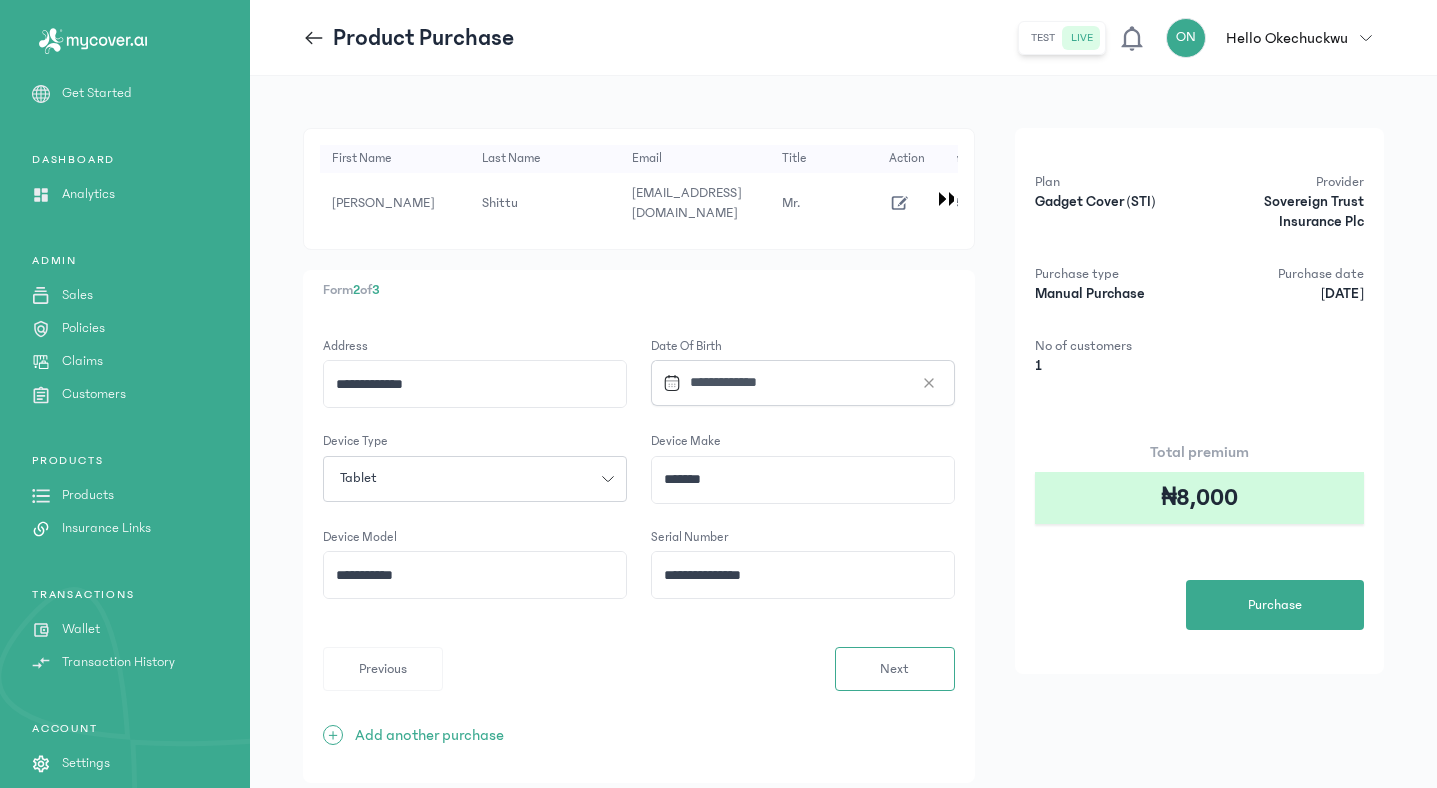 click on "**********" 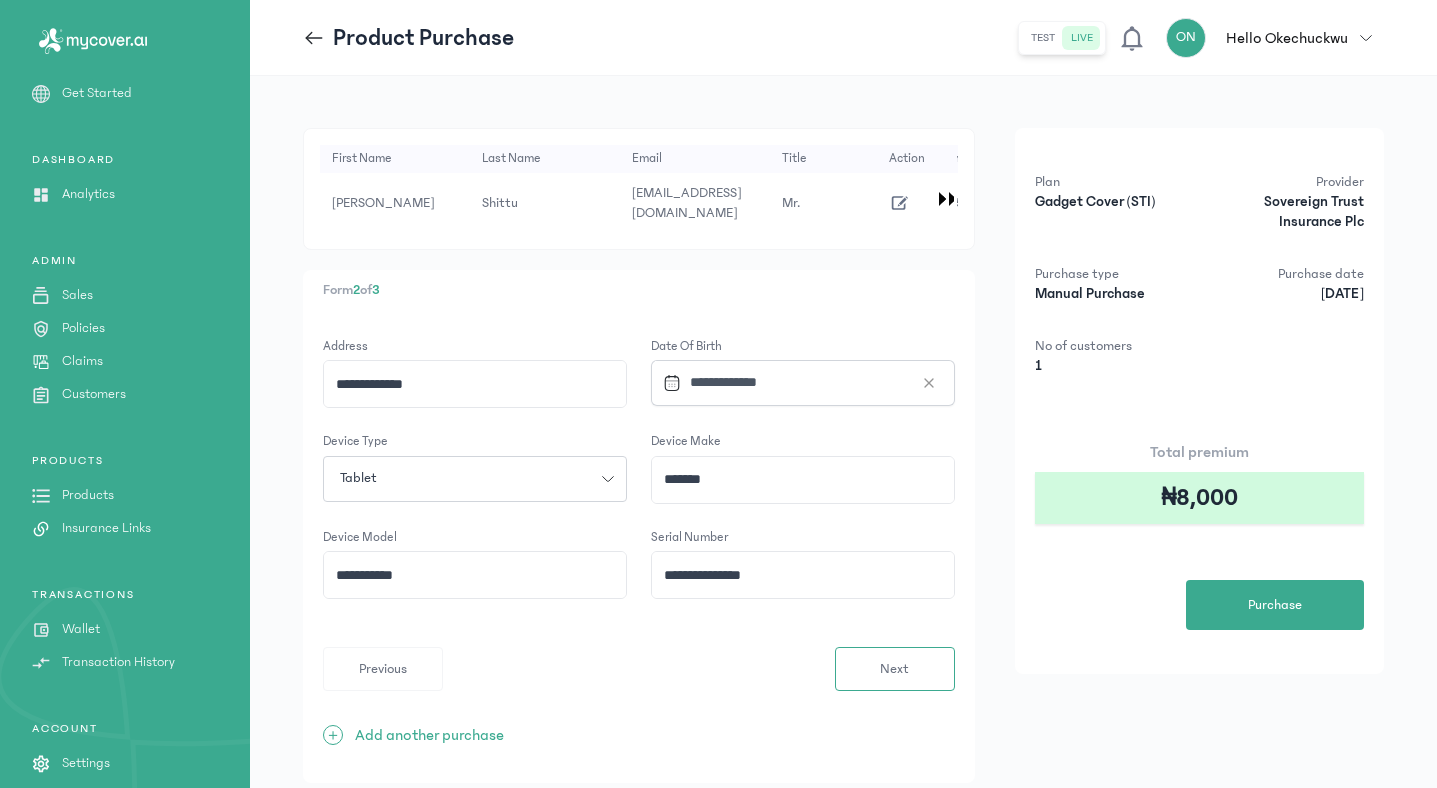 click on "**********" 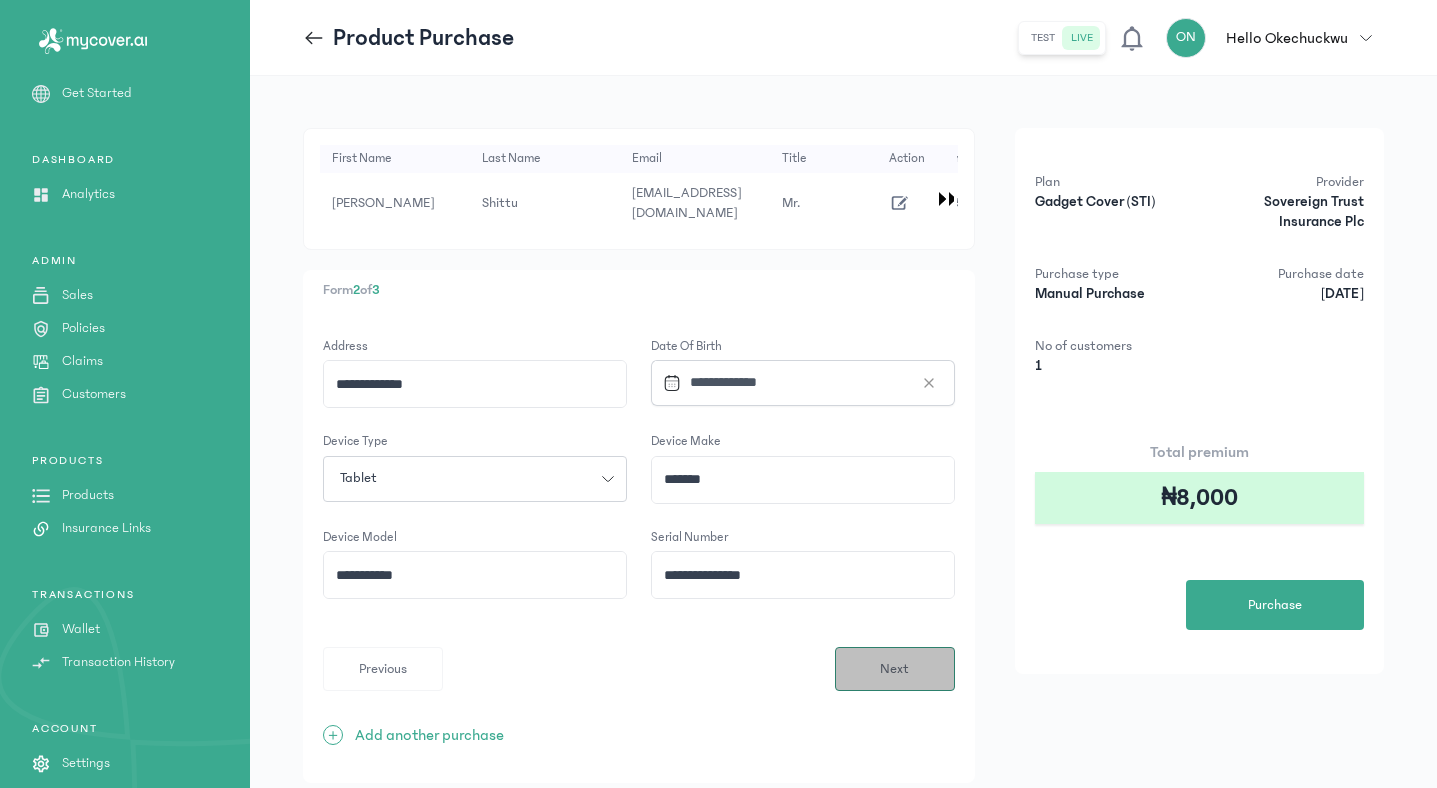 click on "Next" at bounding box center [894, 669] 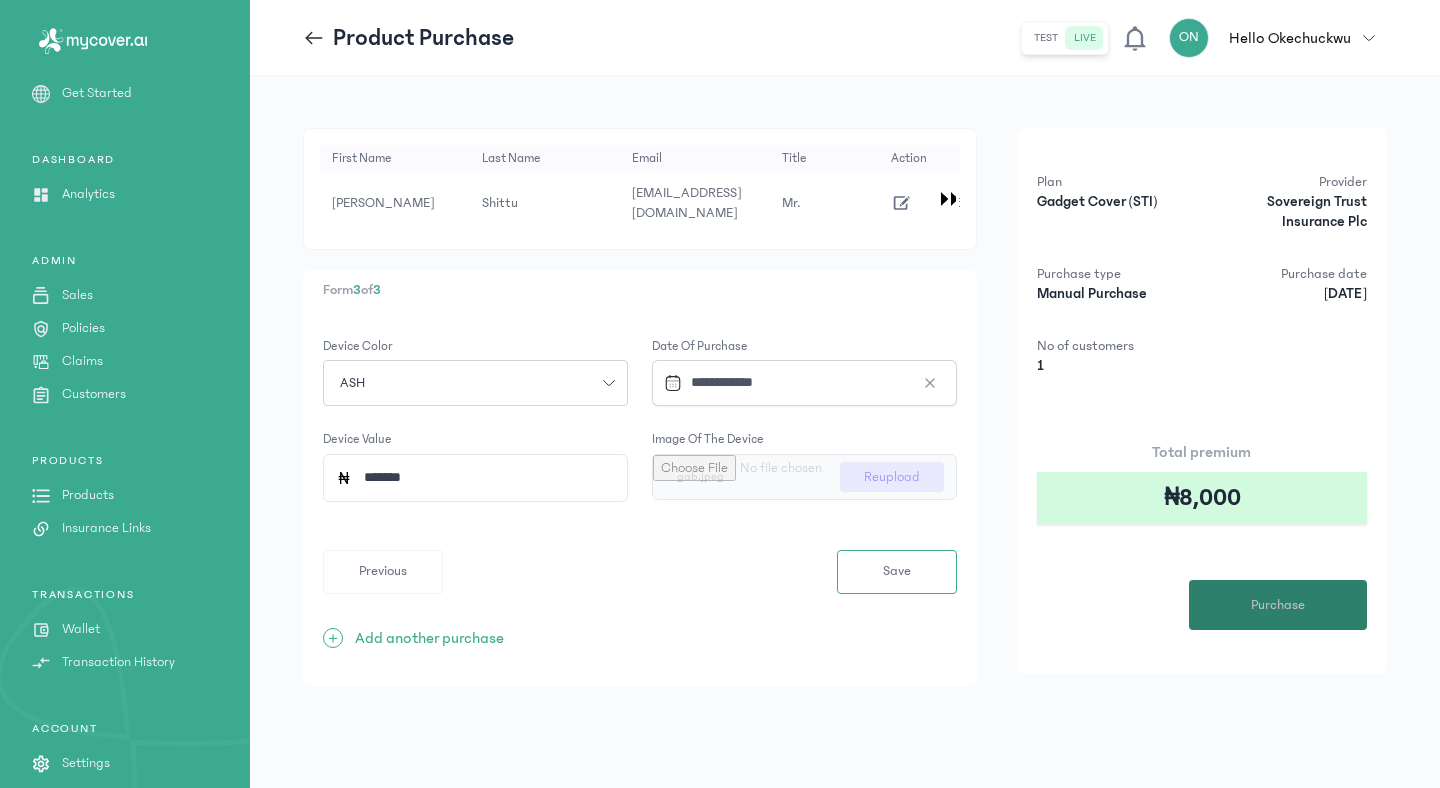 click on "Purchase" at bounding box center (1278, 605) 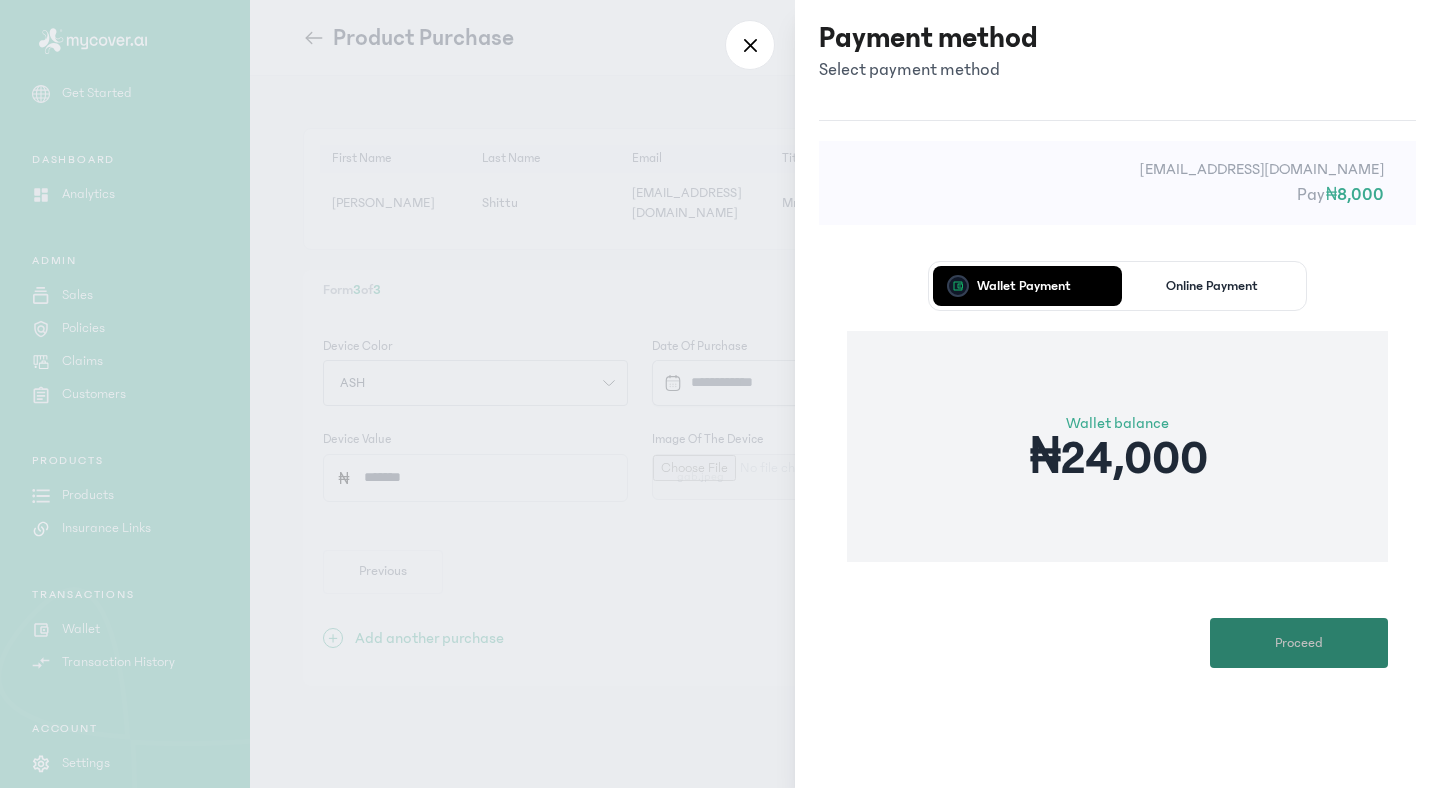 click on "Proceed" at bounding box center [1299, 643] 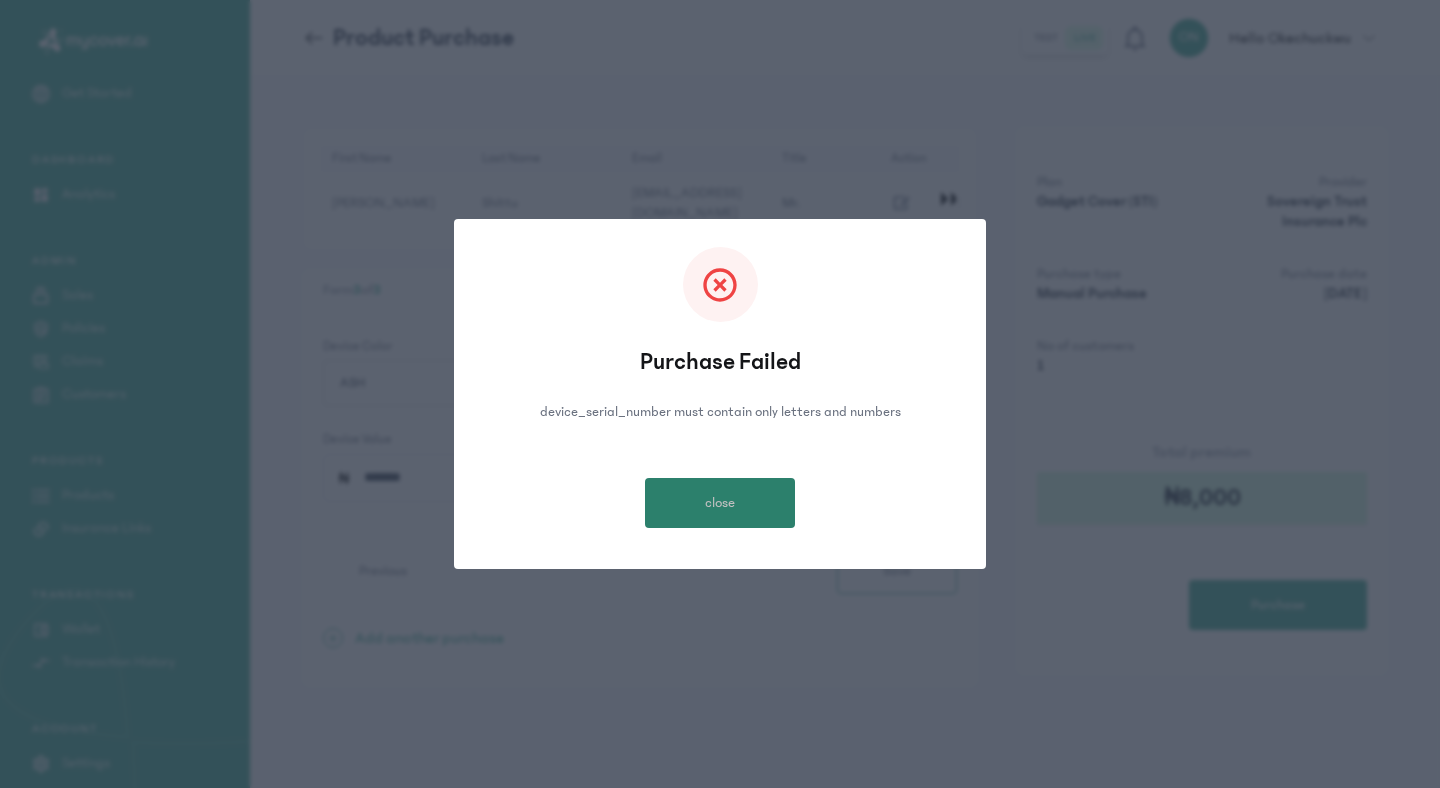 click on "close" at bounding box center (720, 503) 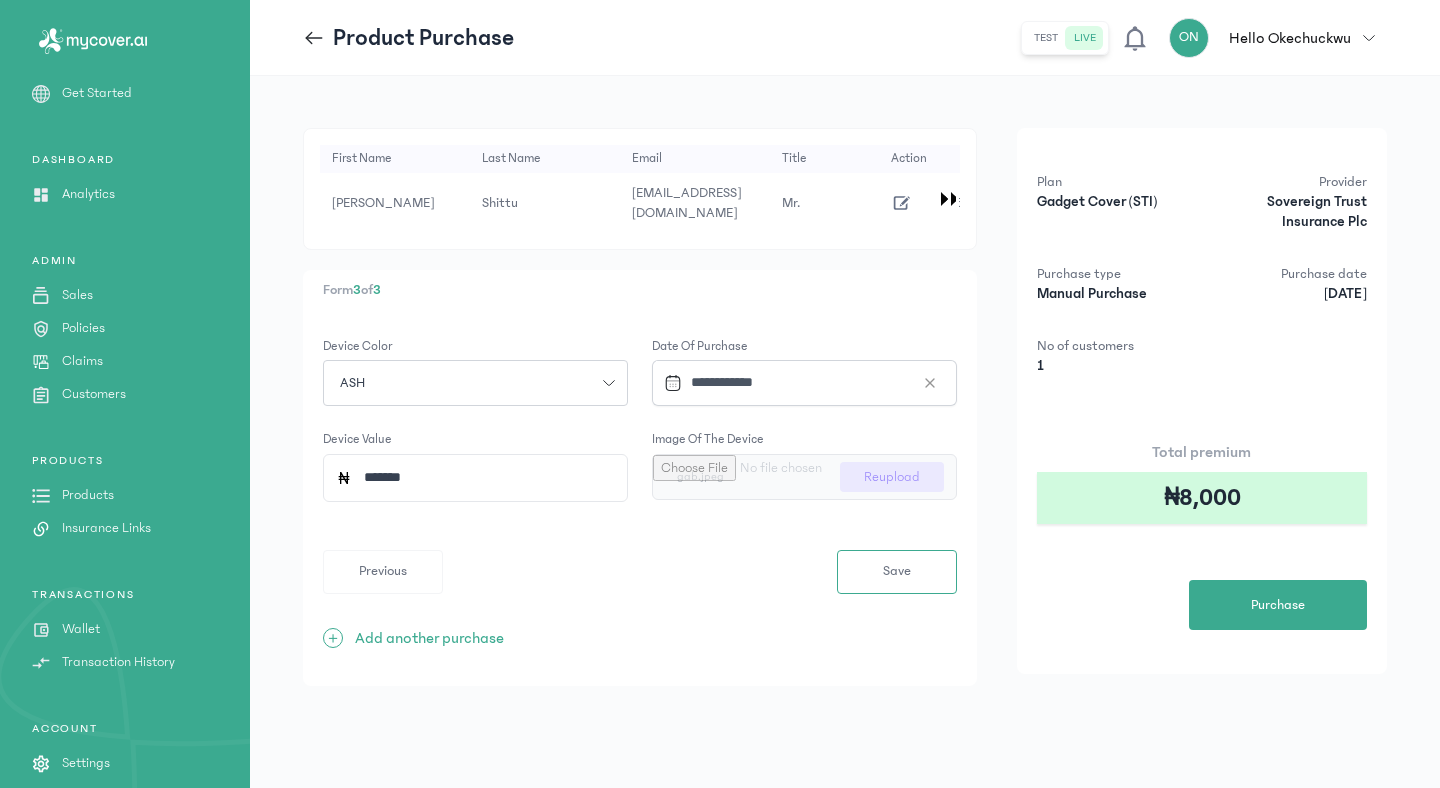 click 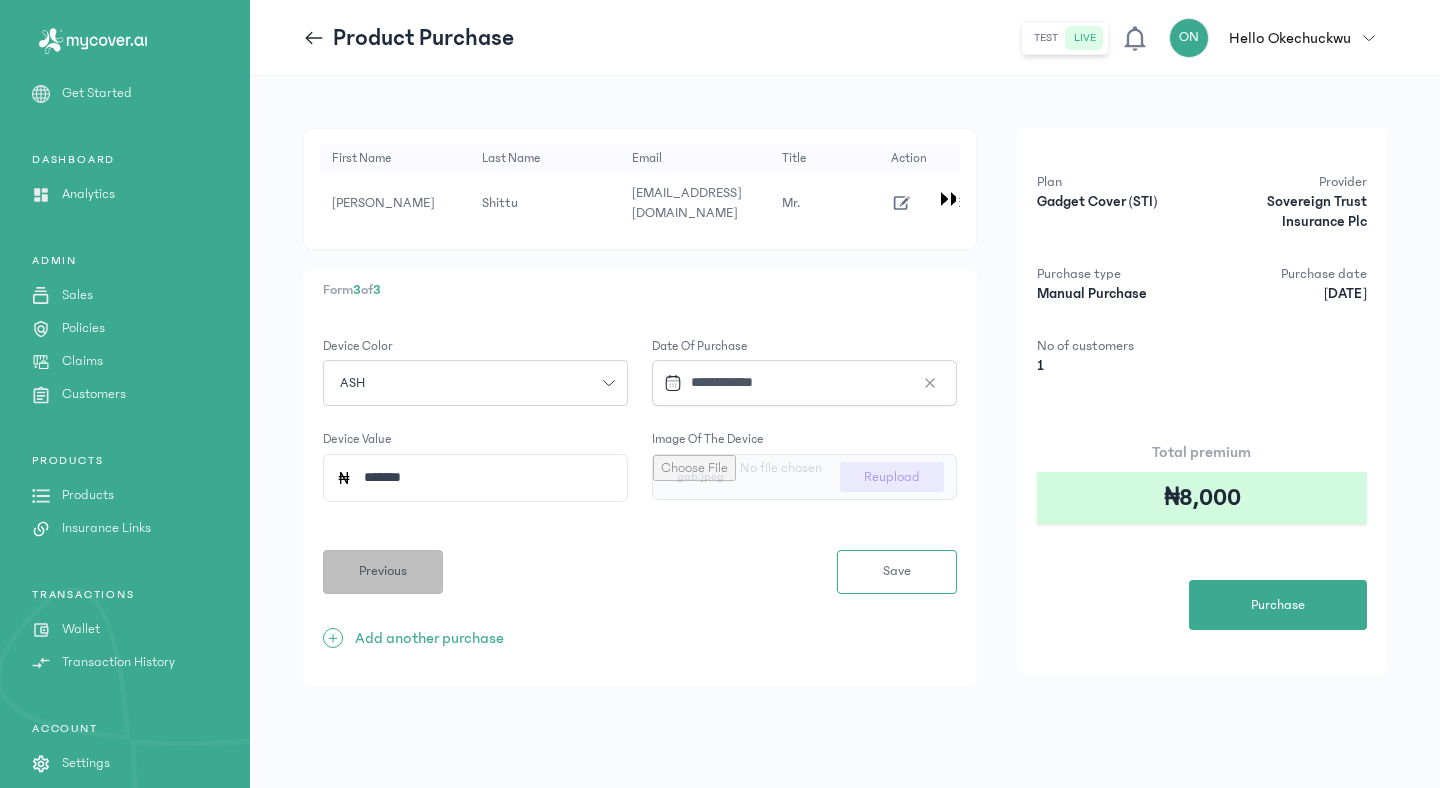 click on "Previous" at bounding box center [383, 572] 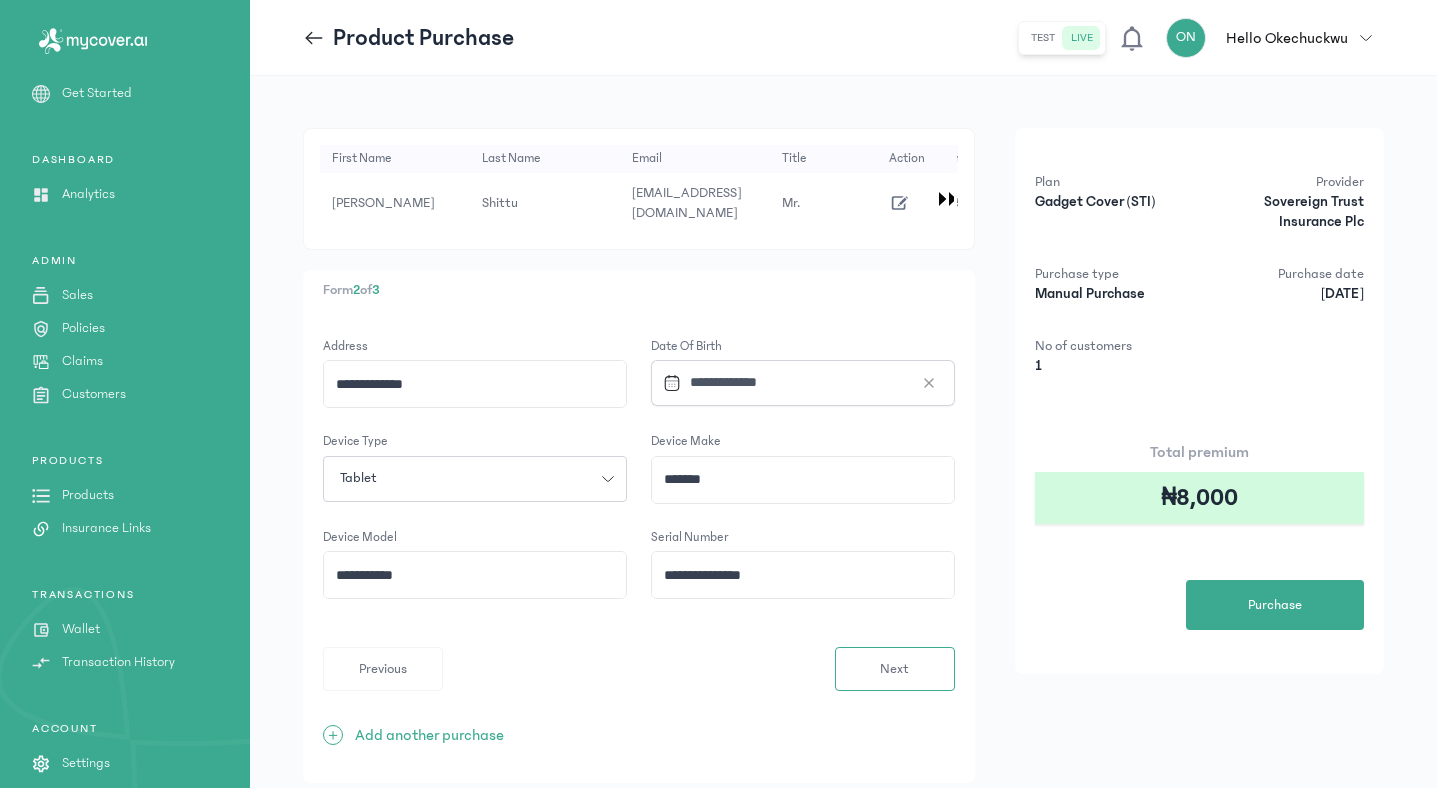 click on "**********" 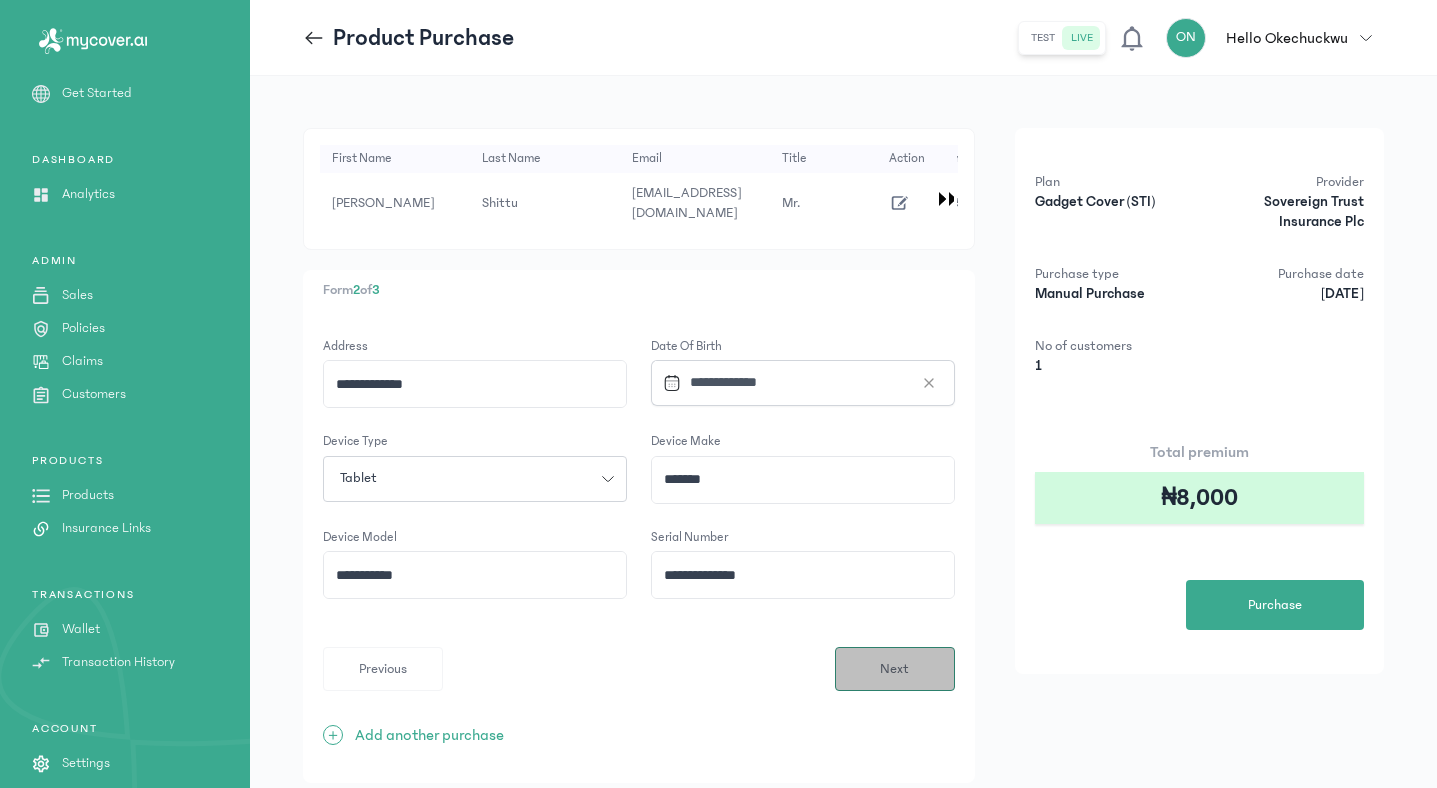type on "**********" 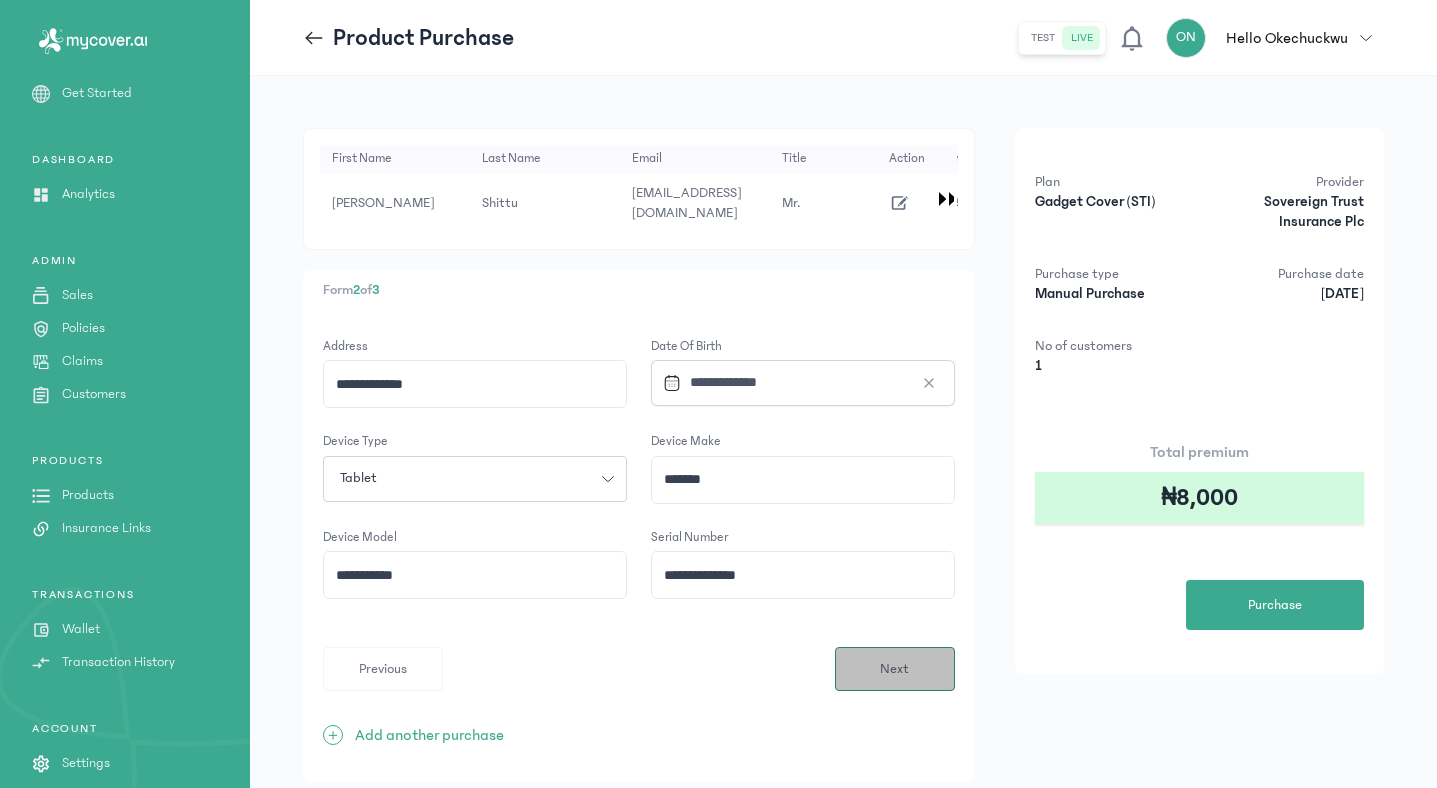 click on "Next" at bounding box center [895, 669] 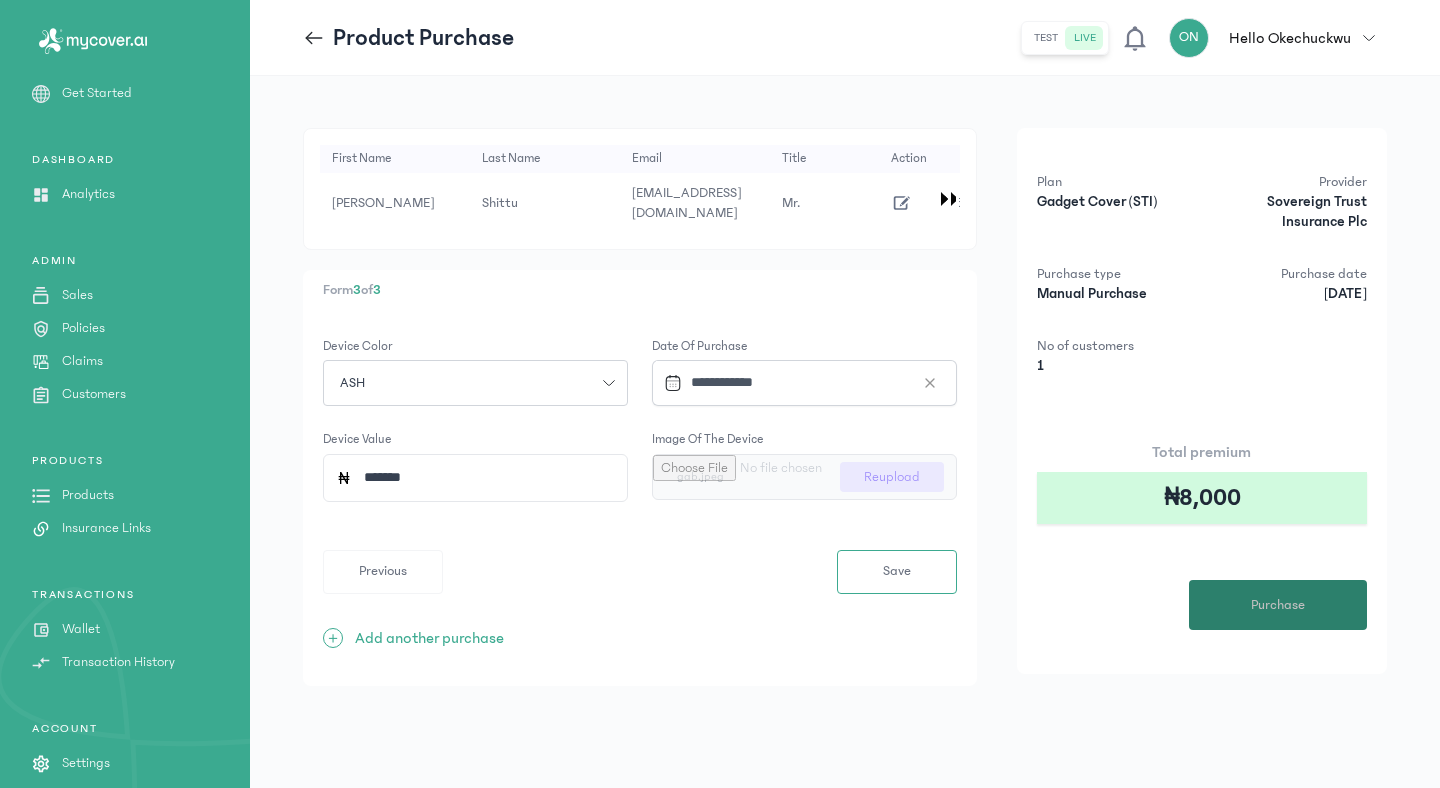 click on "Purchase" at bounding box center [1278, 605] 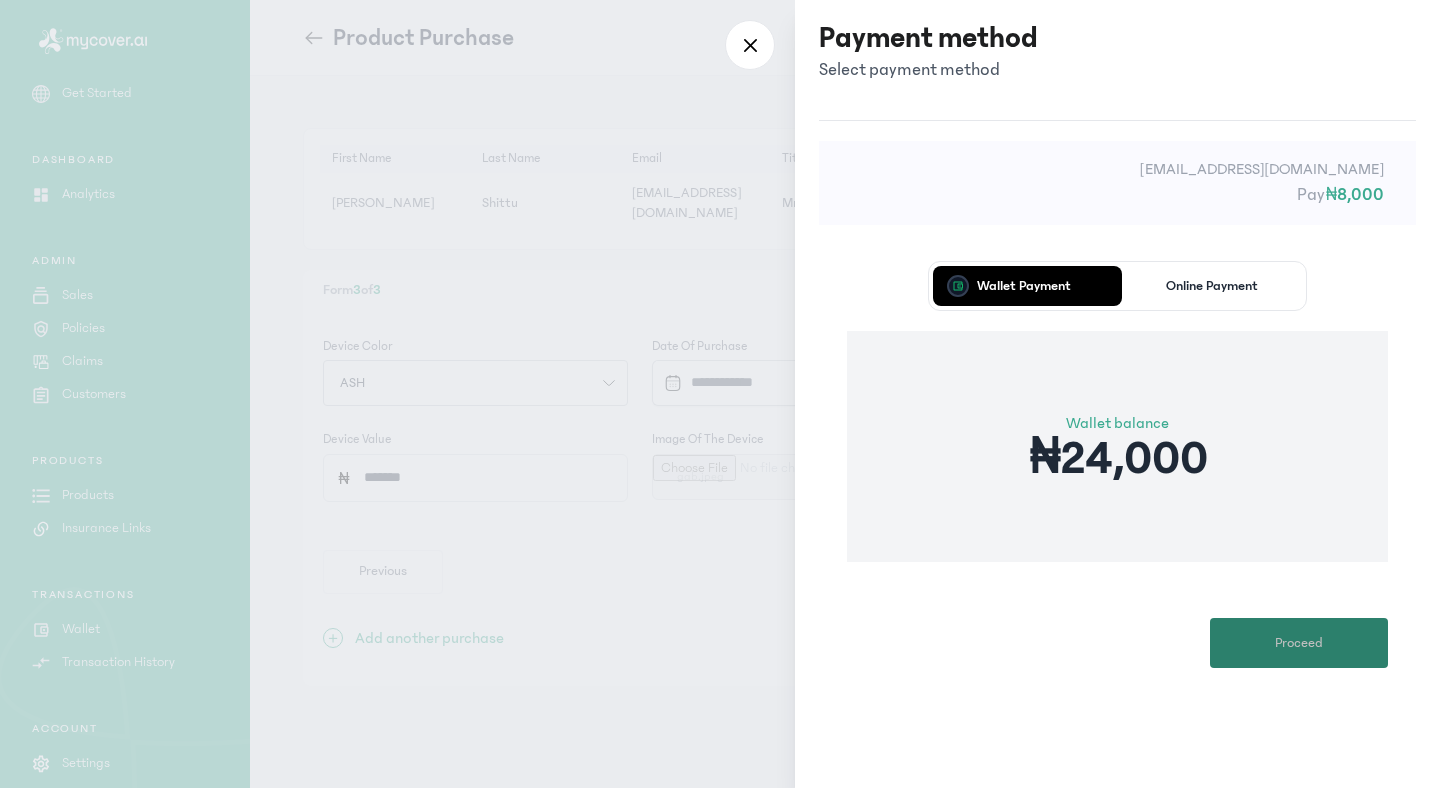 click on "Proceed" at bounding box center (1299, 643) 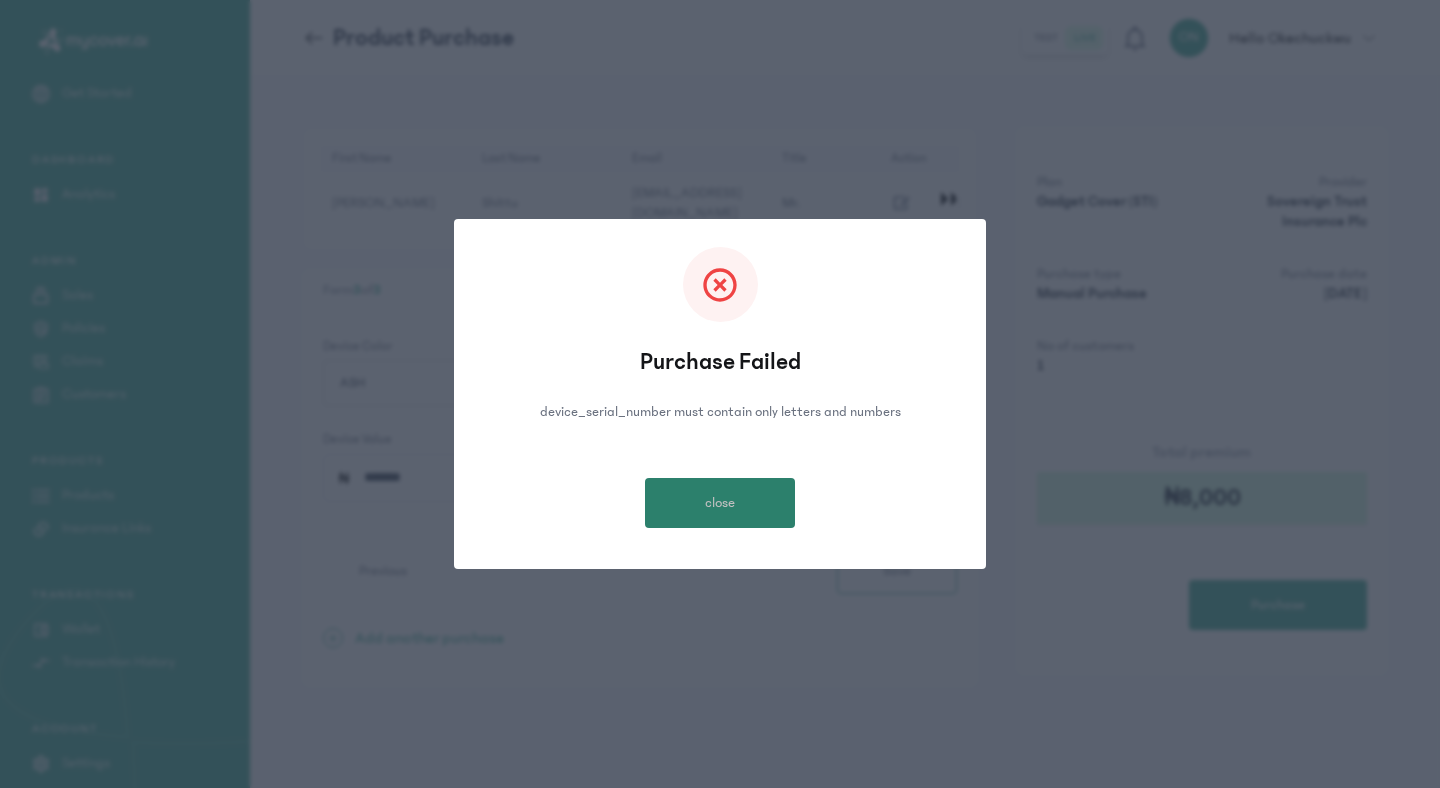 click on "close" at bounding box center [720, 503] 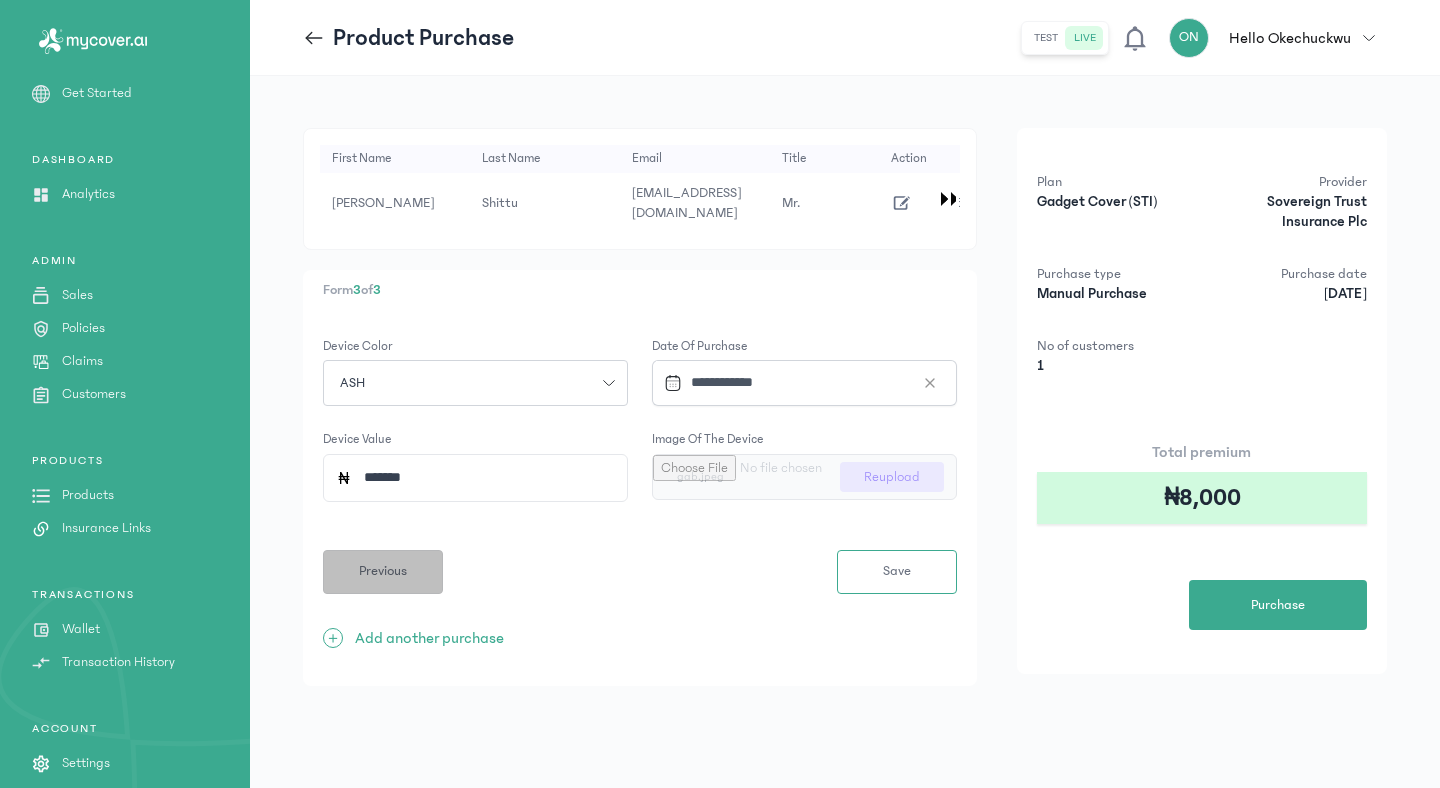 click on "Previous" at bounding box center (383, 571) 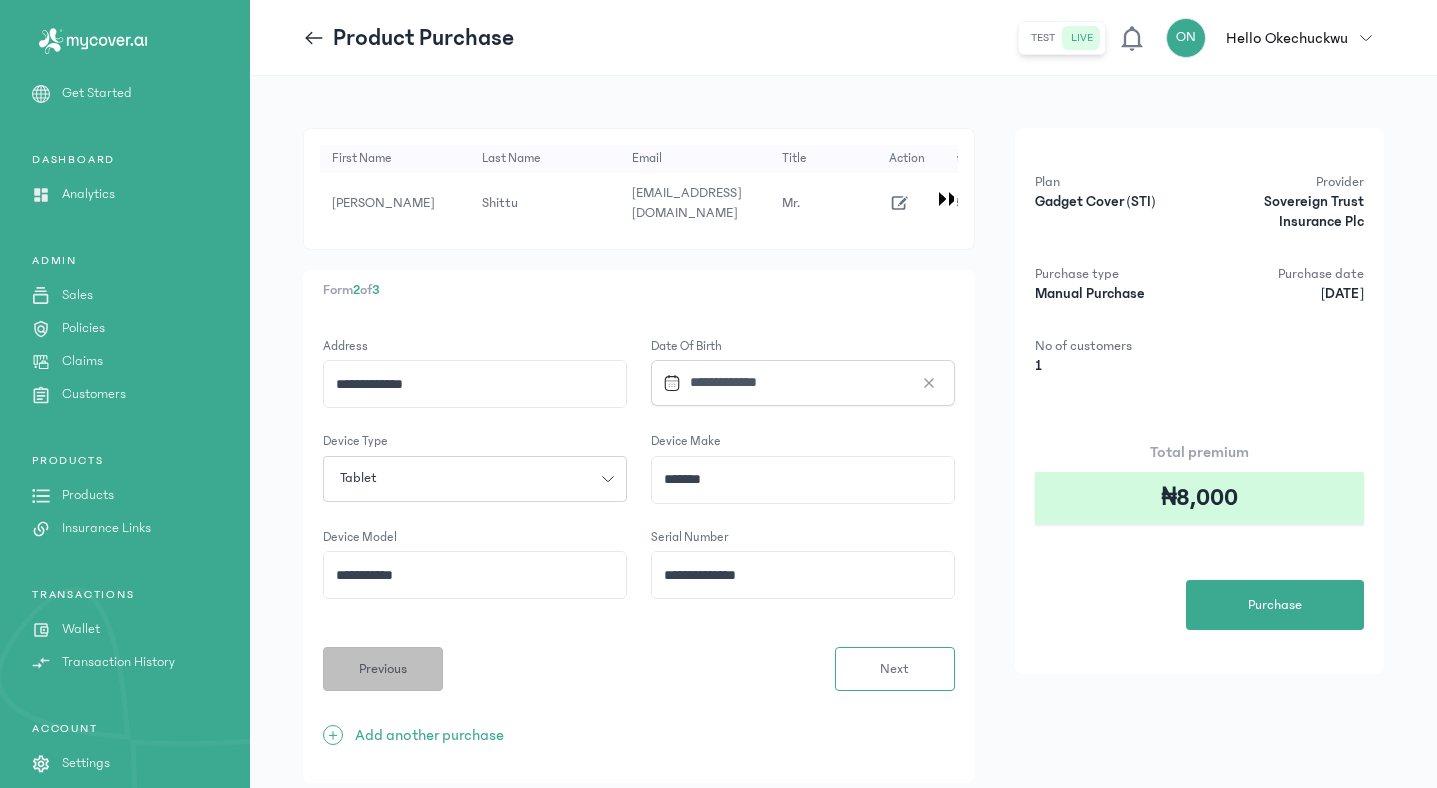 click on "Previous" at bounding box center [383, 669] 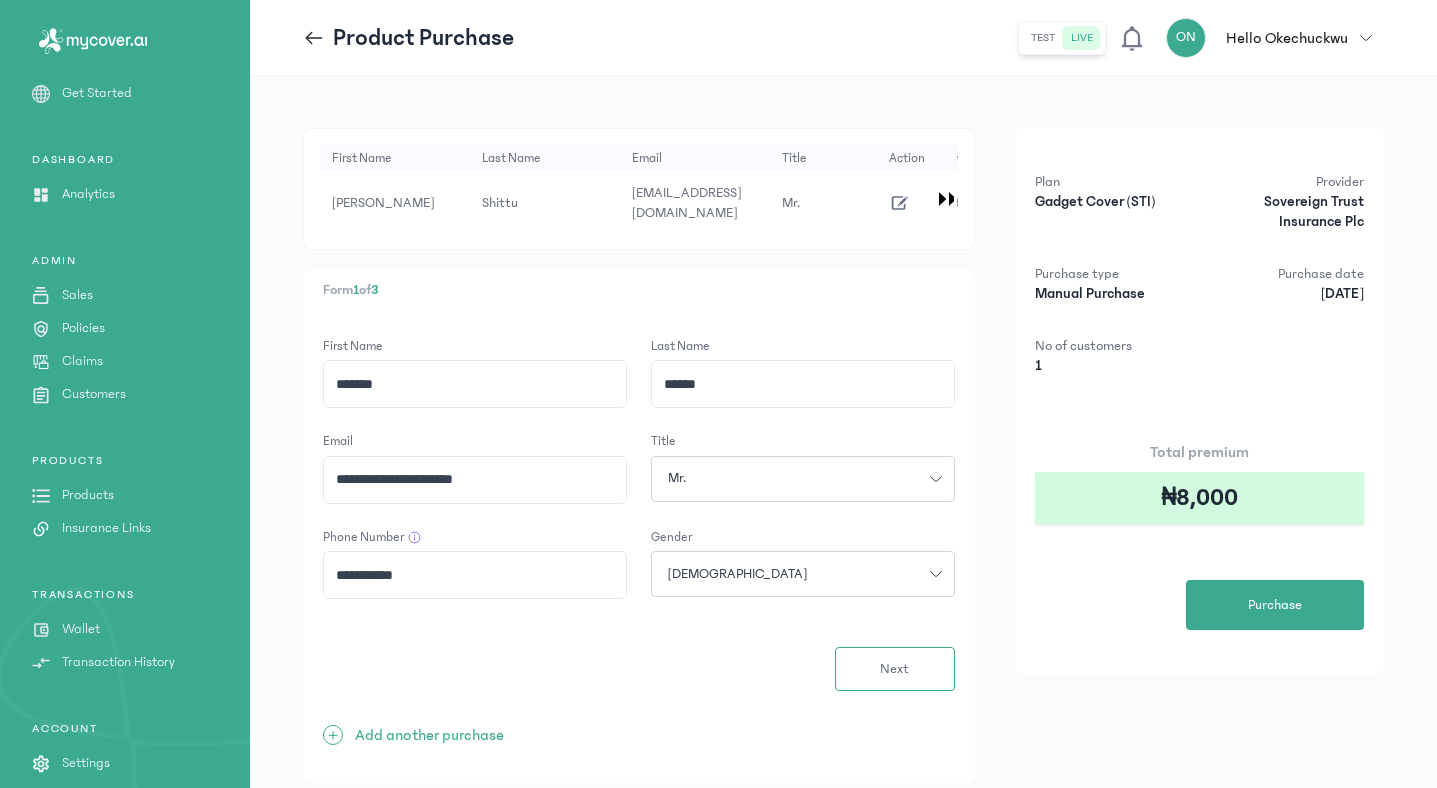 click on "**********" 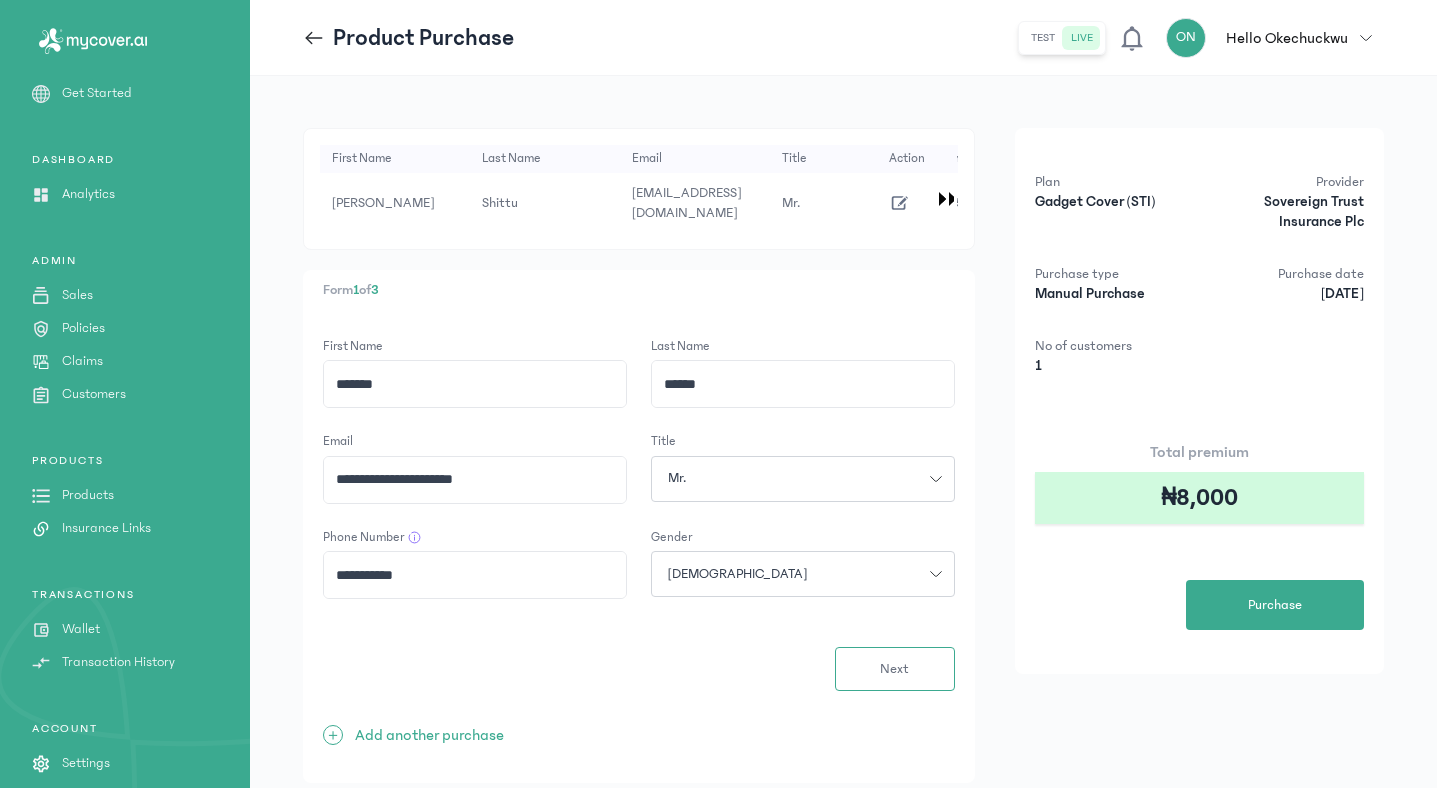 click on "**********" 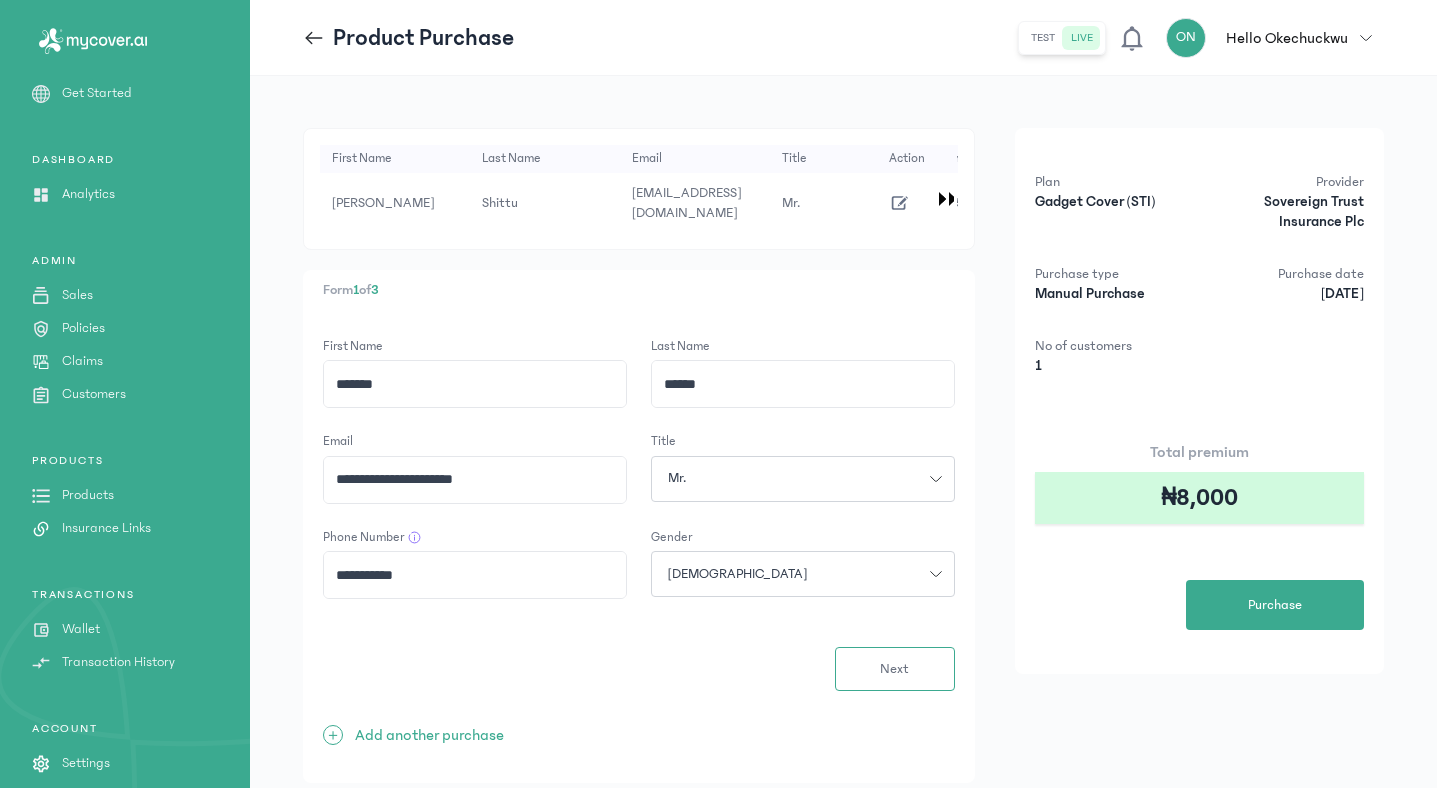 click on "*******" 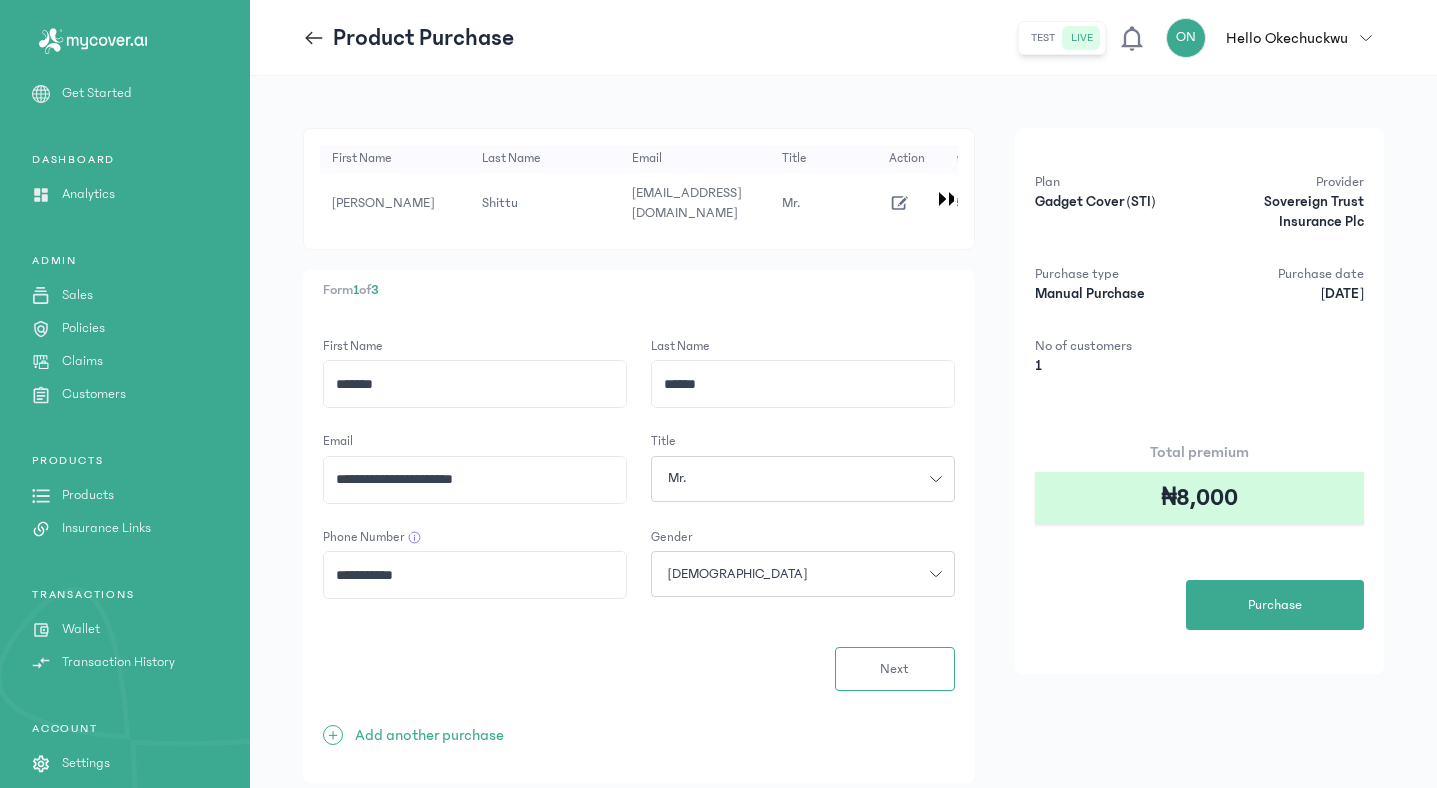 click on "*******" 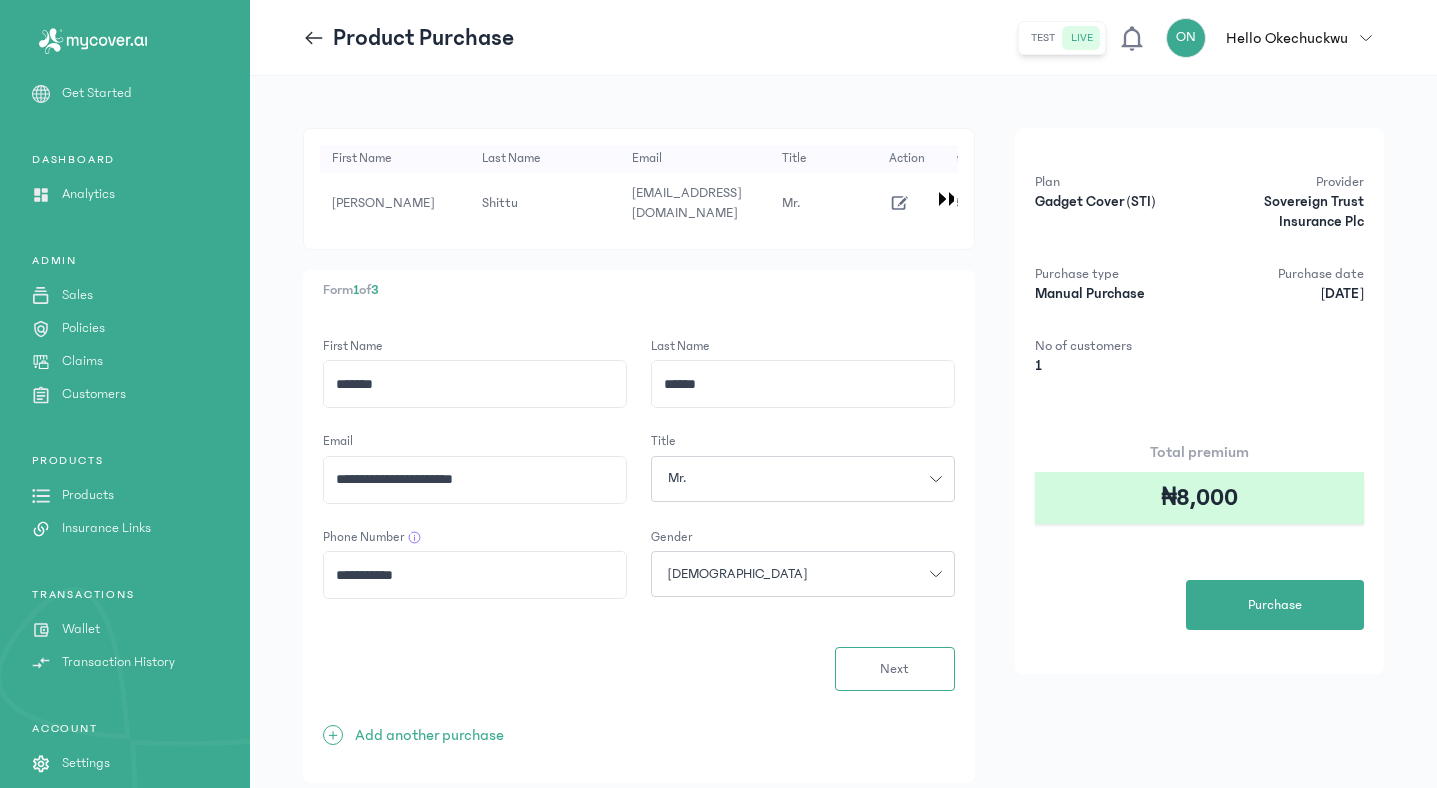 click on "******" 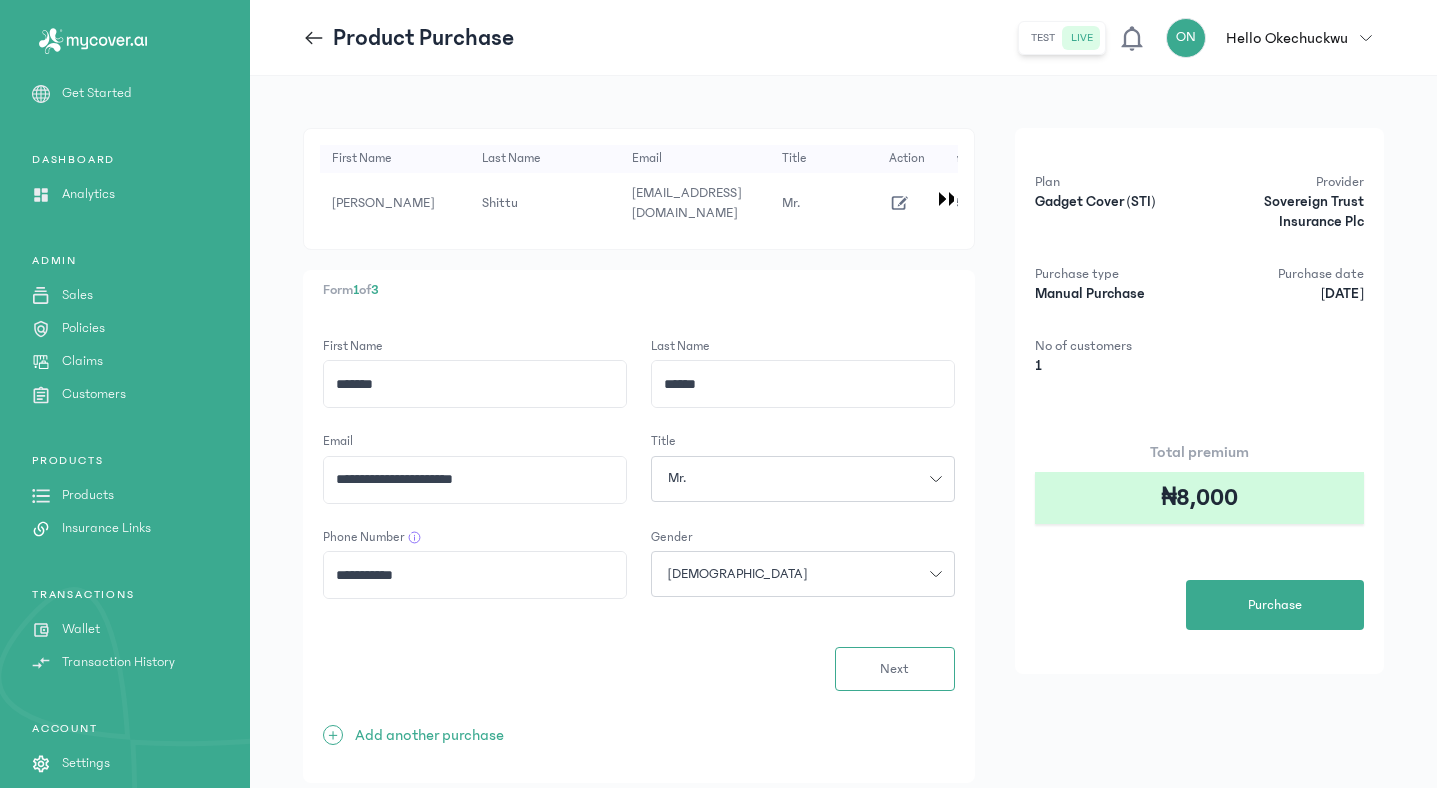 click on "******" 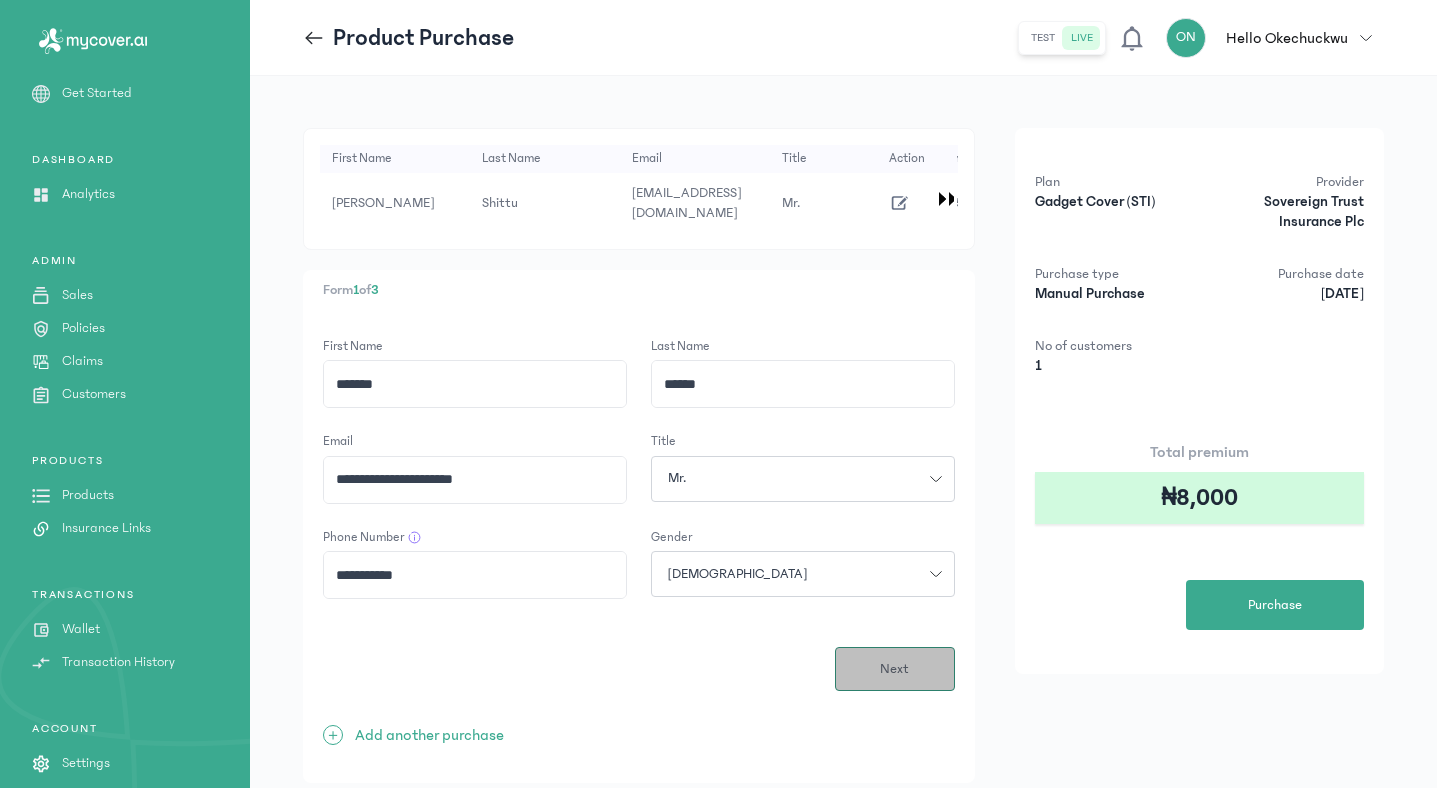 click on "Next" at bounding box center (895, 669) 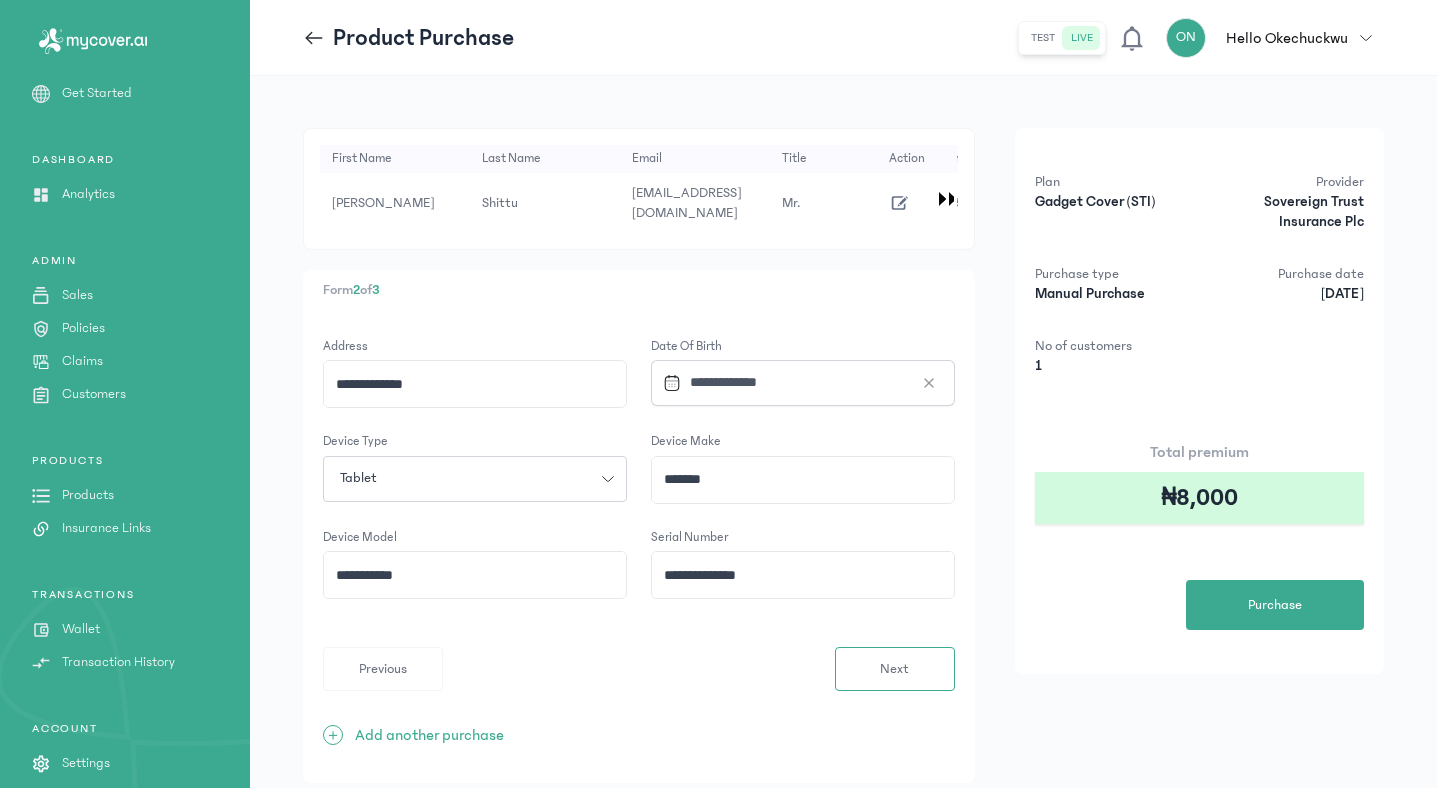 click on "**********" 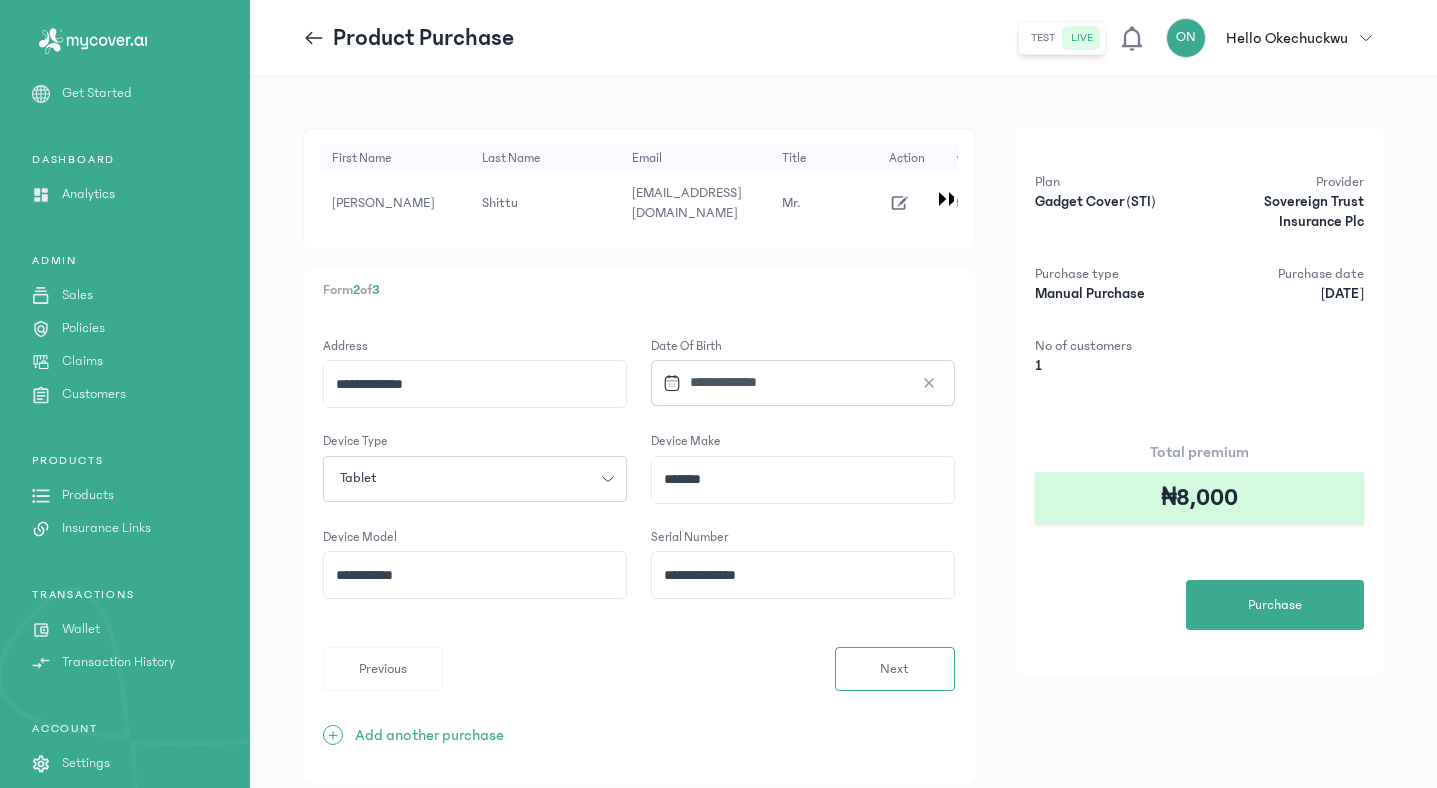 click on "**********" 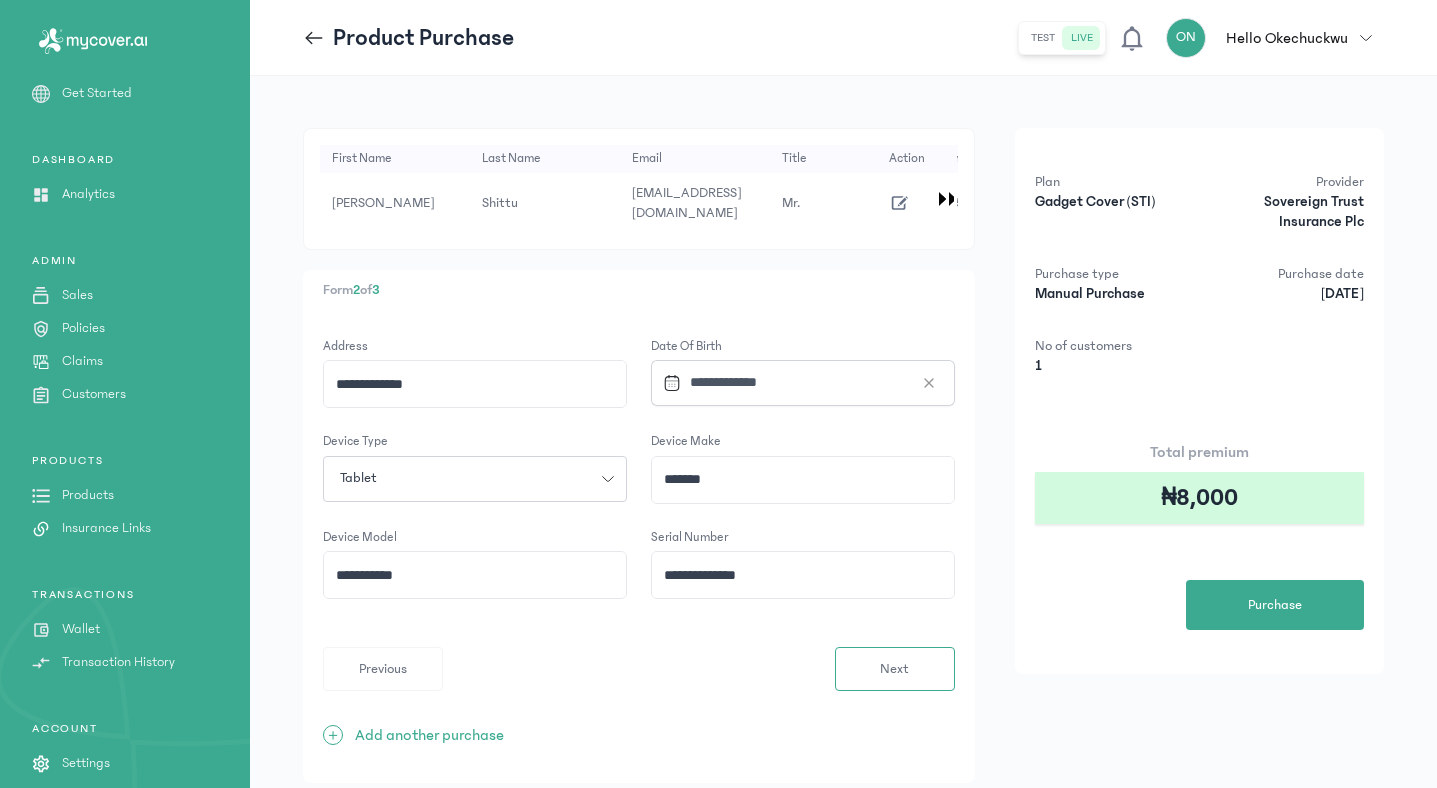 click on "Tablet" 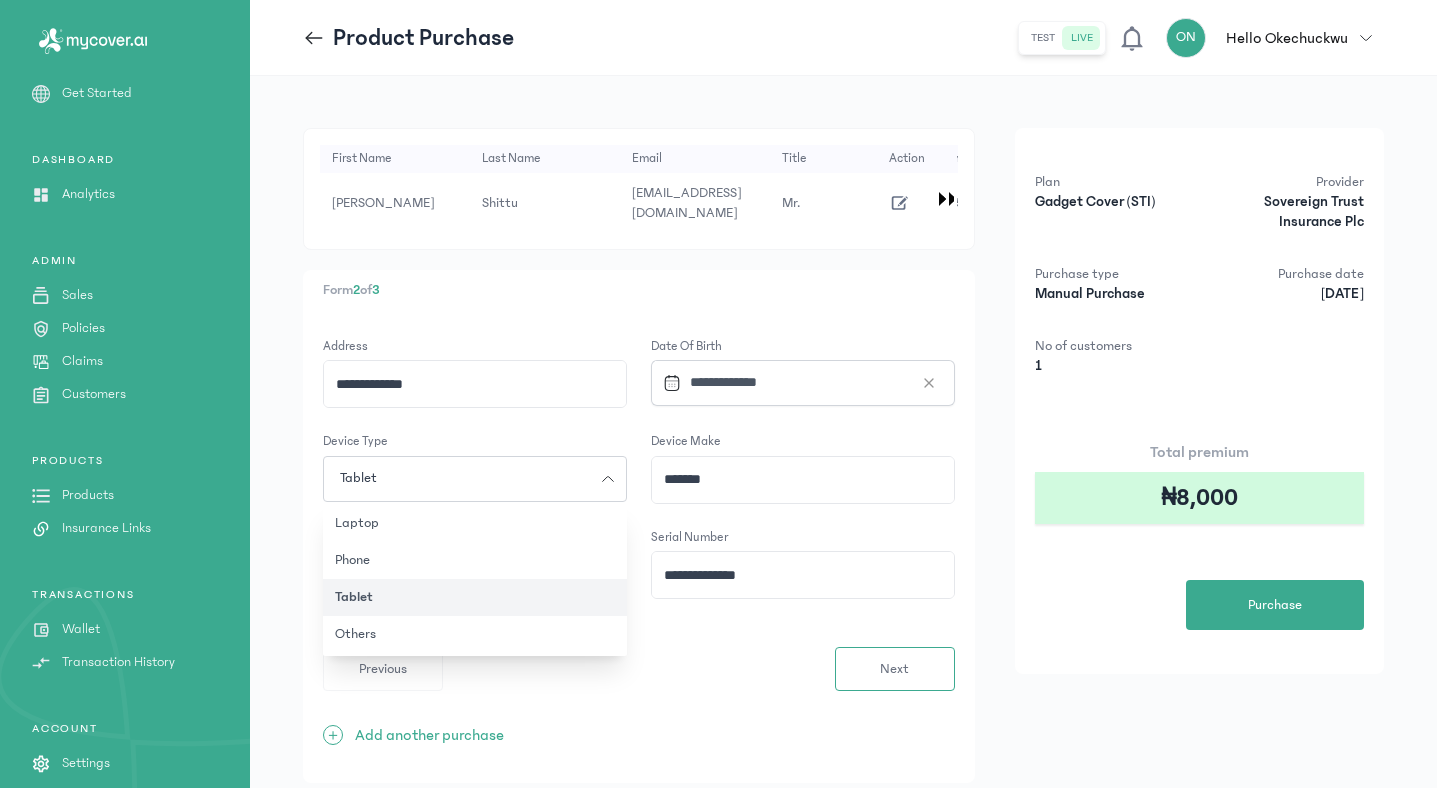 click on "Tablet" 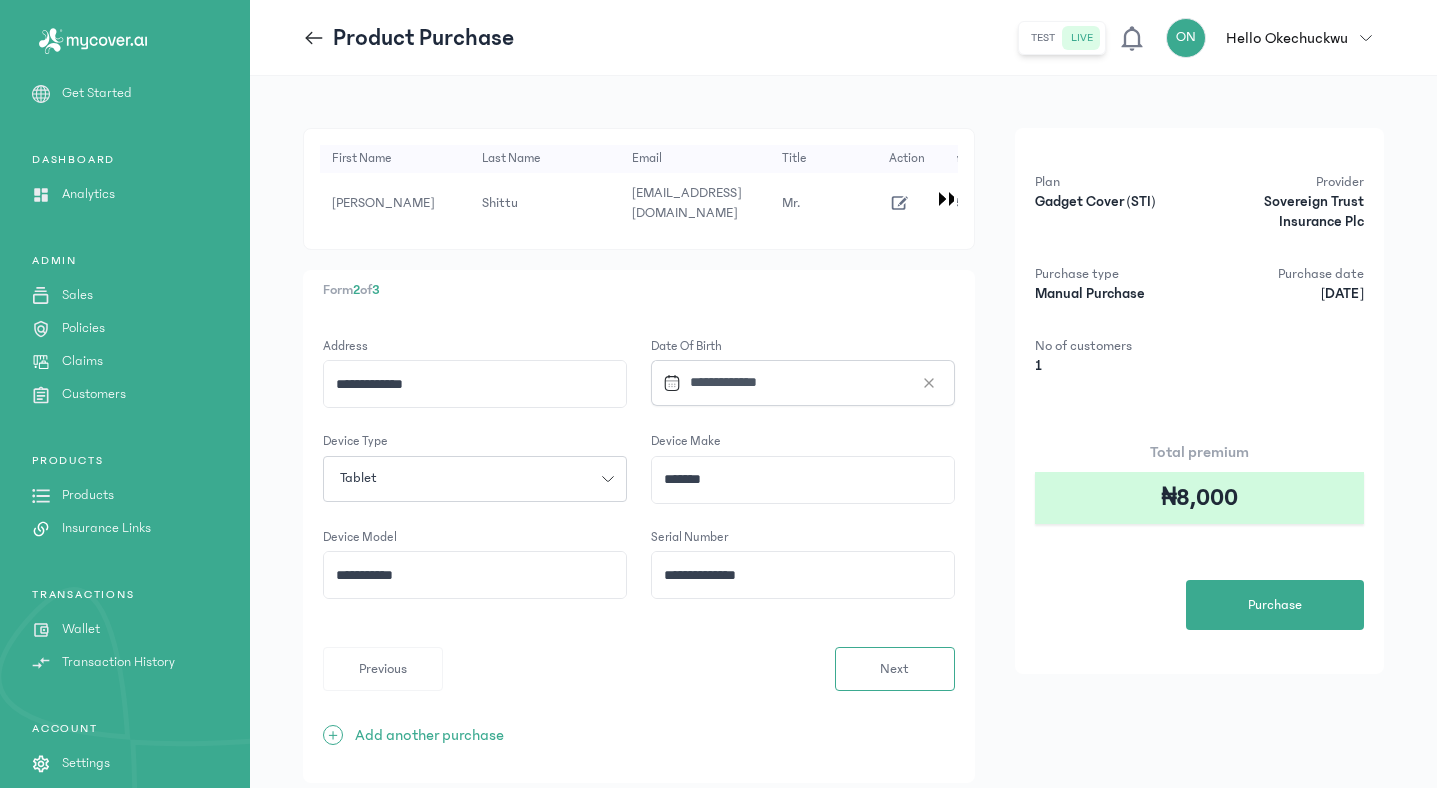 click on "******" 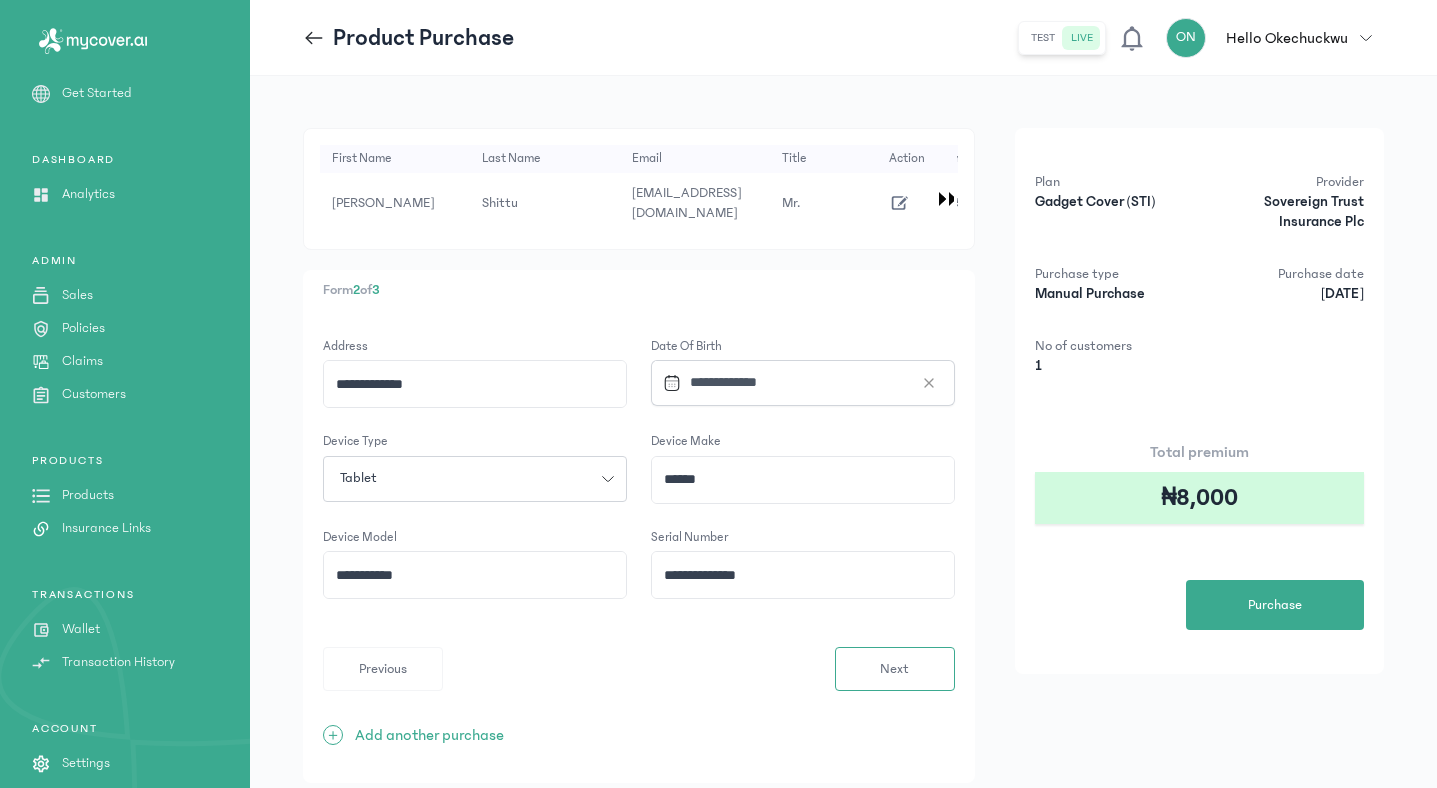 click on "******" 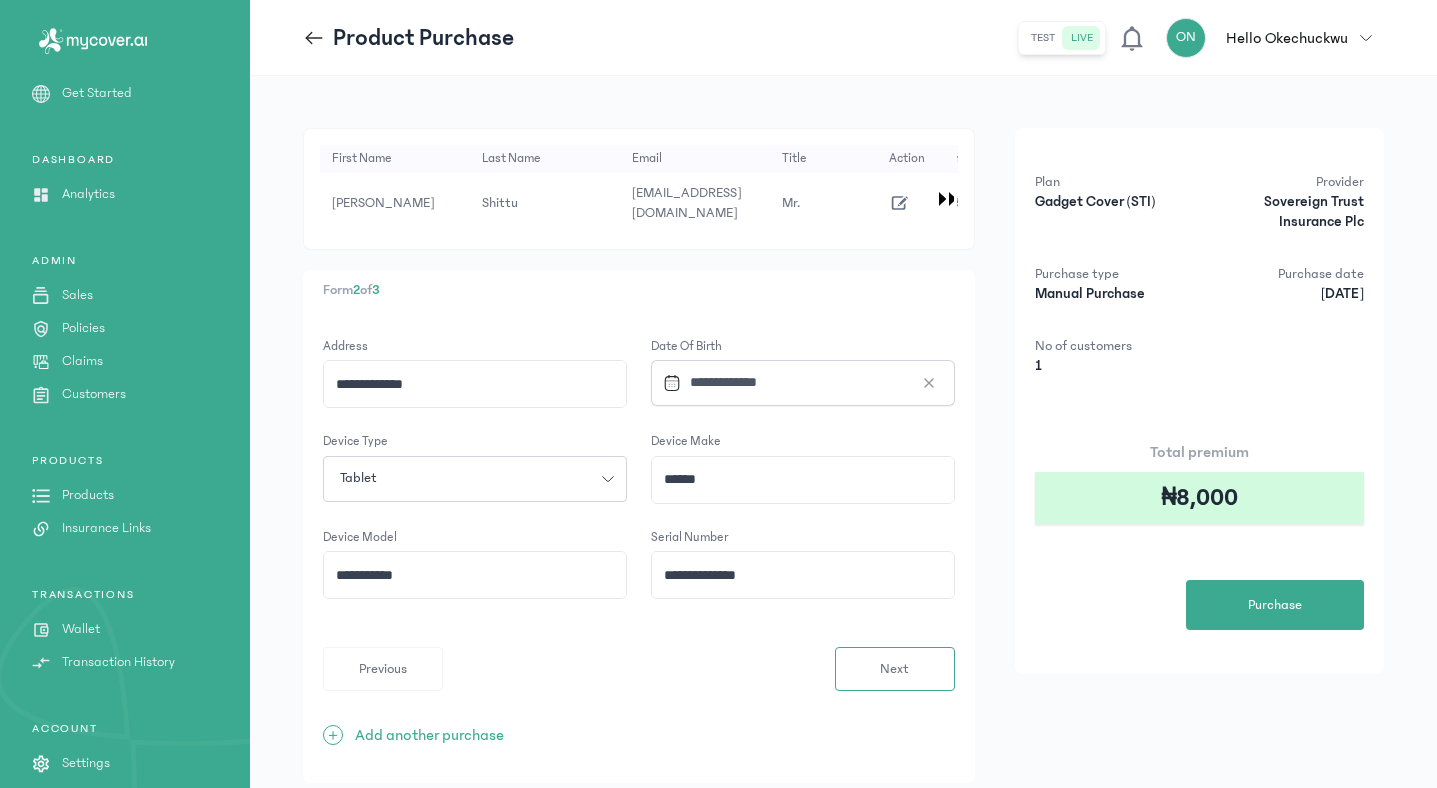 click on "**********" 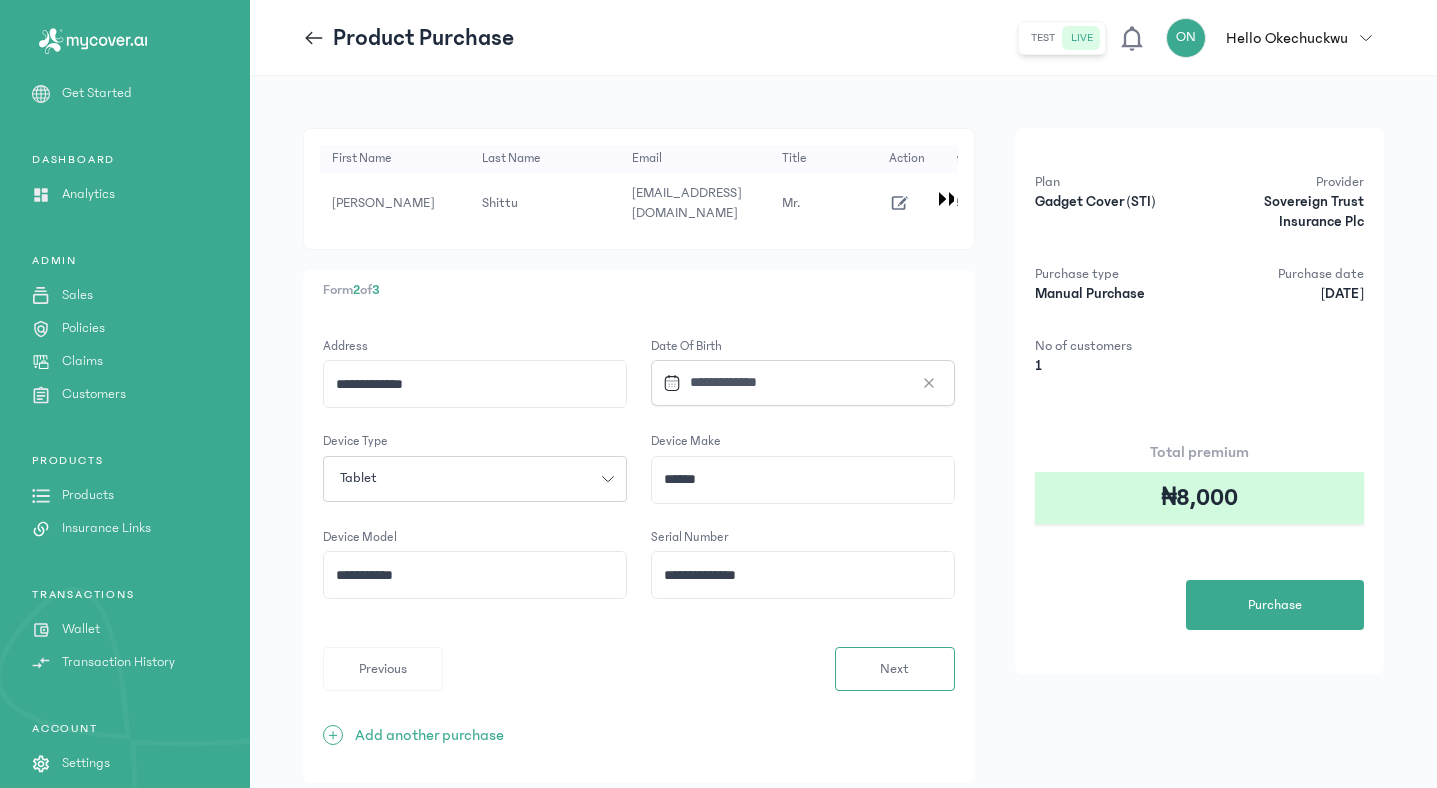 click on "**********" 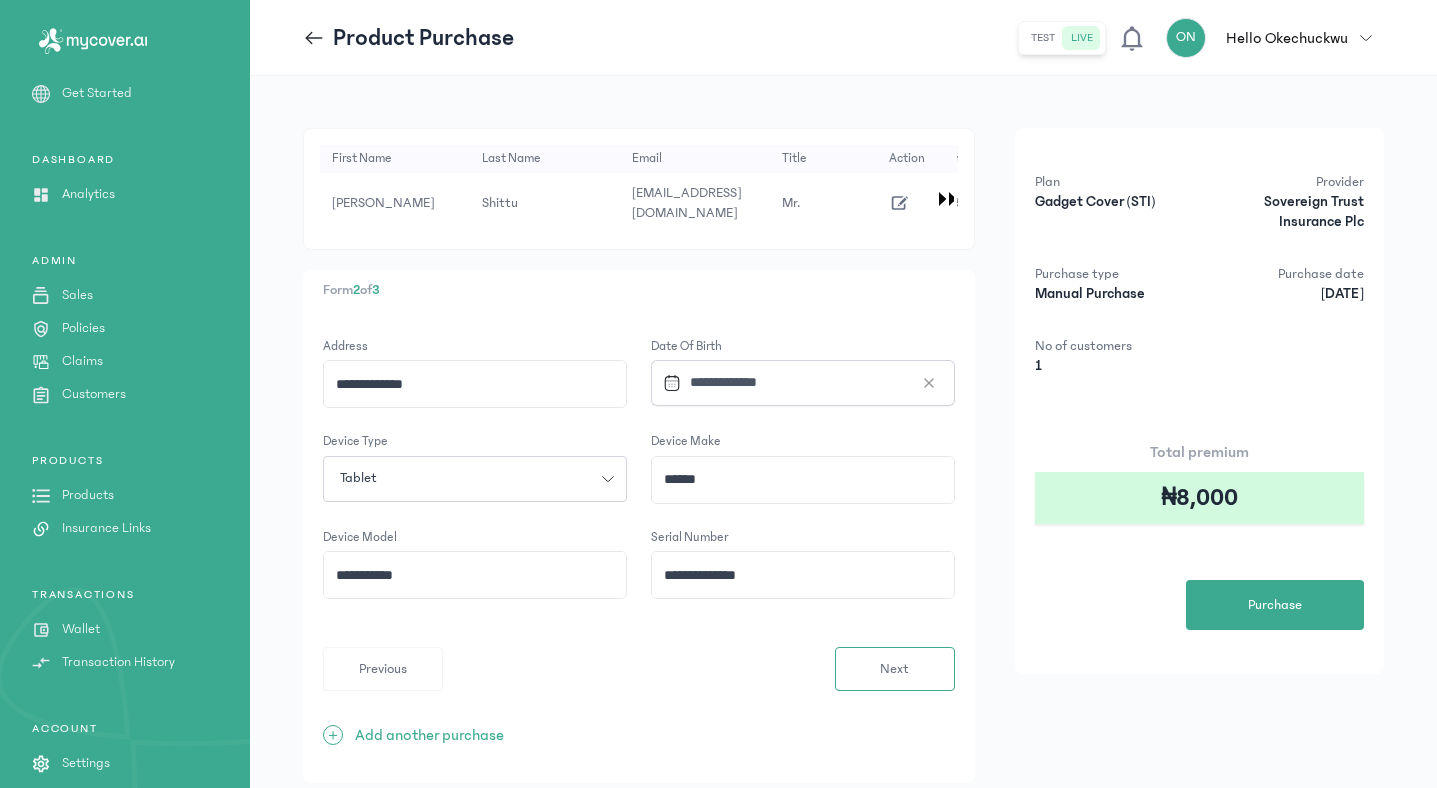 click on "**********" 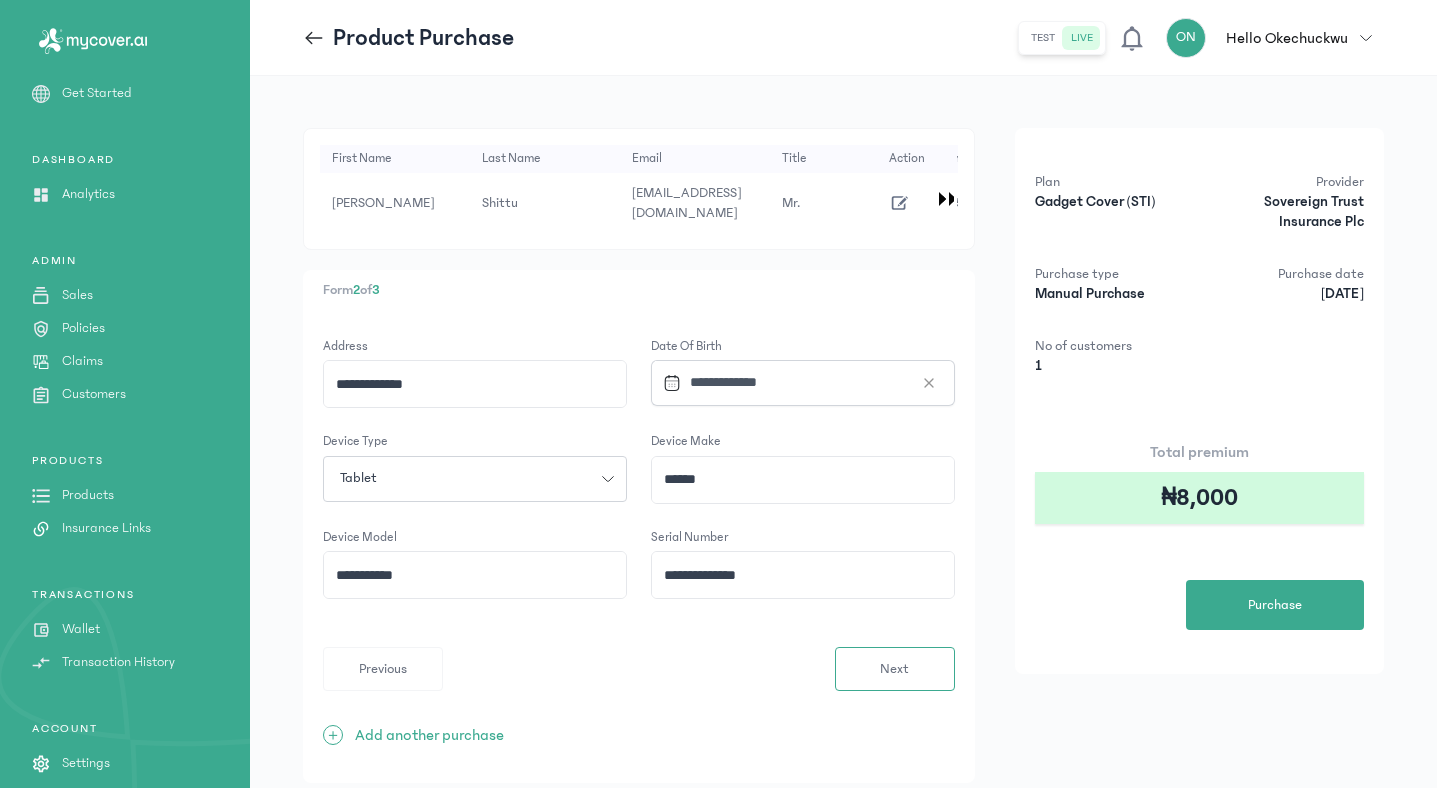 click on "**********" 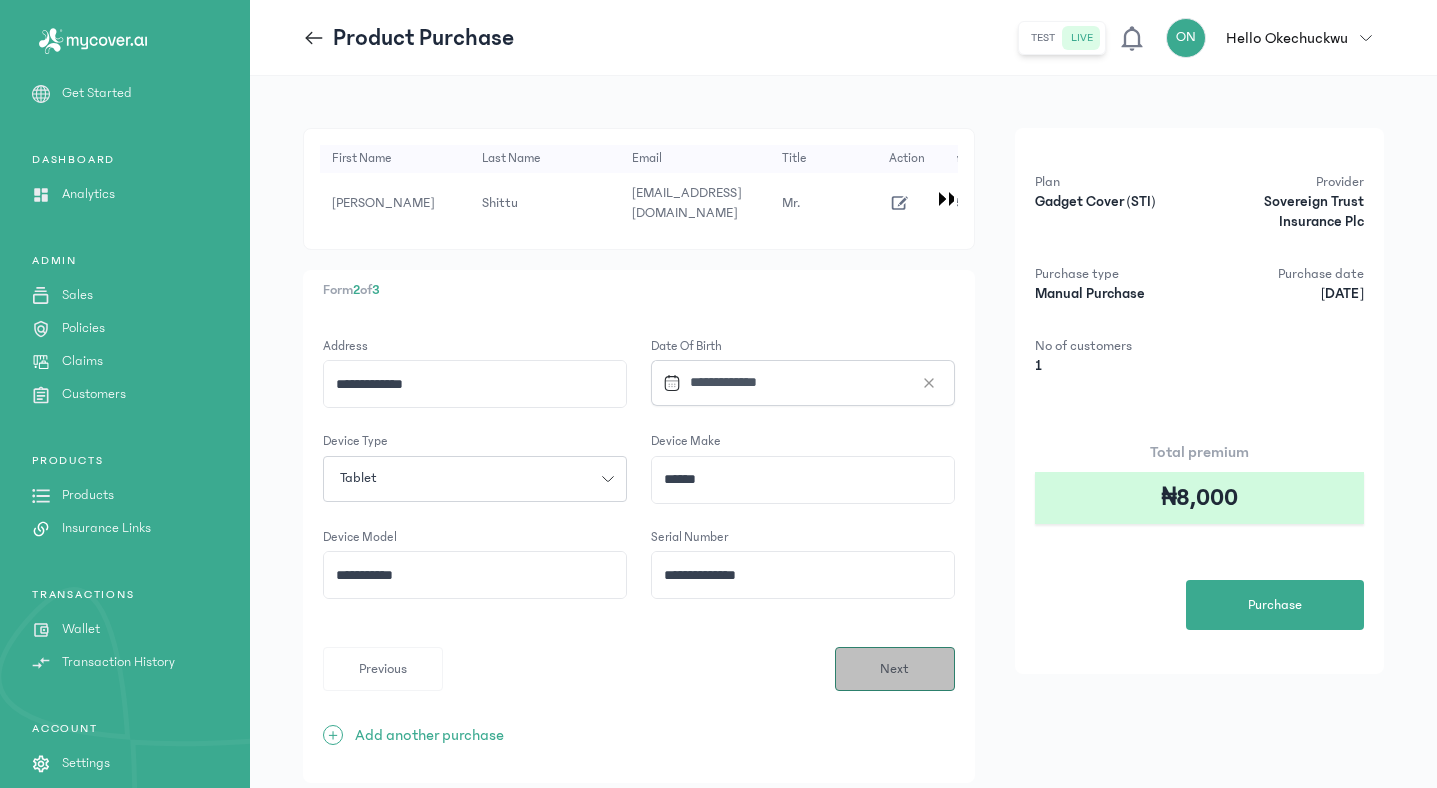 click on "Next" at bounding box center (895, 669) 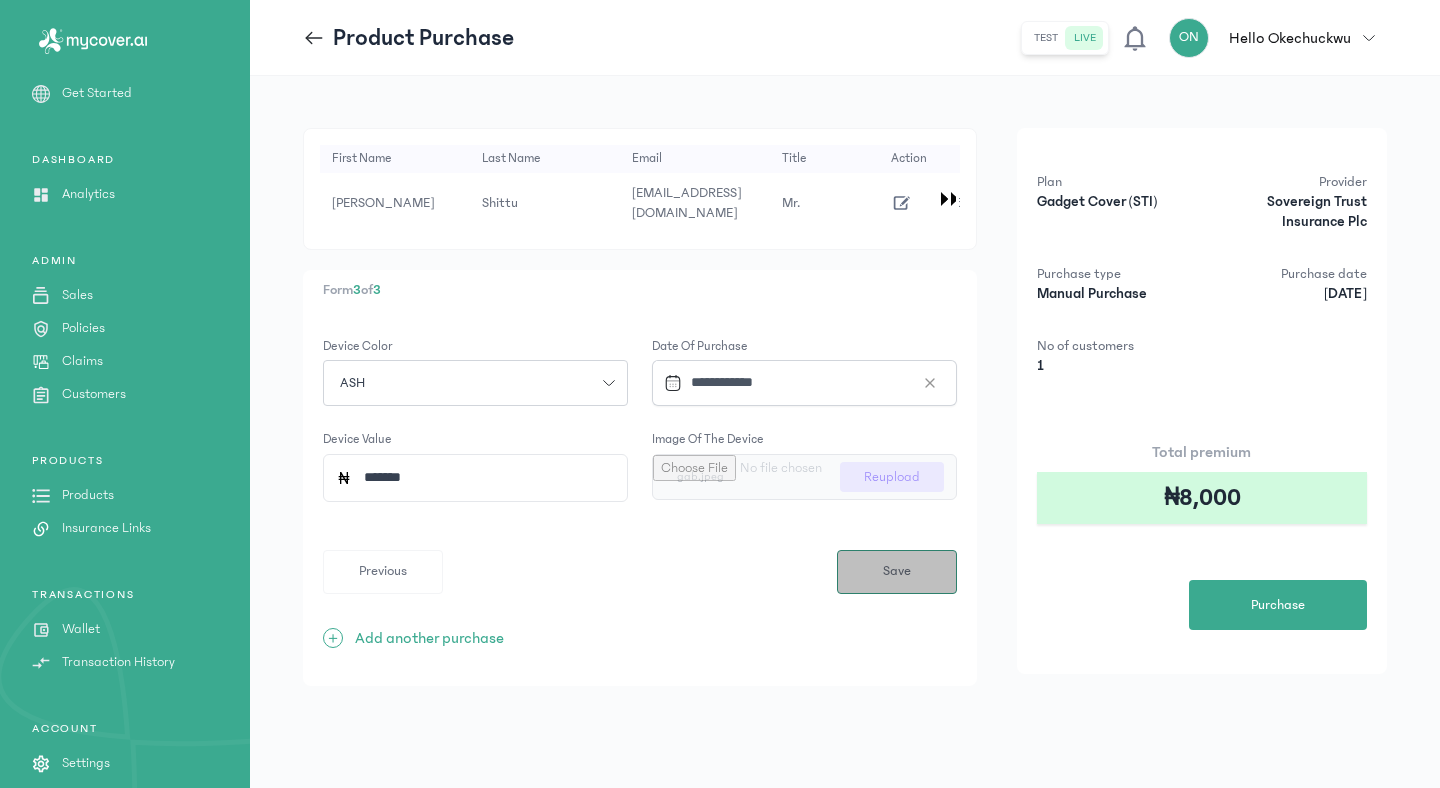 click on "Save" at bounding box center [897, 572] 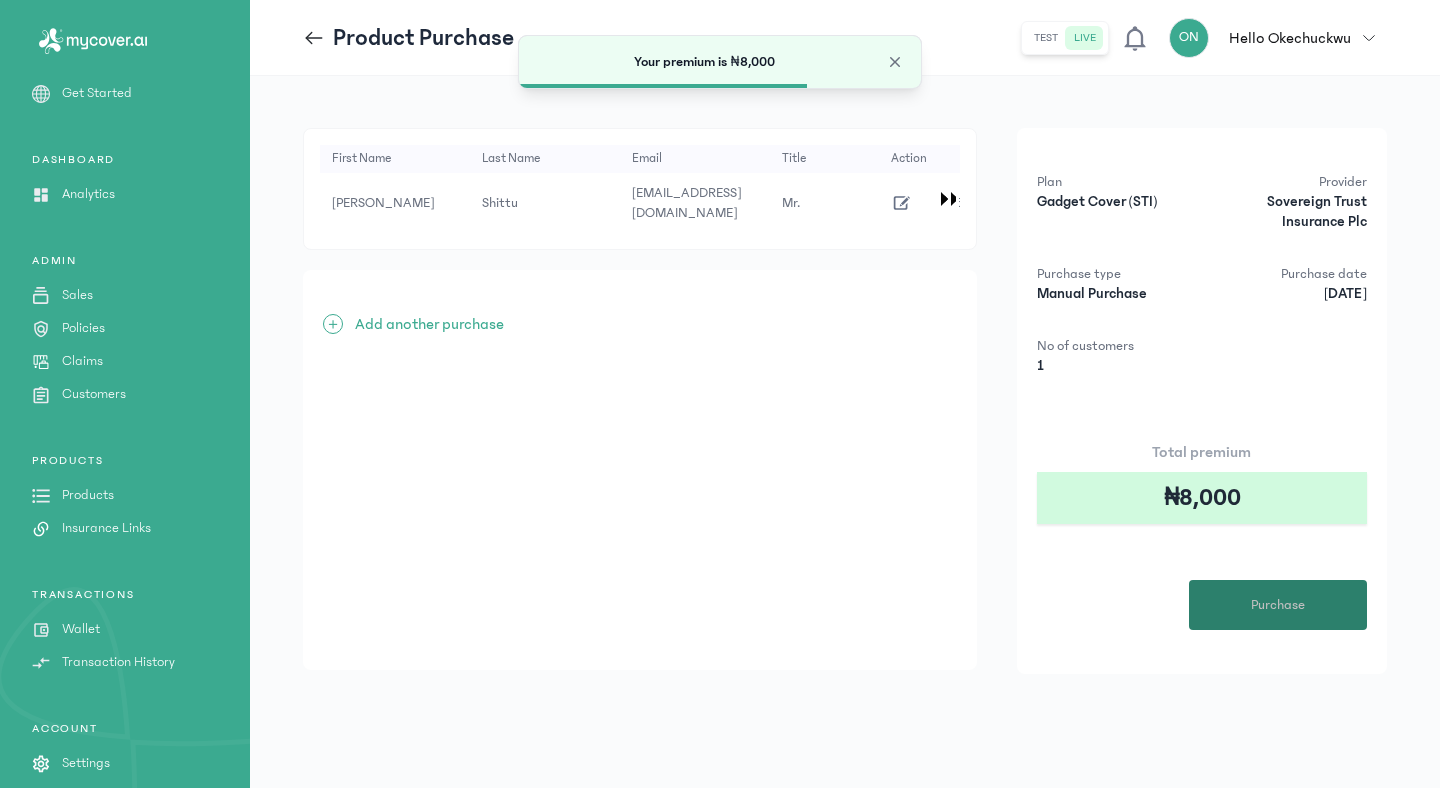 click on "Purchase" at bounding box center [1278, 605] 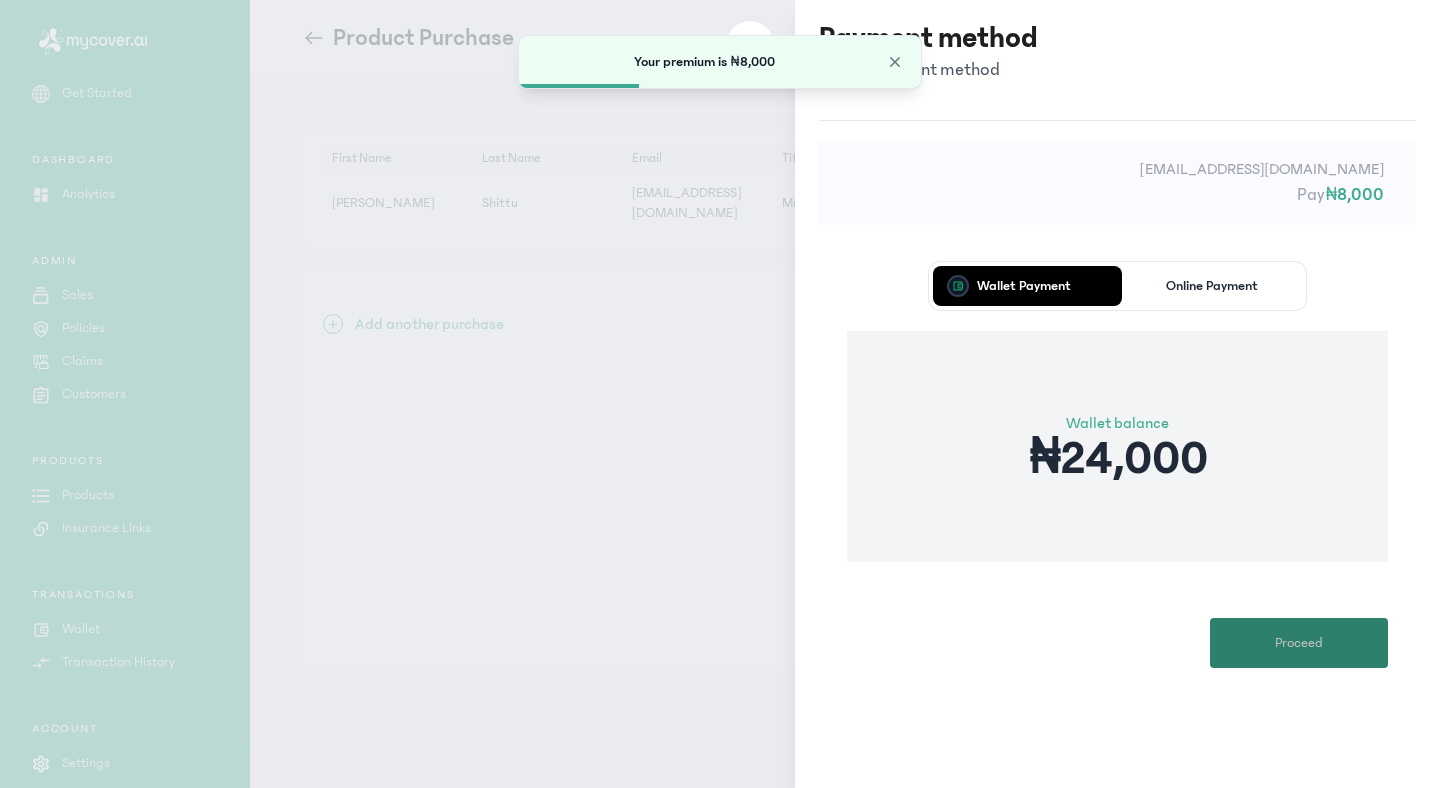 click on "Proceed" at bounding box center (1299, 643) 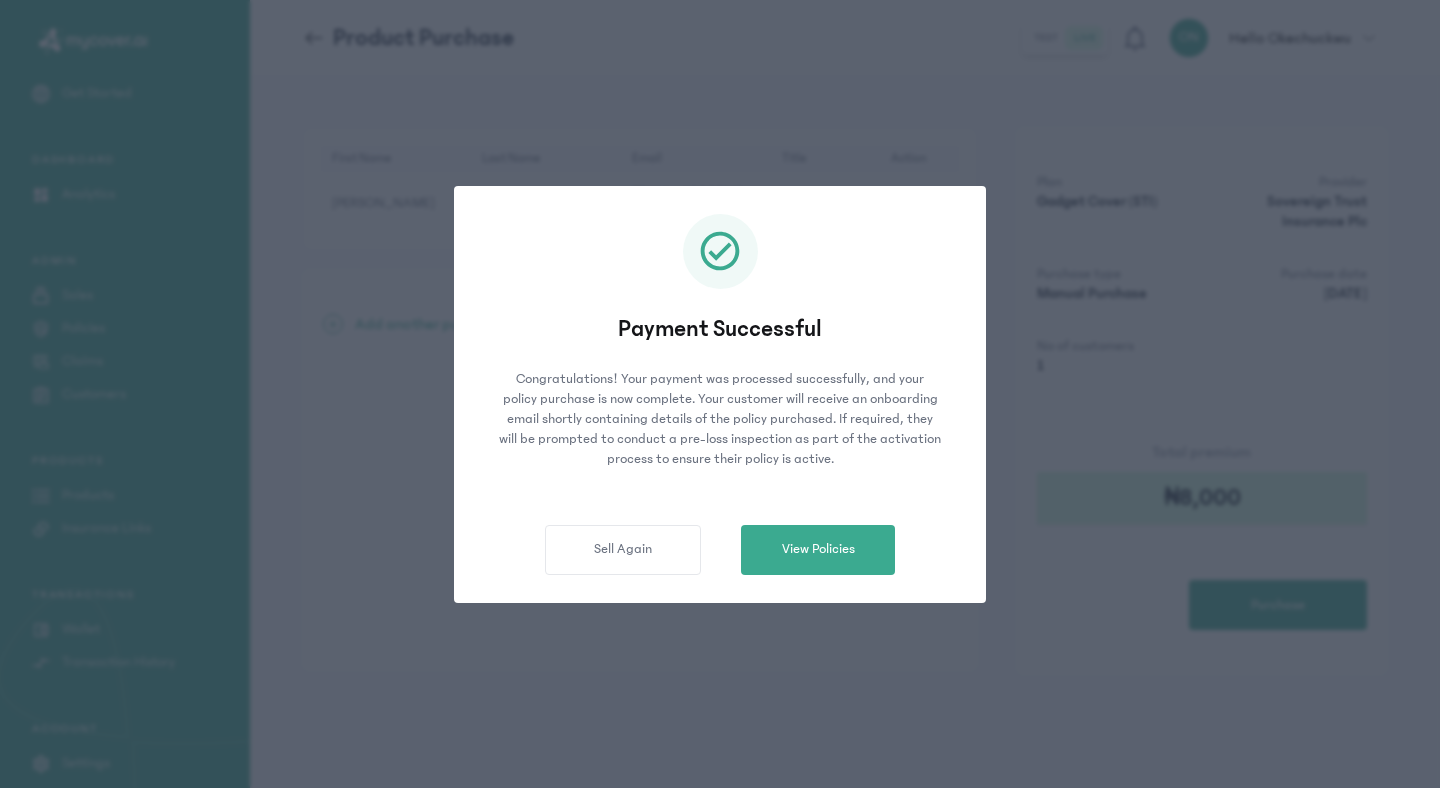 click on "Payment Successful Congratulations! Your payment was processed successfully, and your policy purchase is now complete.
Your customer will receive an onboarding email shortly containing details of the policy purchased. If required, they will be prompted to conduct a pre-loss inspection as part of the activation process to ensure their policy is active.  Sell Again   View Policies" 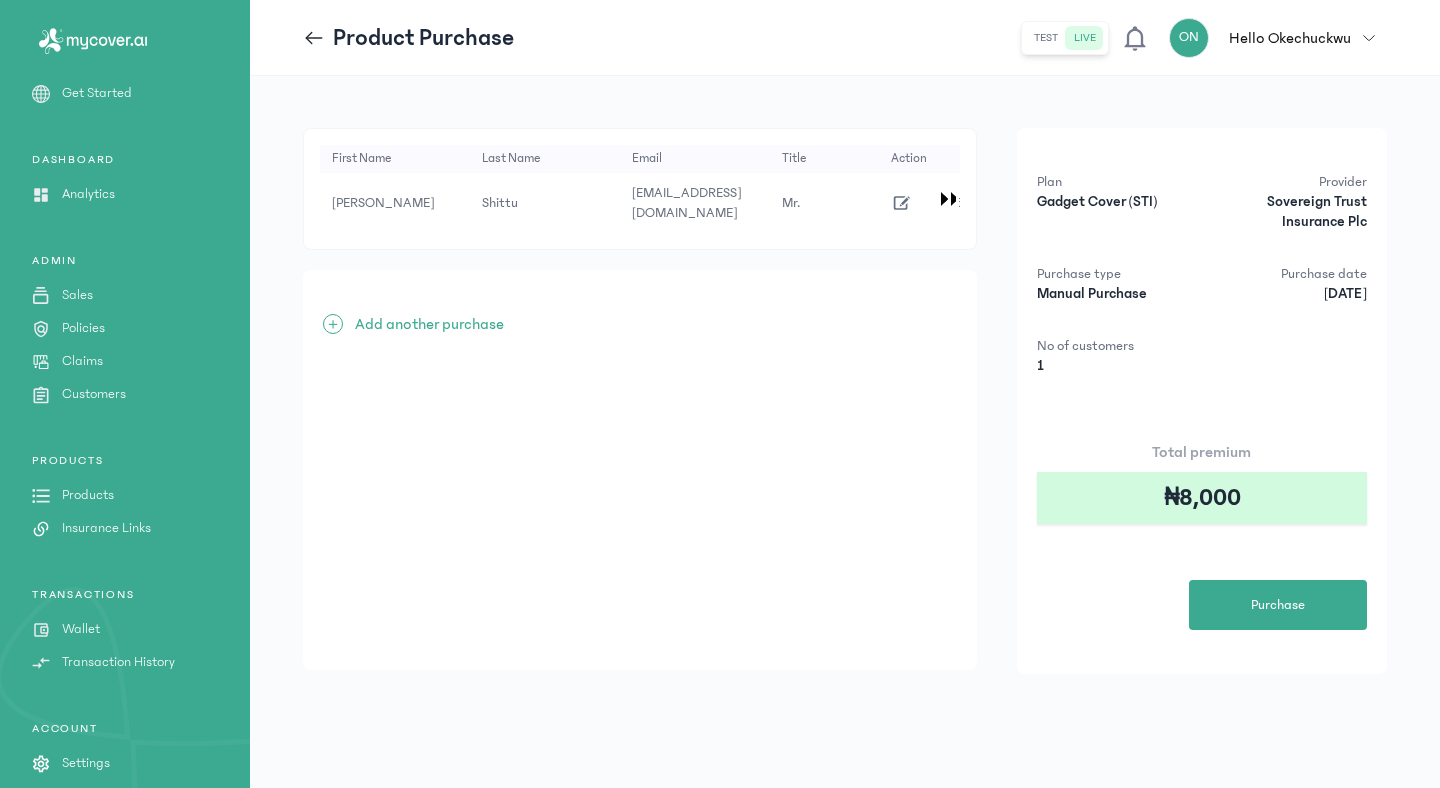 click on "Policies" at bounding box center (83, 328) 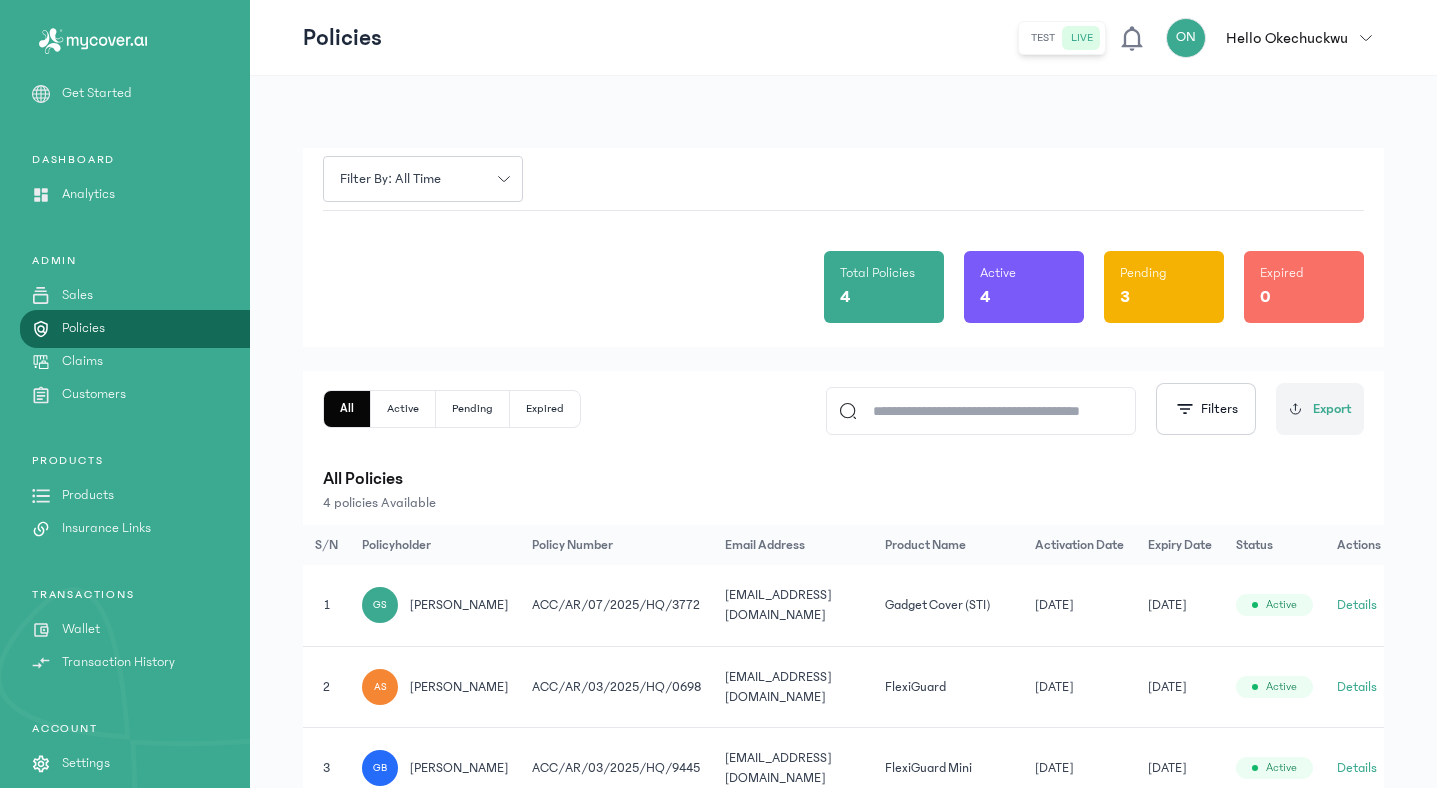 scroll, scrollTop: 178, scrollLeft: 0, axis: vertical 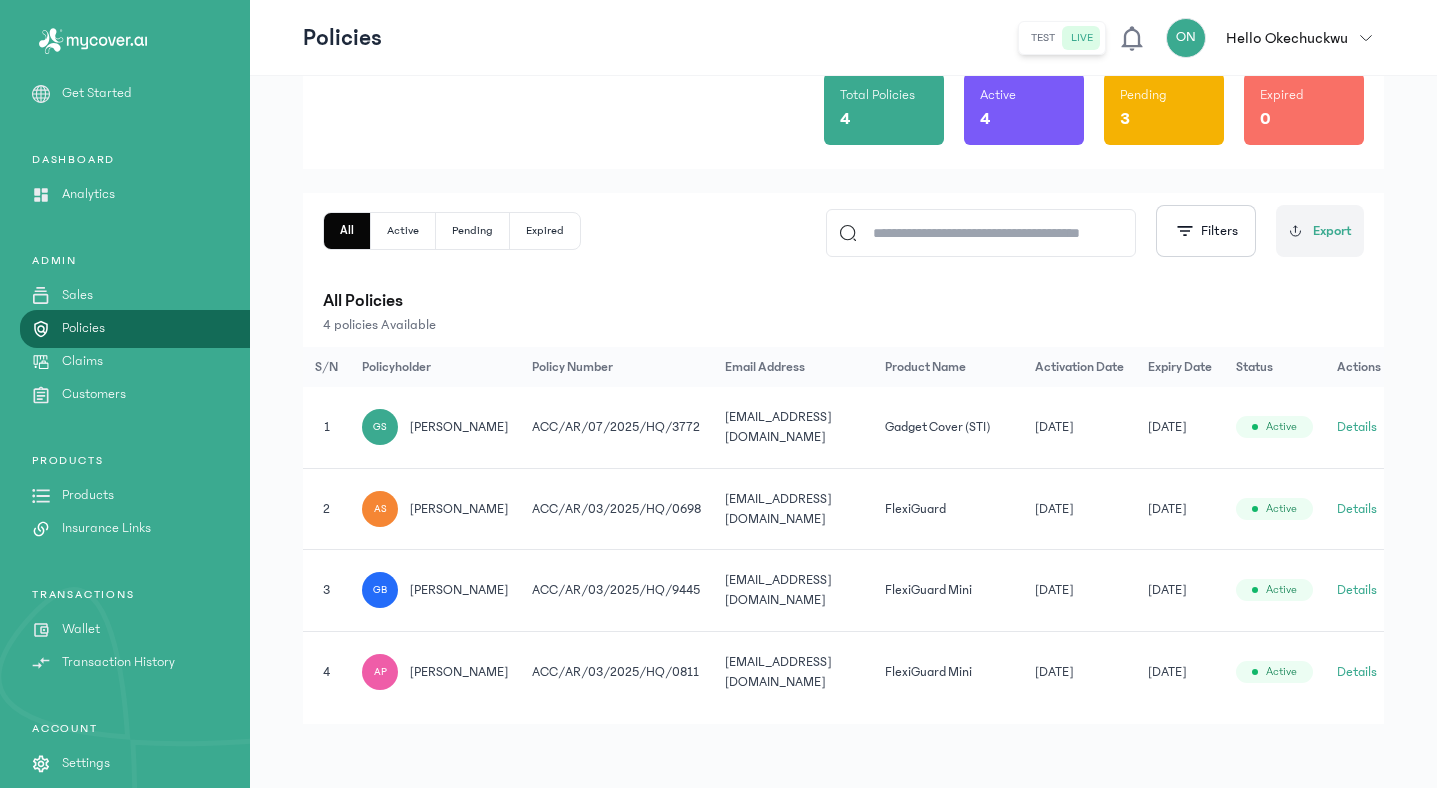 click on "Details" 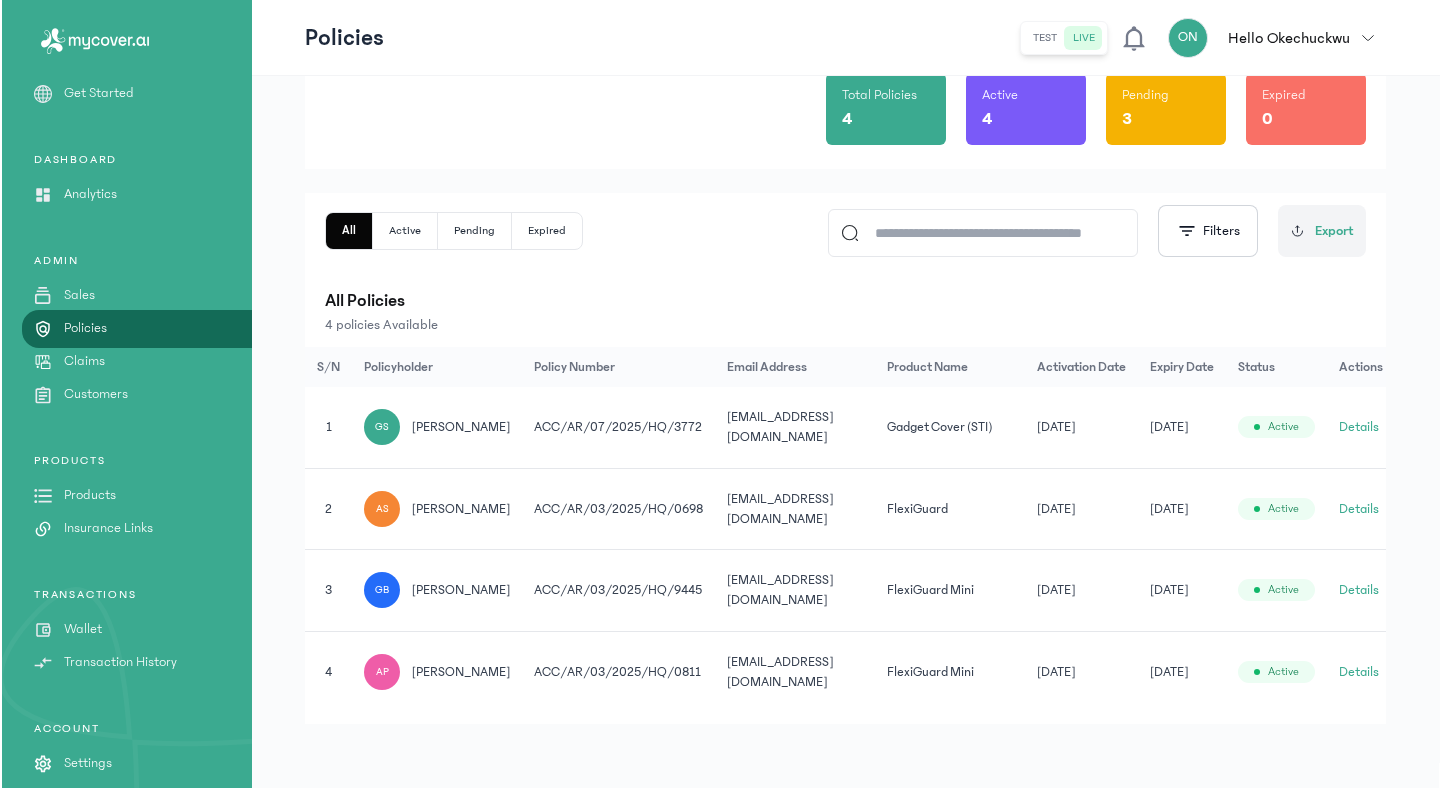 scroll, scrollTop: 0, scrollLeft: 0, axis: both 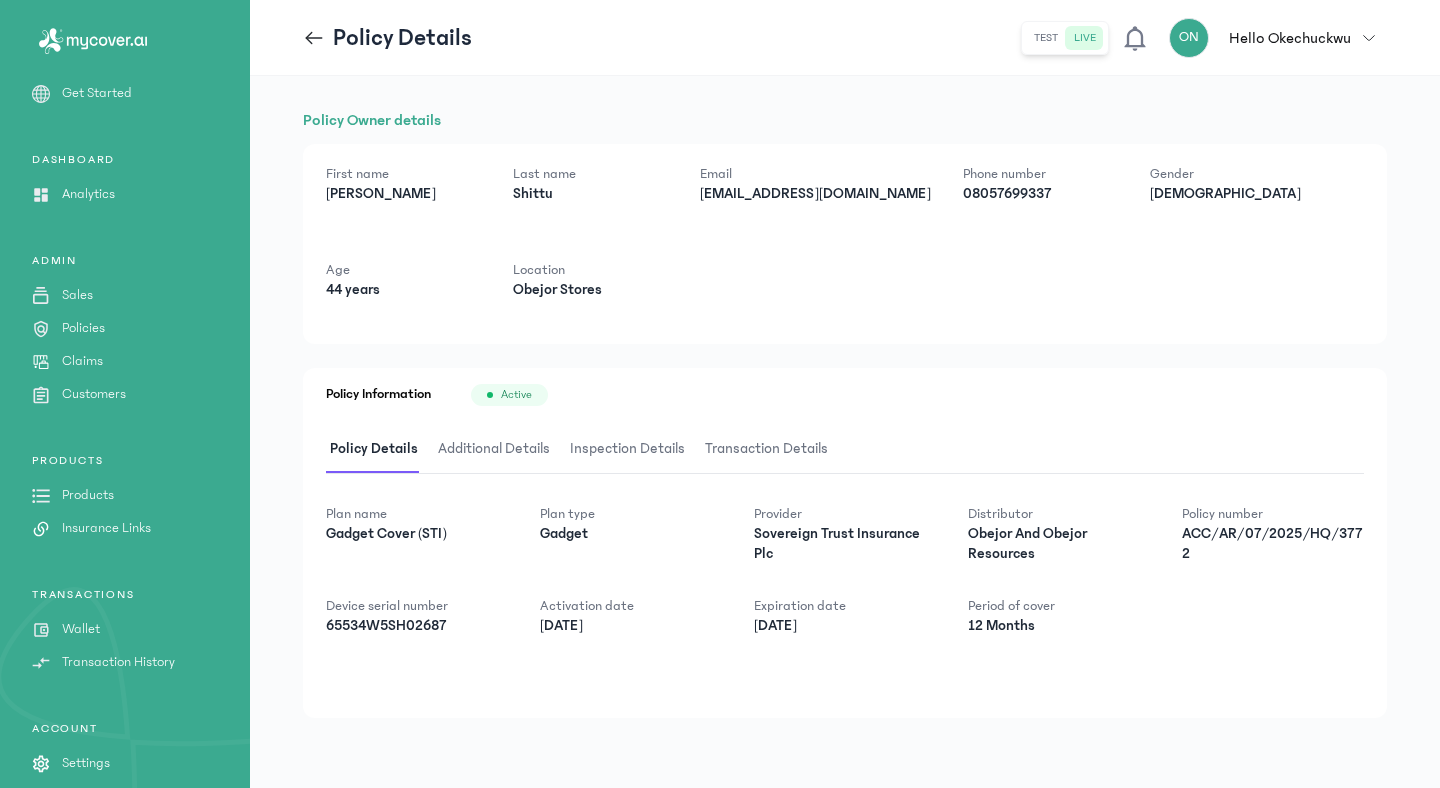 click on "Inspection Details" at bounding box center (627, 449) 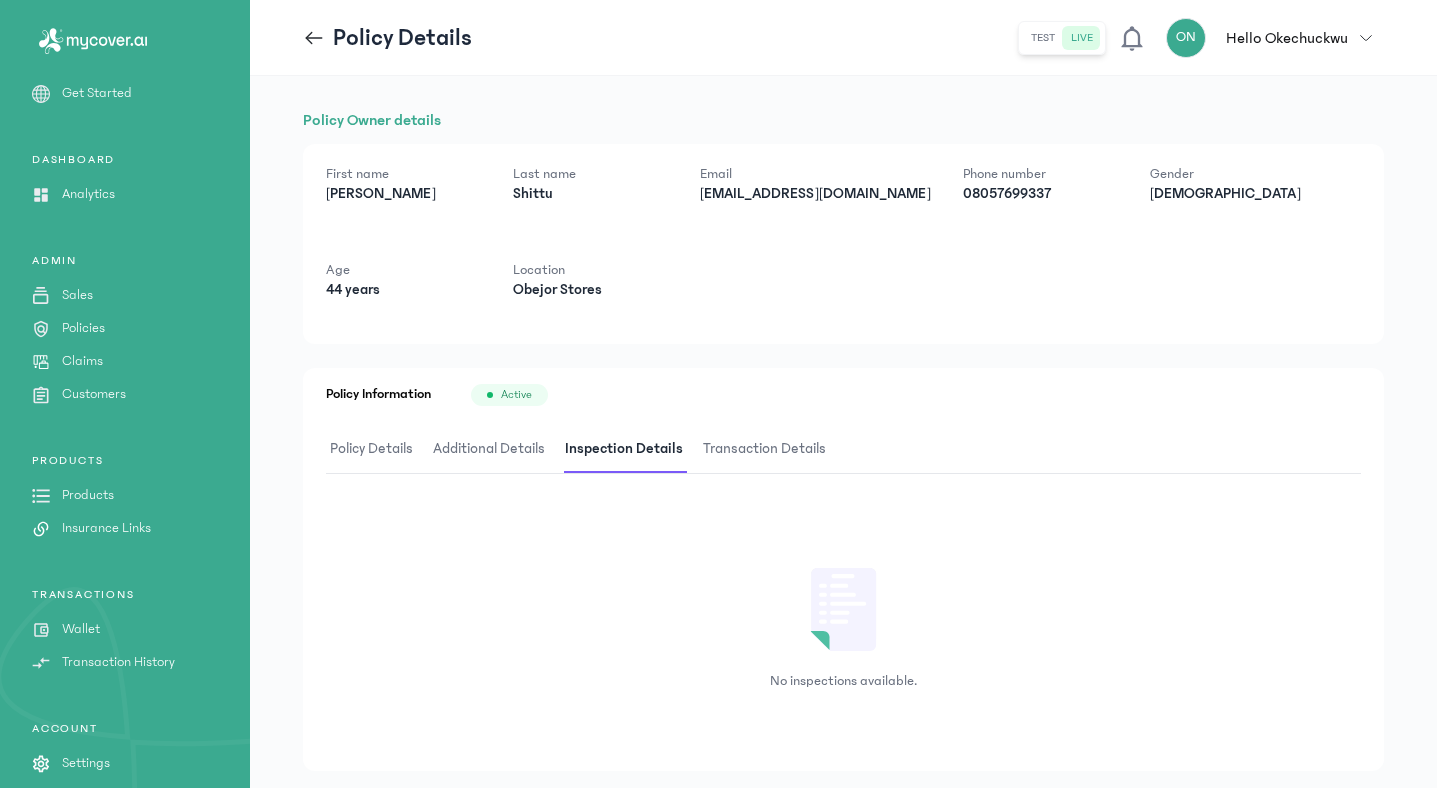 click on "Additional Details" at bounding box center (489, 449) 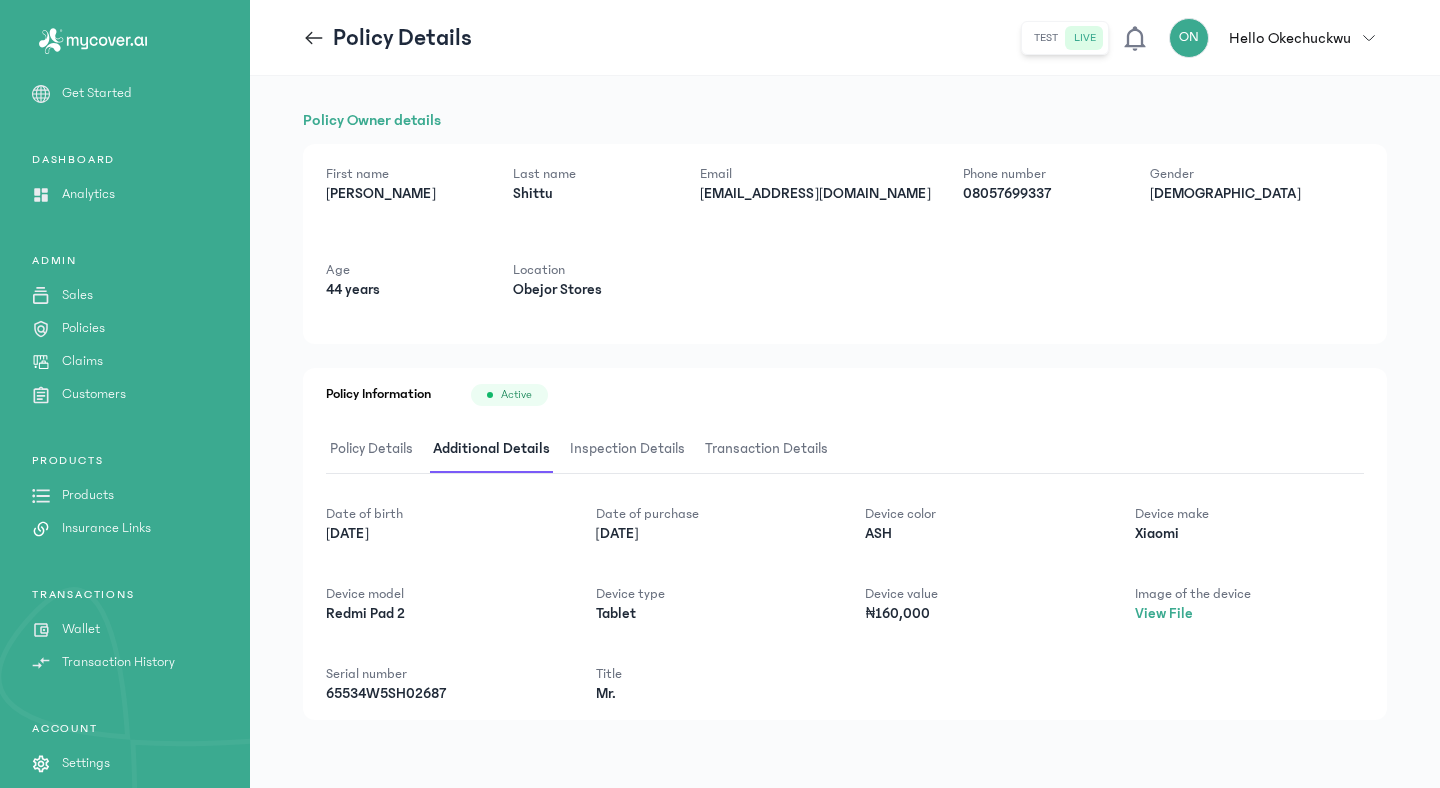 click on "Transaction Details" at bounding box center [766, 449] 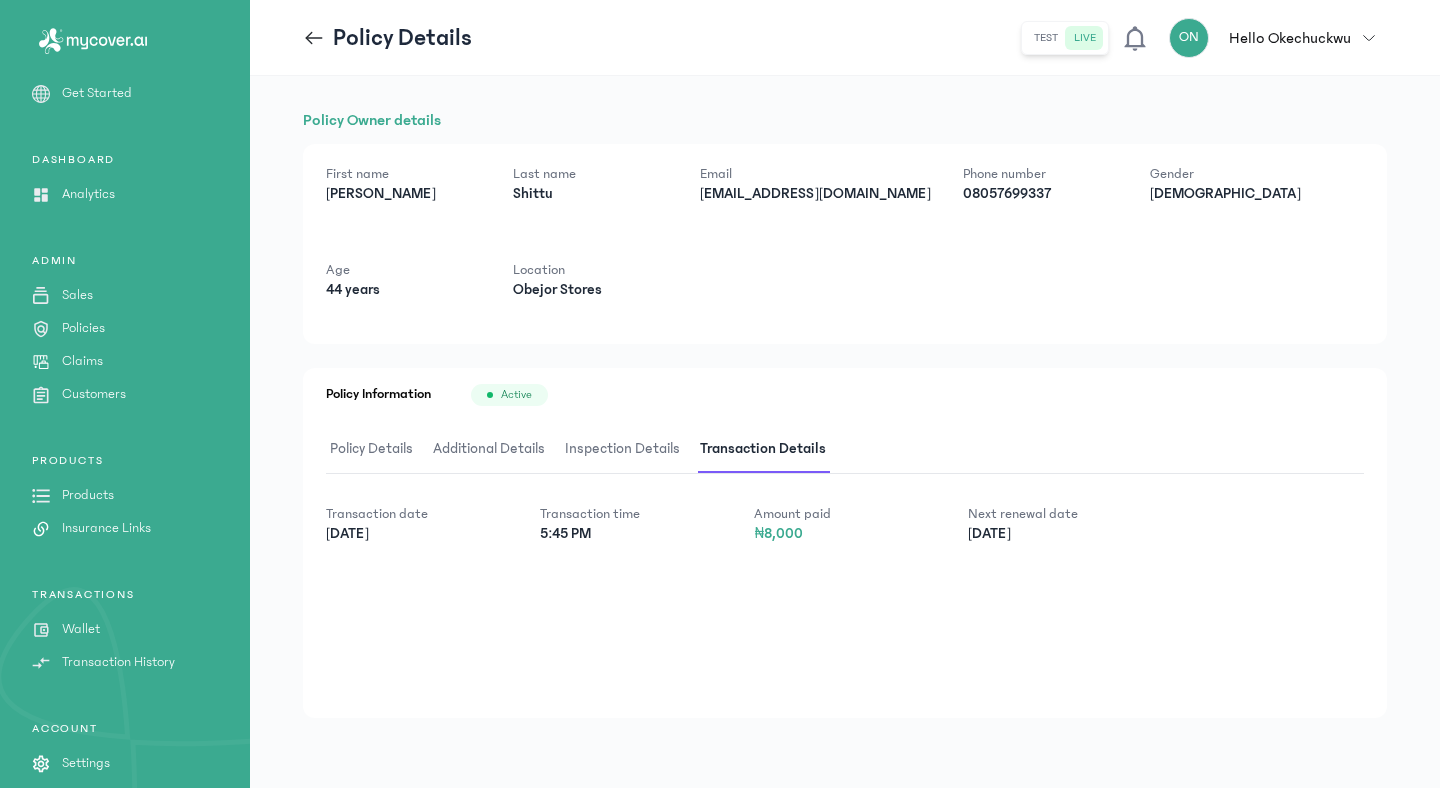 click on "Policy Details" at bounding box center (371, 449) 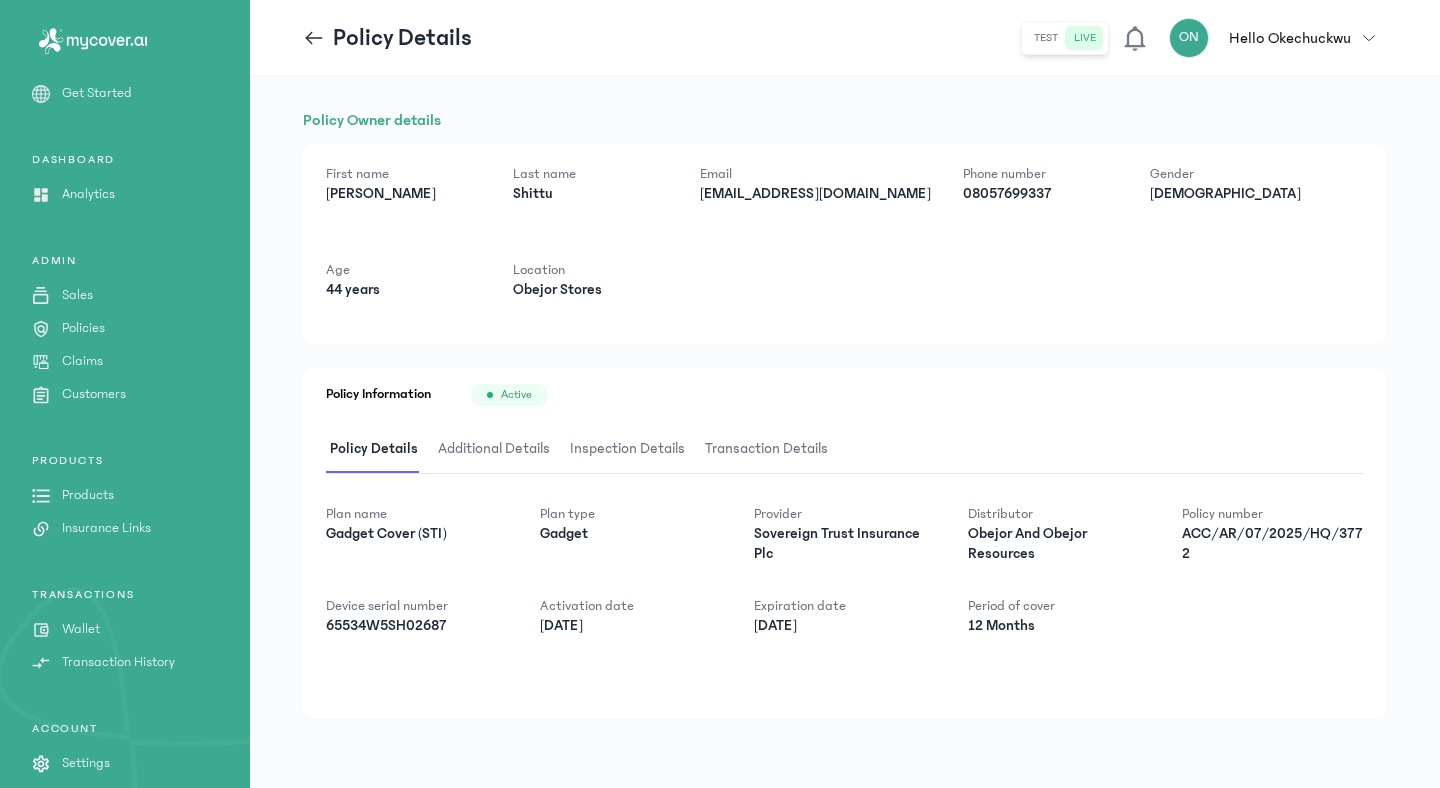 click on "Additional Details" at bounding box center [494, 449] 